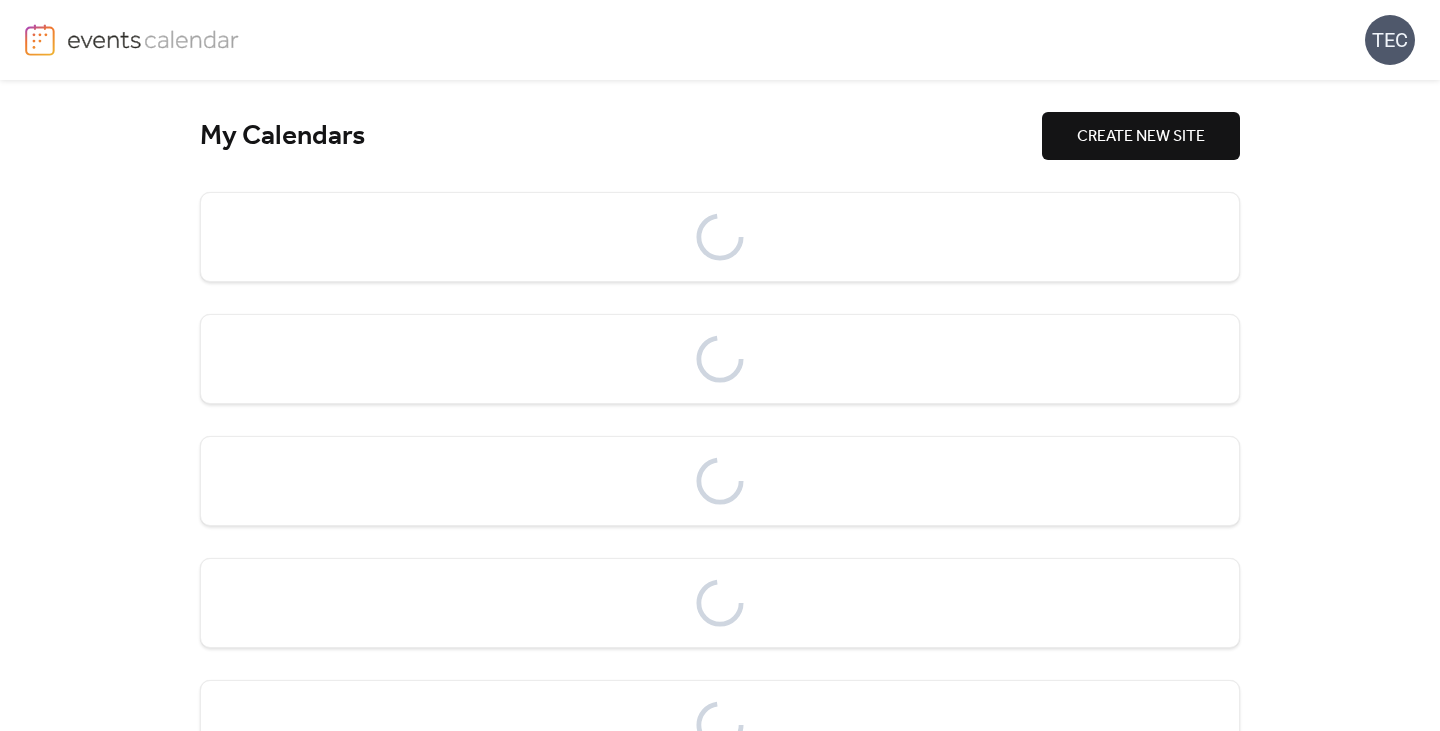 scroll, scrollTop: 0, scrollLeft: 0, axis: both 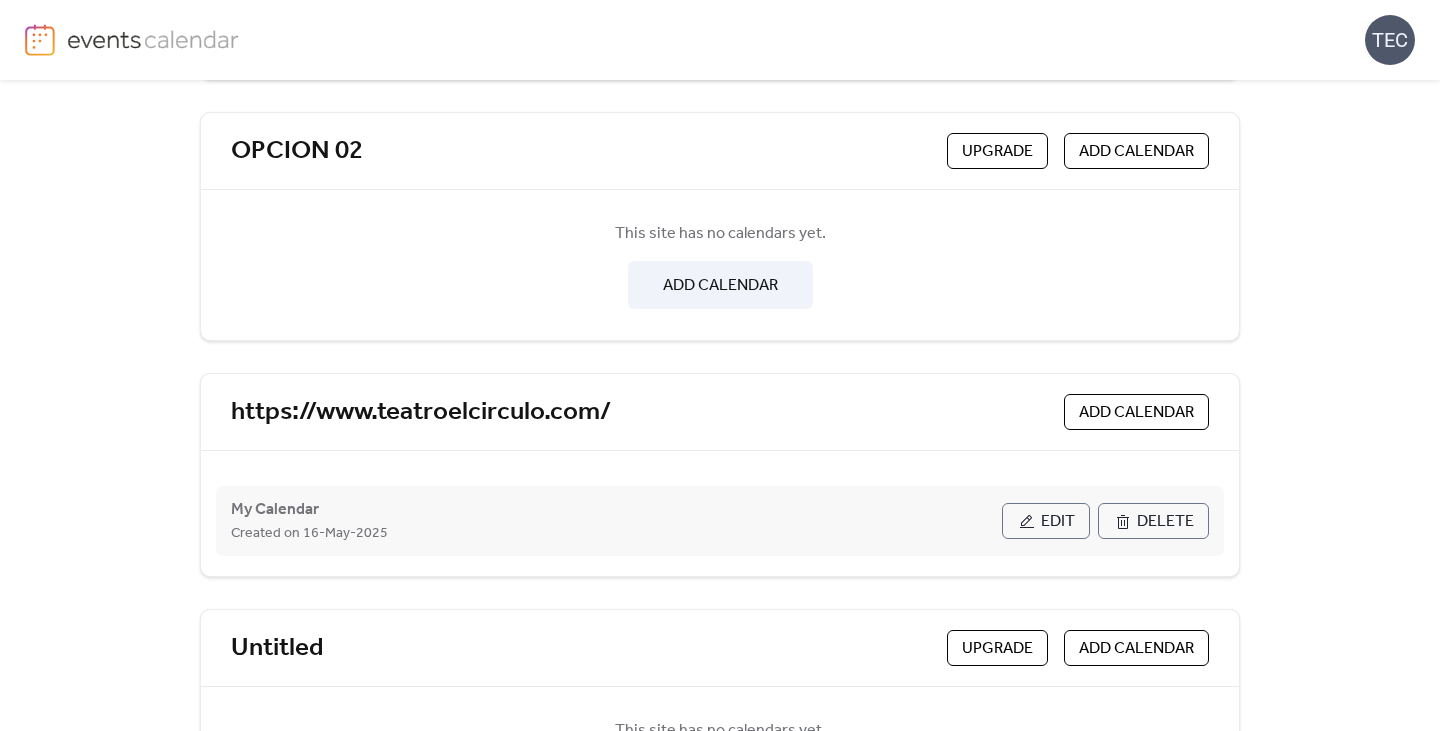 click on "Edit" at bounding box center (1058, 522) 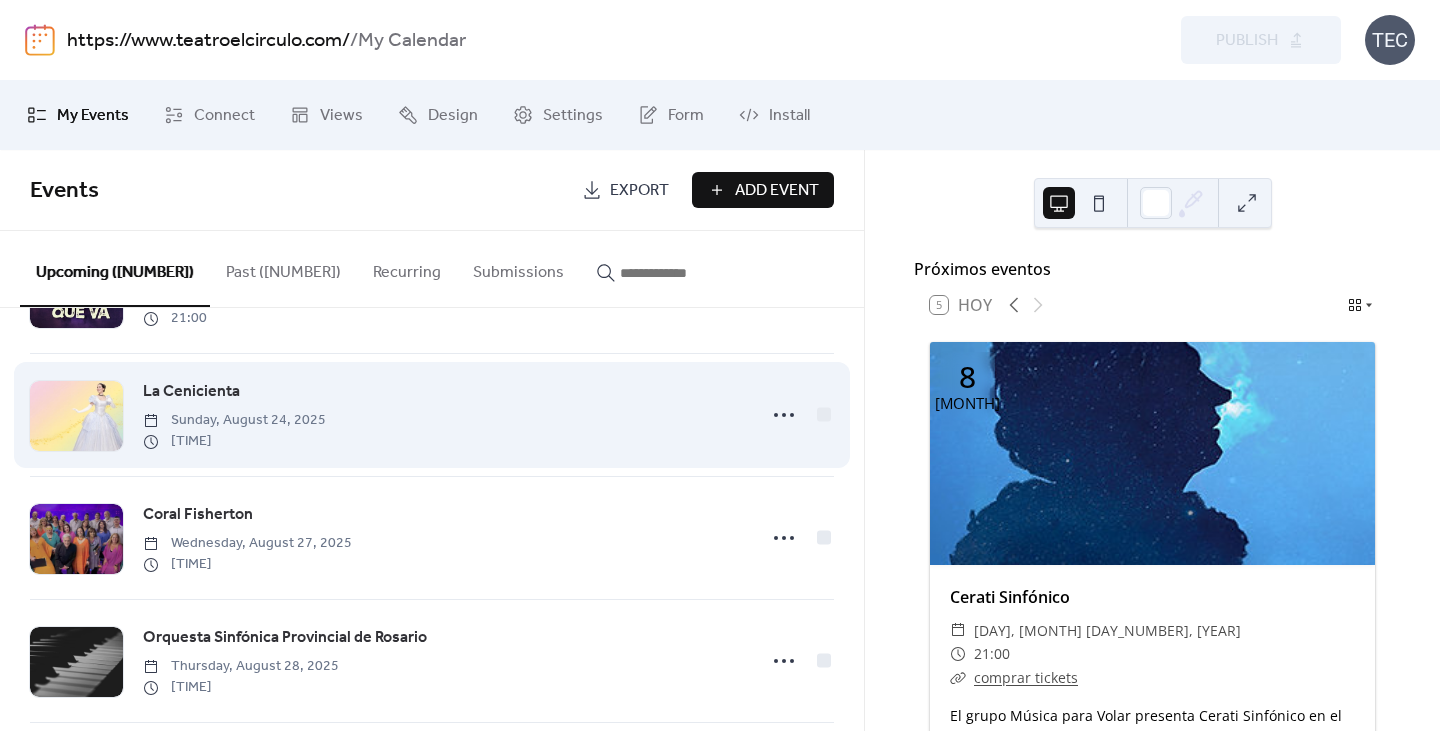 scroll, scrollTop: 600, scrollLeft: 0, axis: vertical 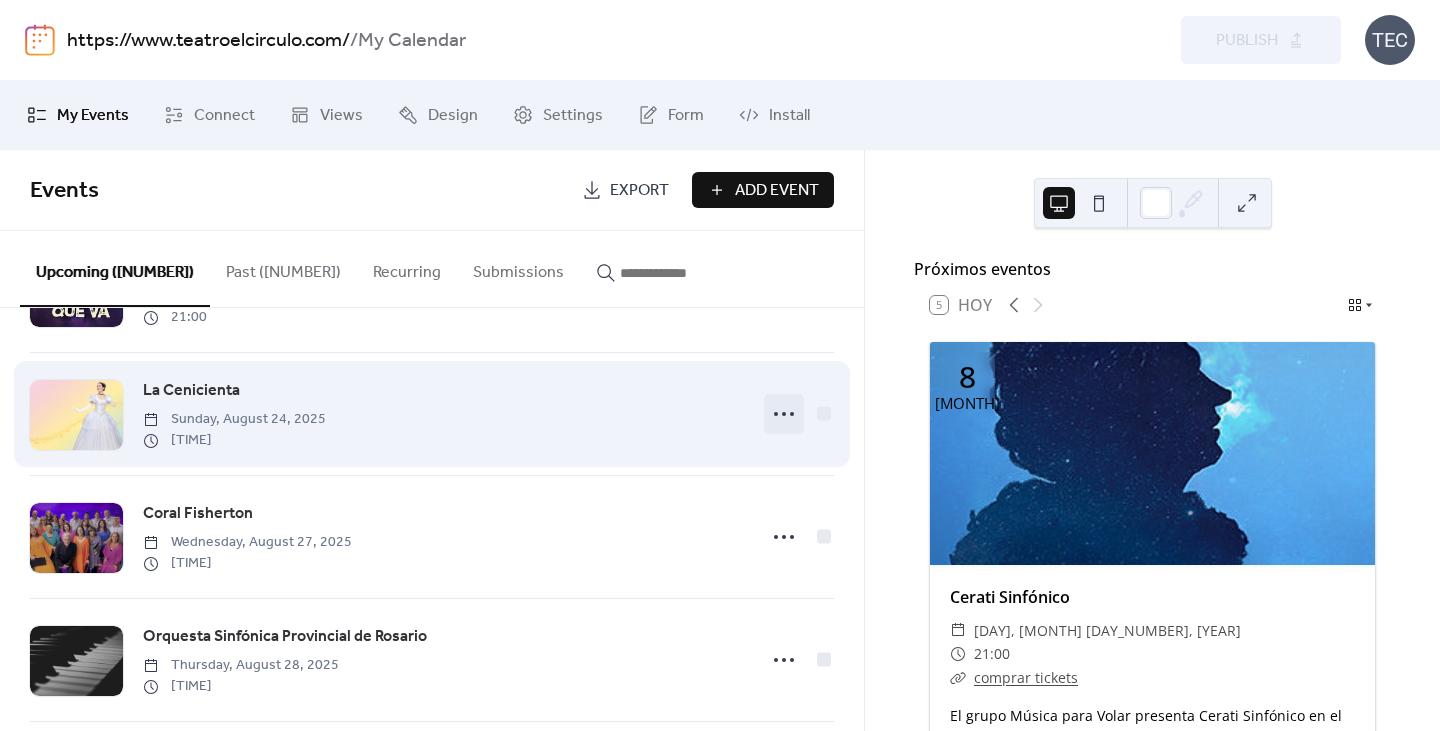 click 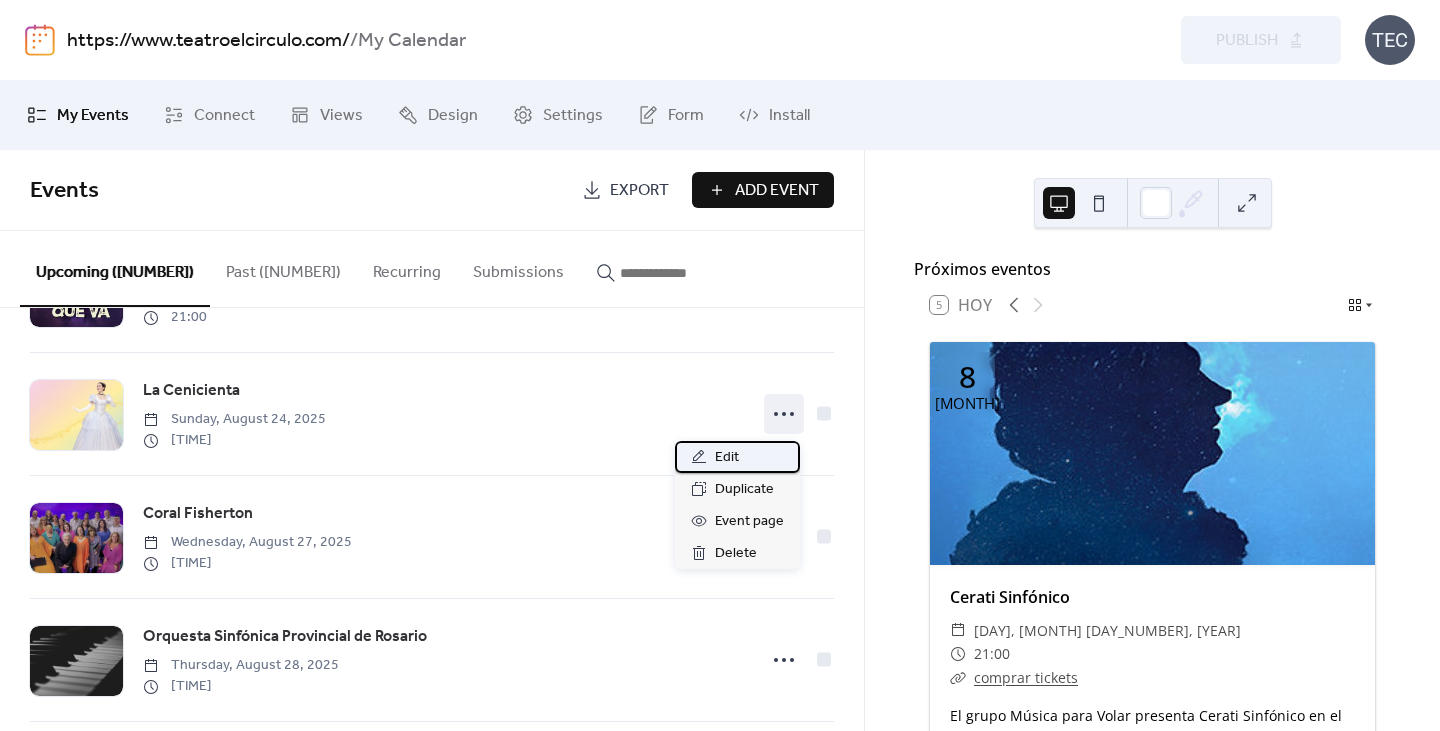 click on "Edit" at bounding box center (727, 458) 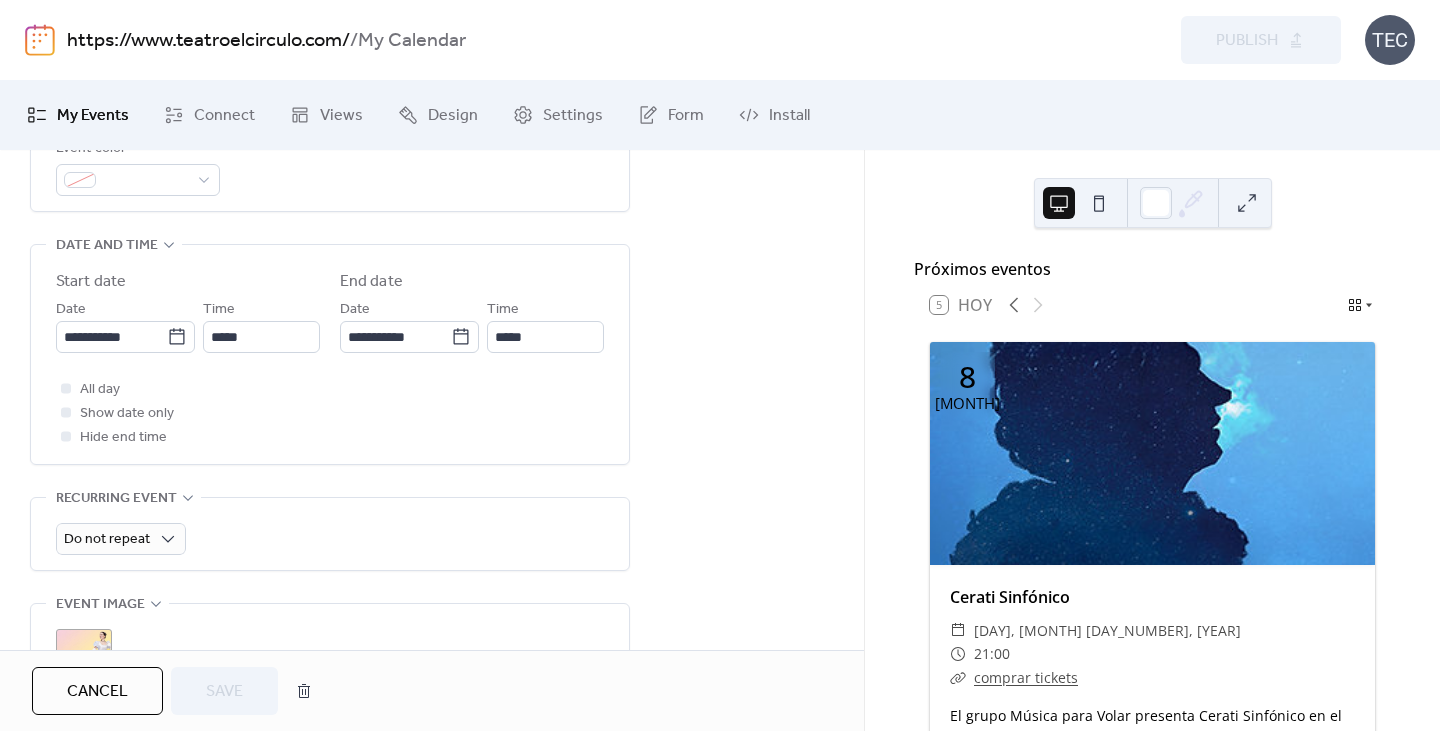 scroll, scrollTop: 600, scrollLeft: 0, axis: vertical 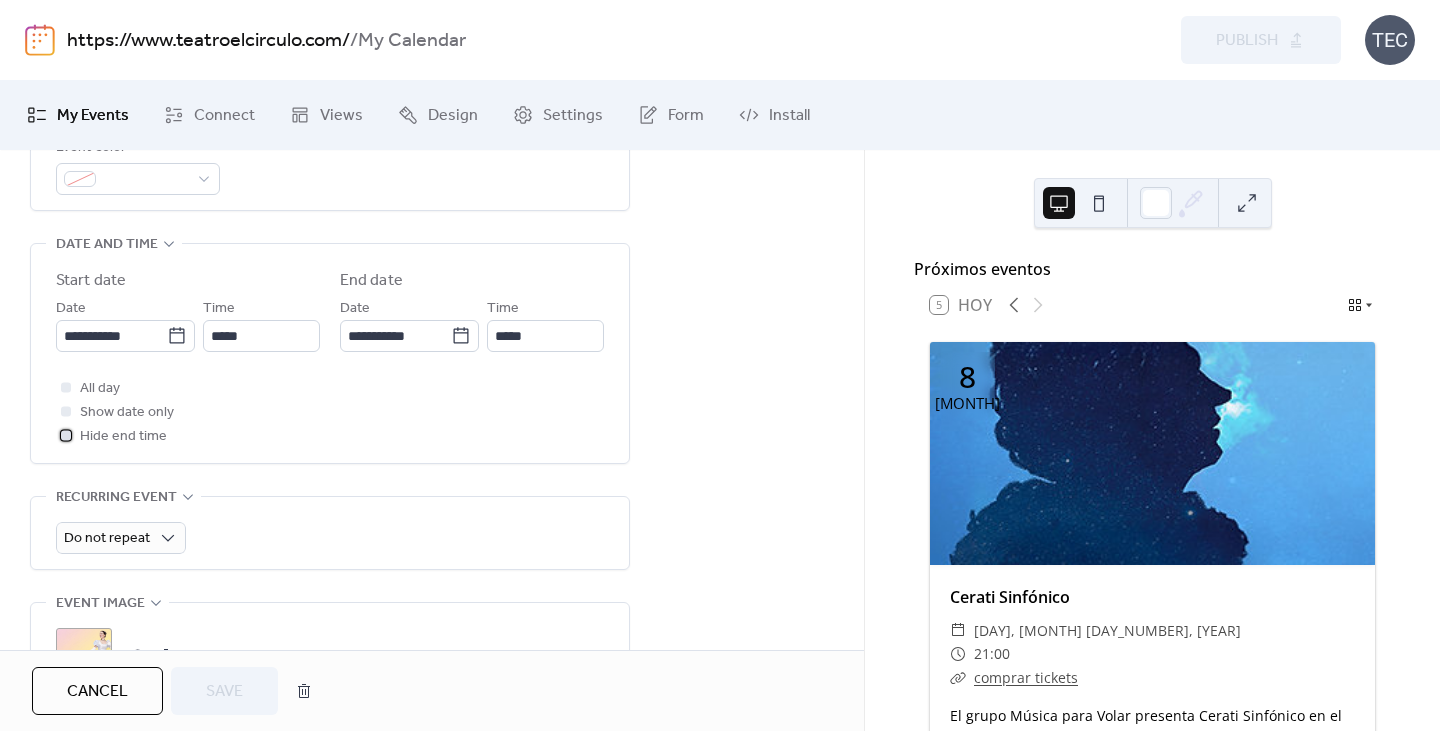 click on "Hide end time" at bounding box center (123, 437) 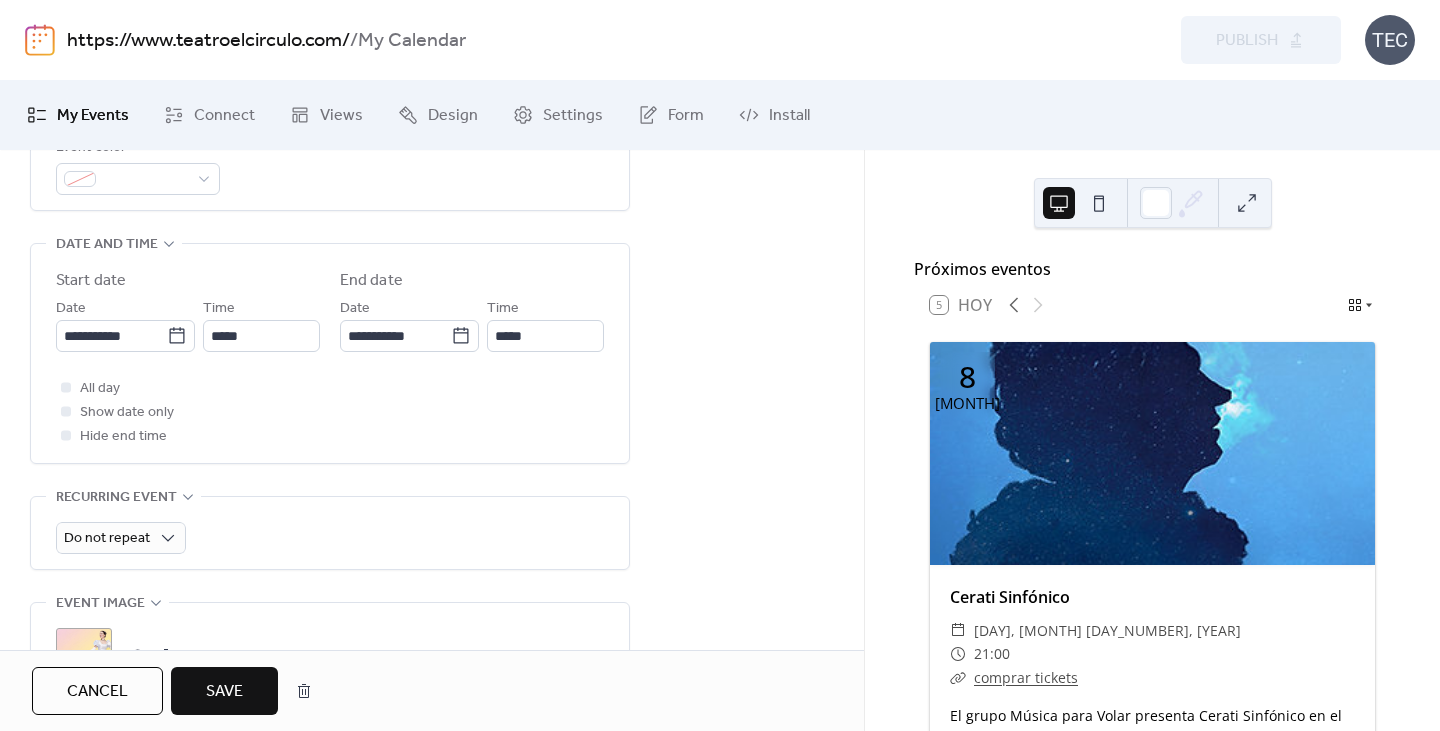 click on "Save" at bounding box center [224, 692] 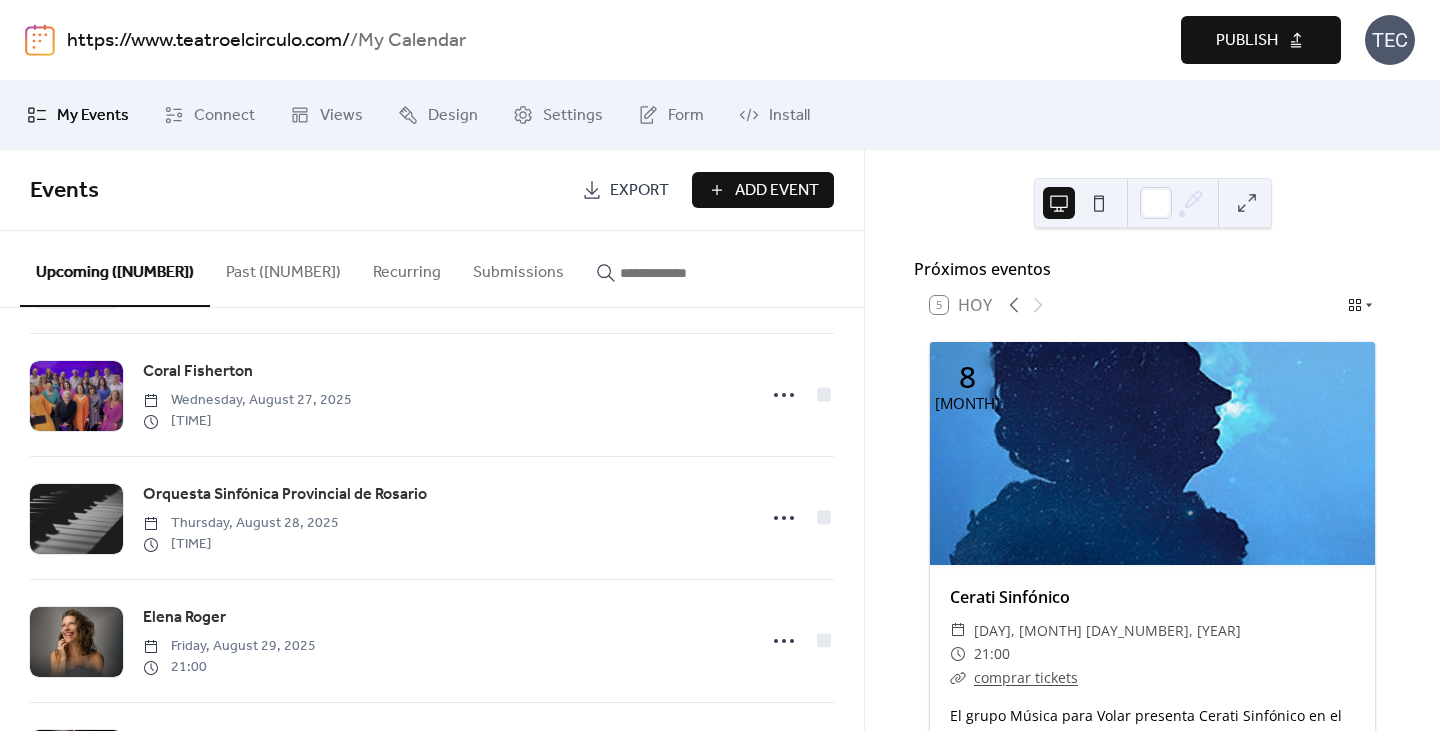 scroll, scrollTop: 800, scrollLeft: 0, axis: vertical 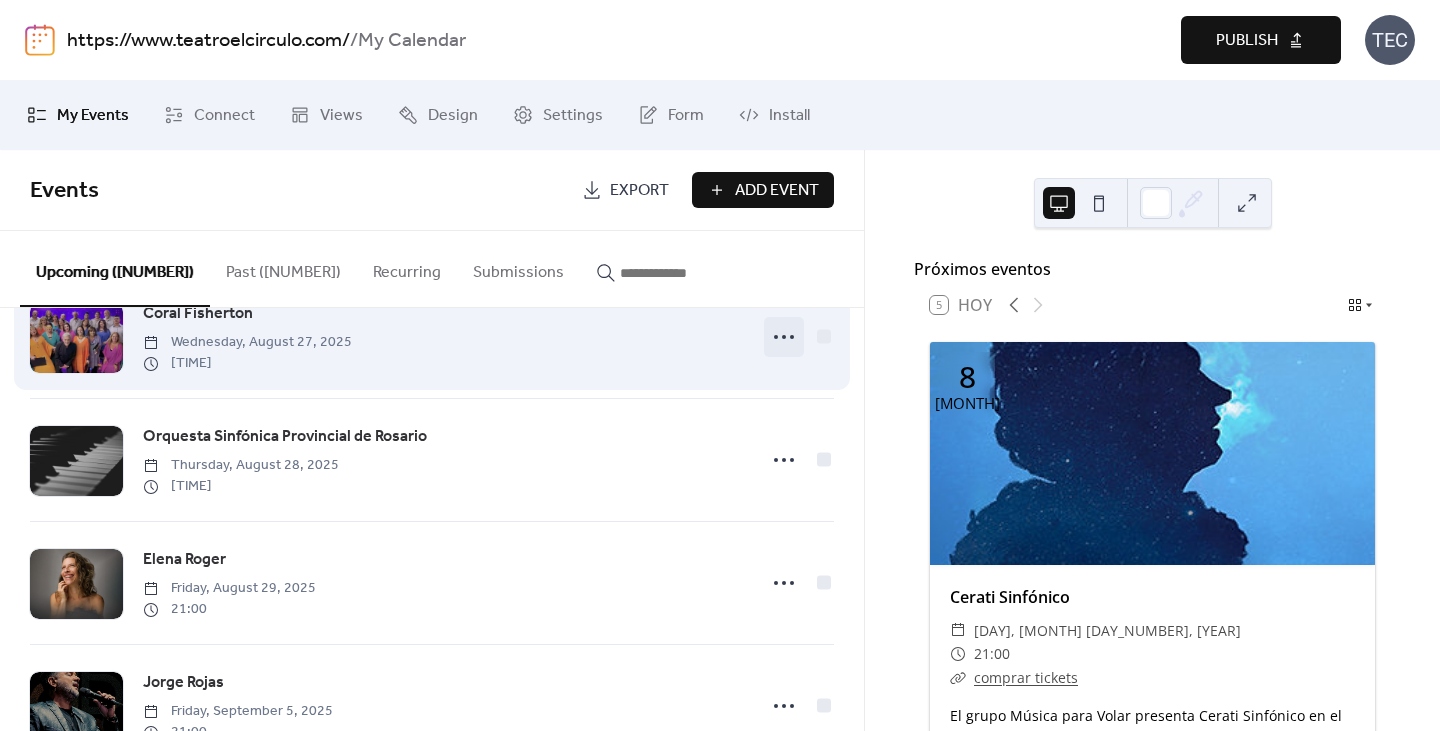 click 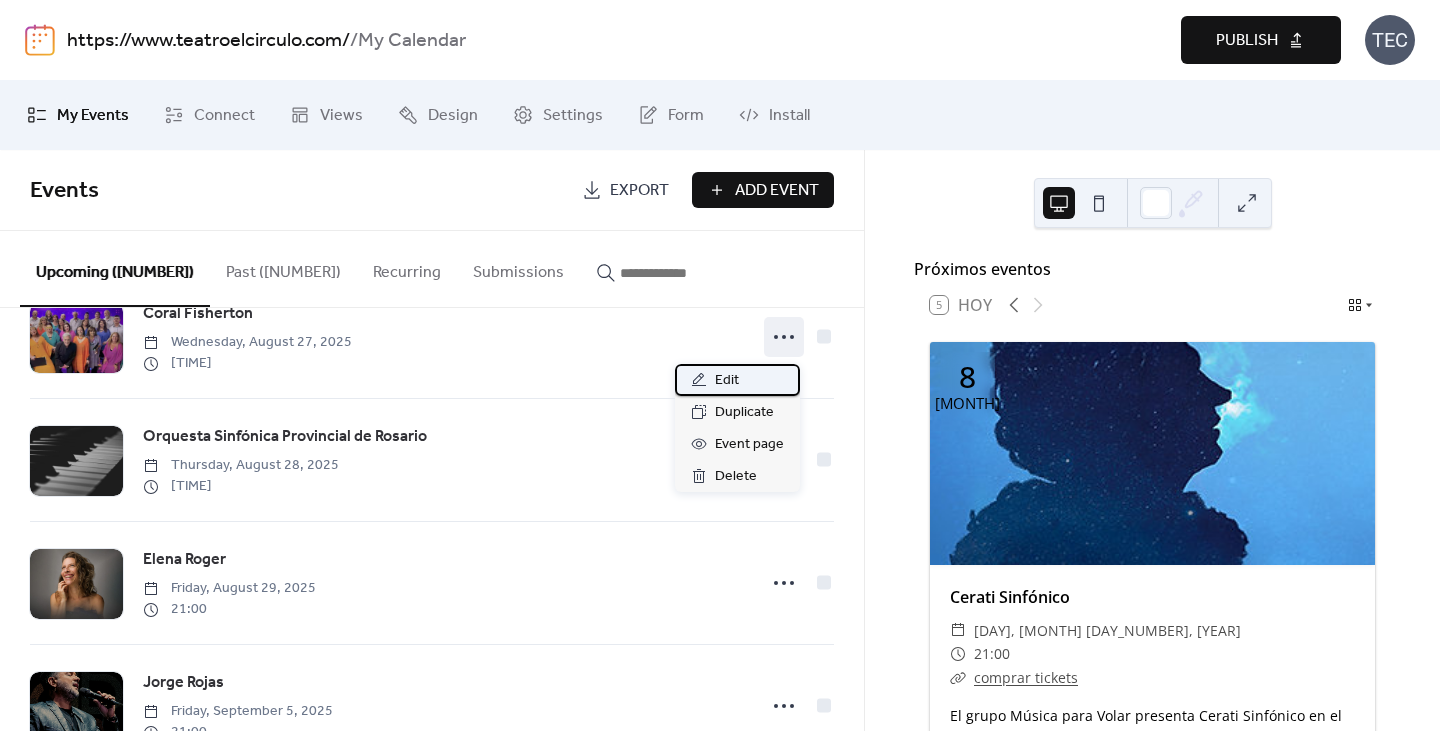 click on "Edit" at bounding box center [727, 381] 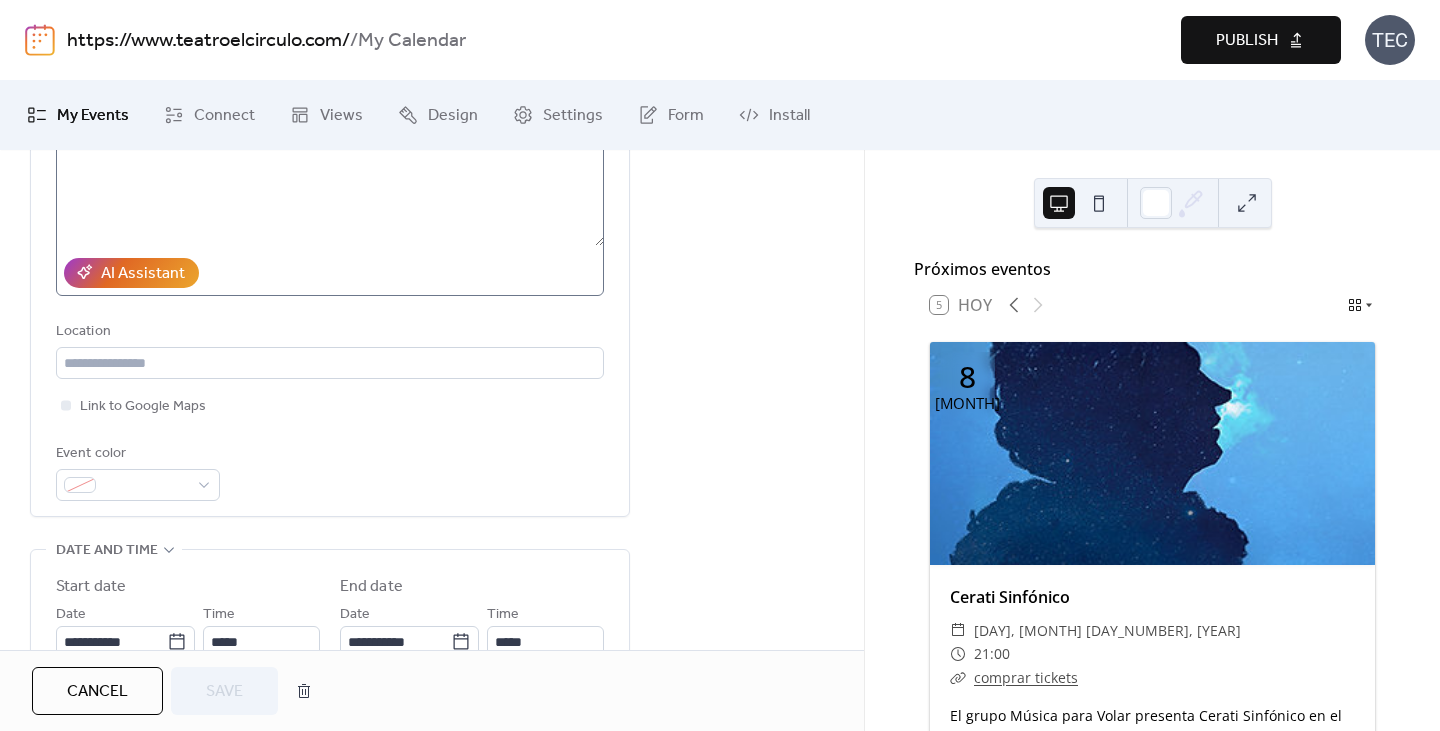 scroll, scrollTop: 600, scrollLeft: 0, axis: vertical 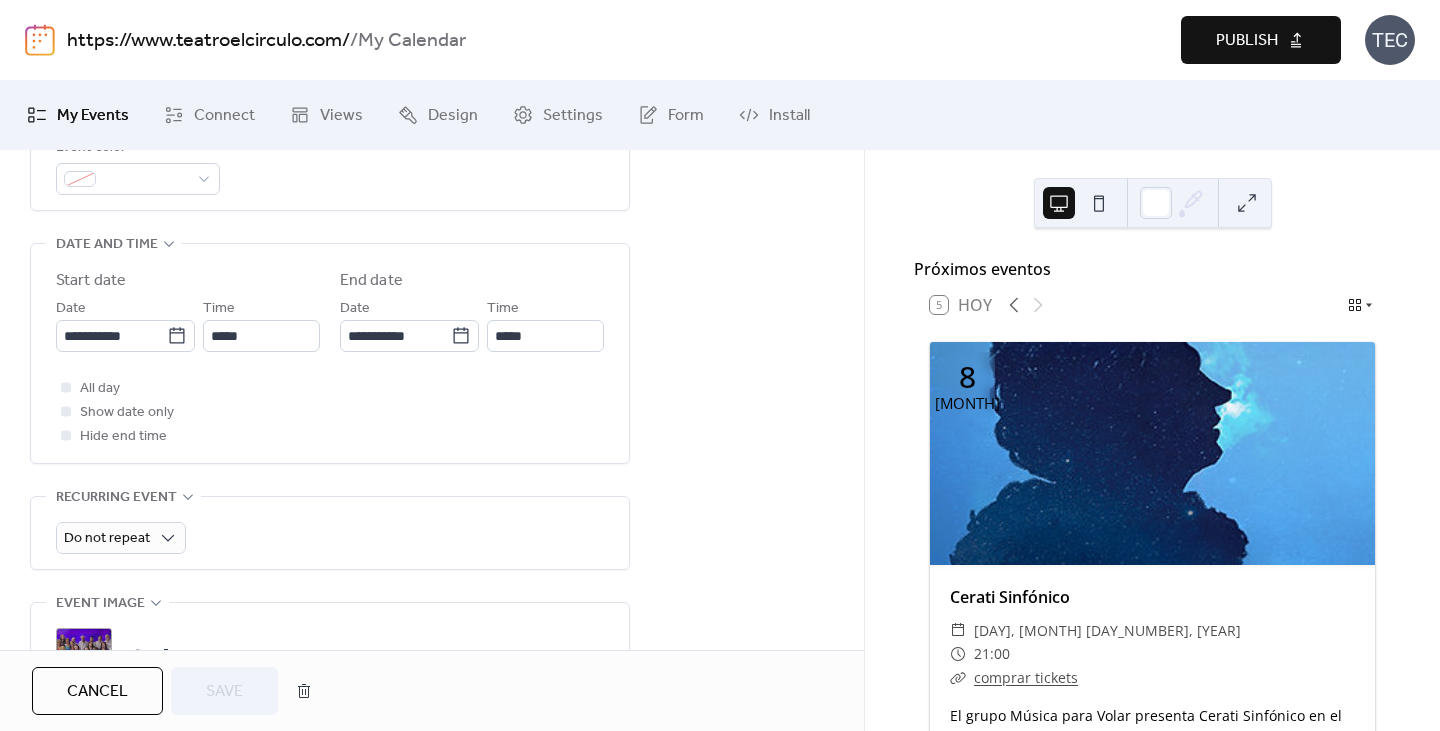 click on "Cancel" at bounding box center [97, 691] 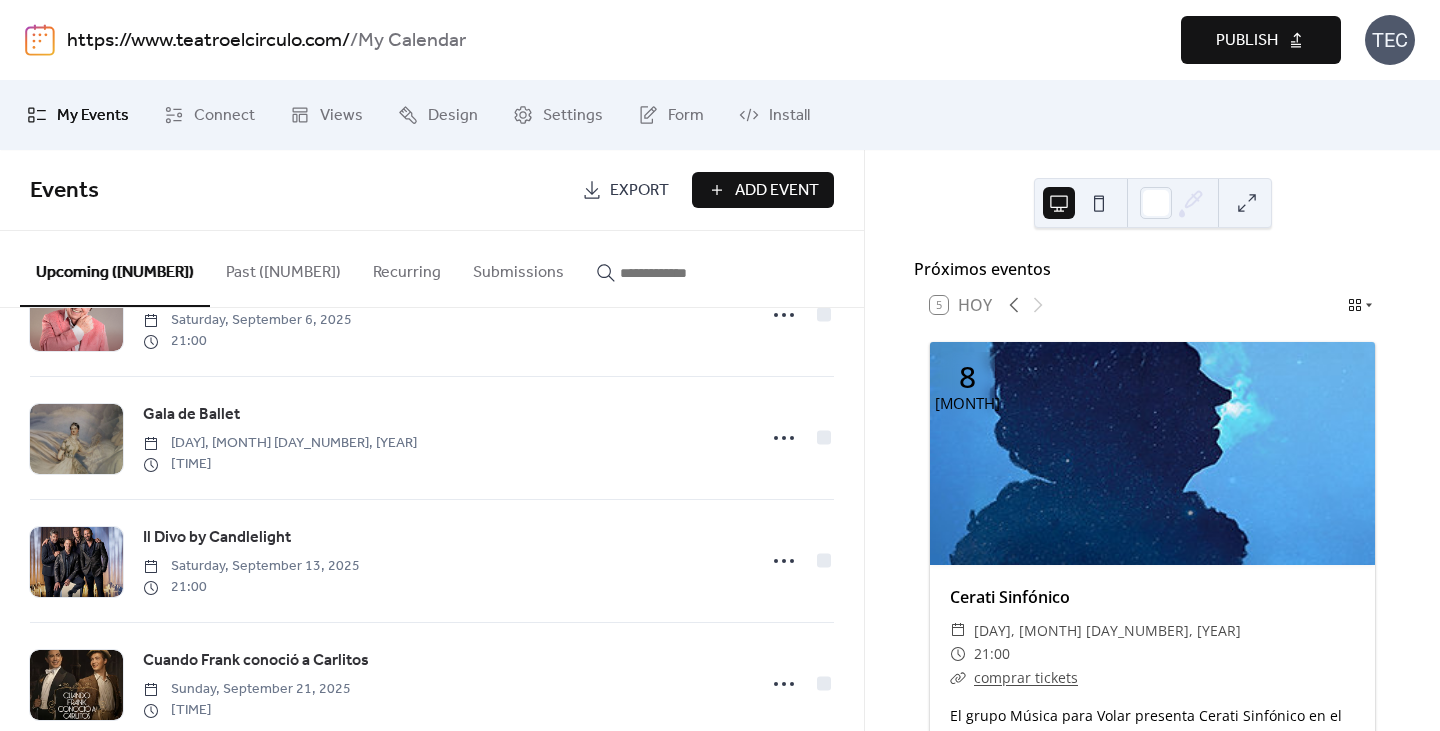 scroll, scrollTop: 1400, scrollLeft: 0, axis: vertical 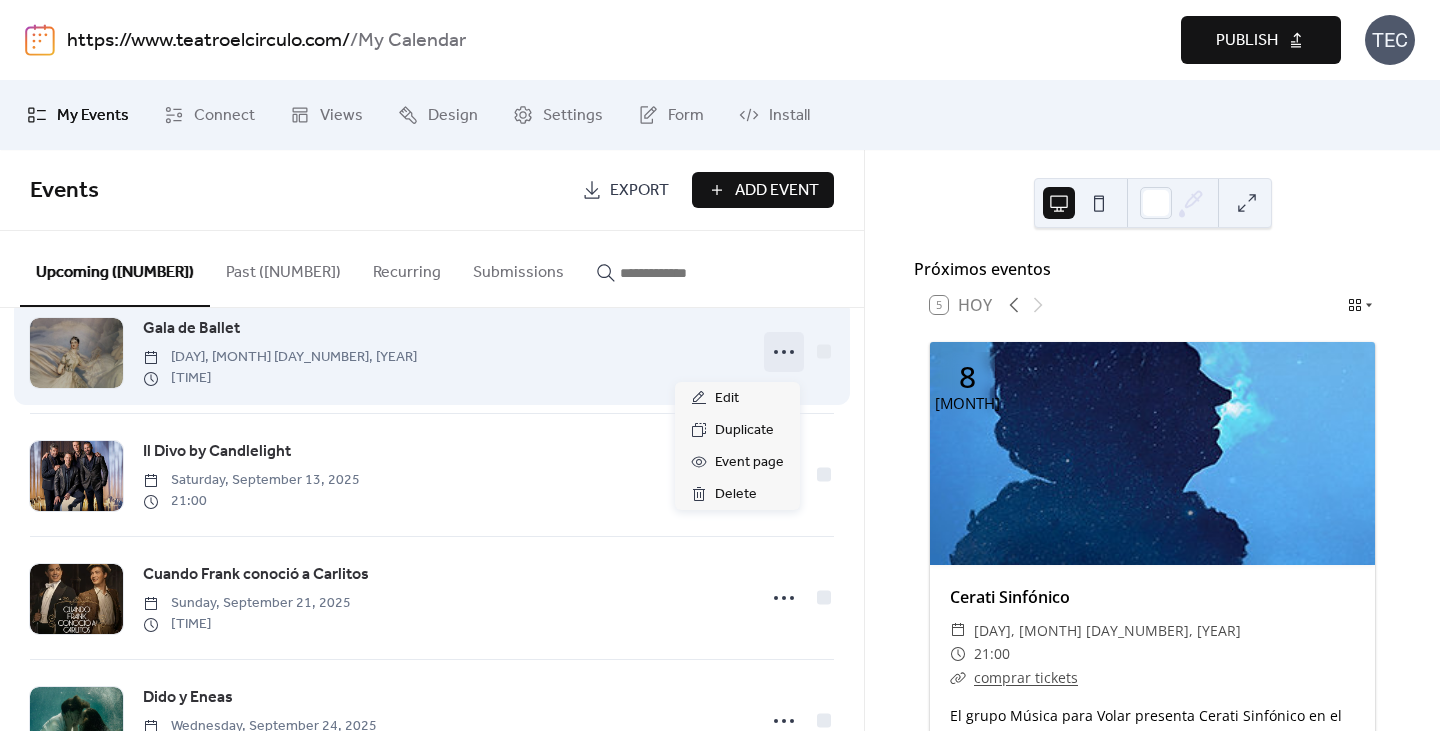 click 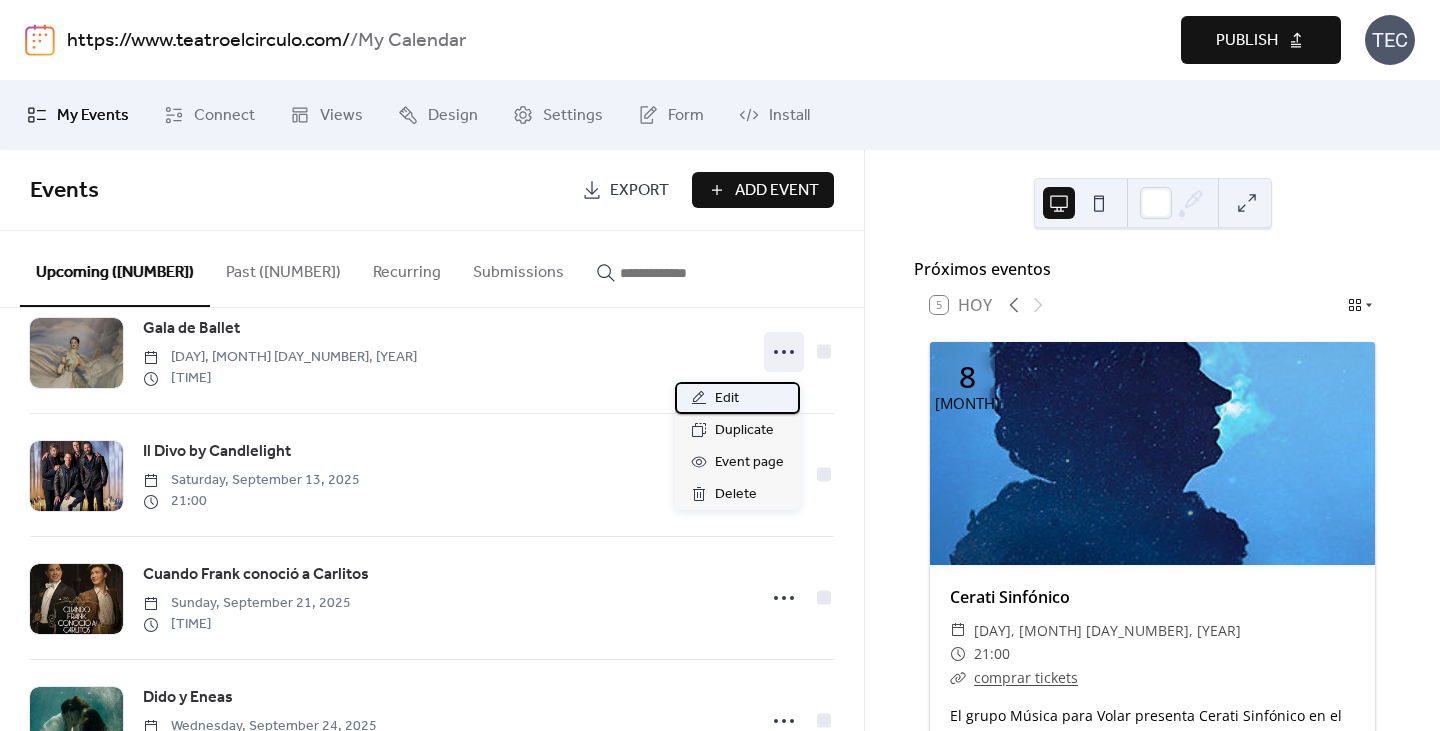 click on "Edit" at bounding box center (727, 399) 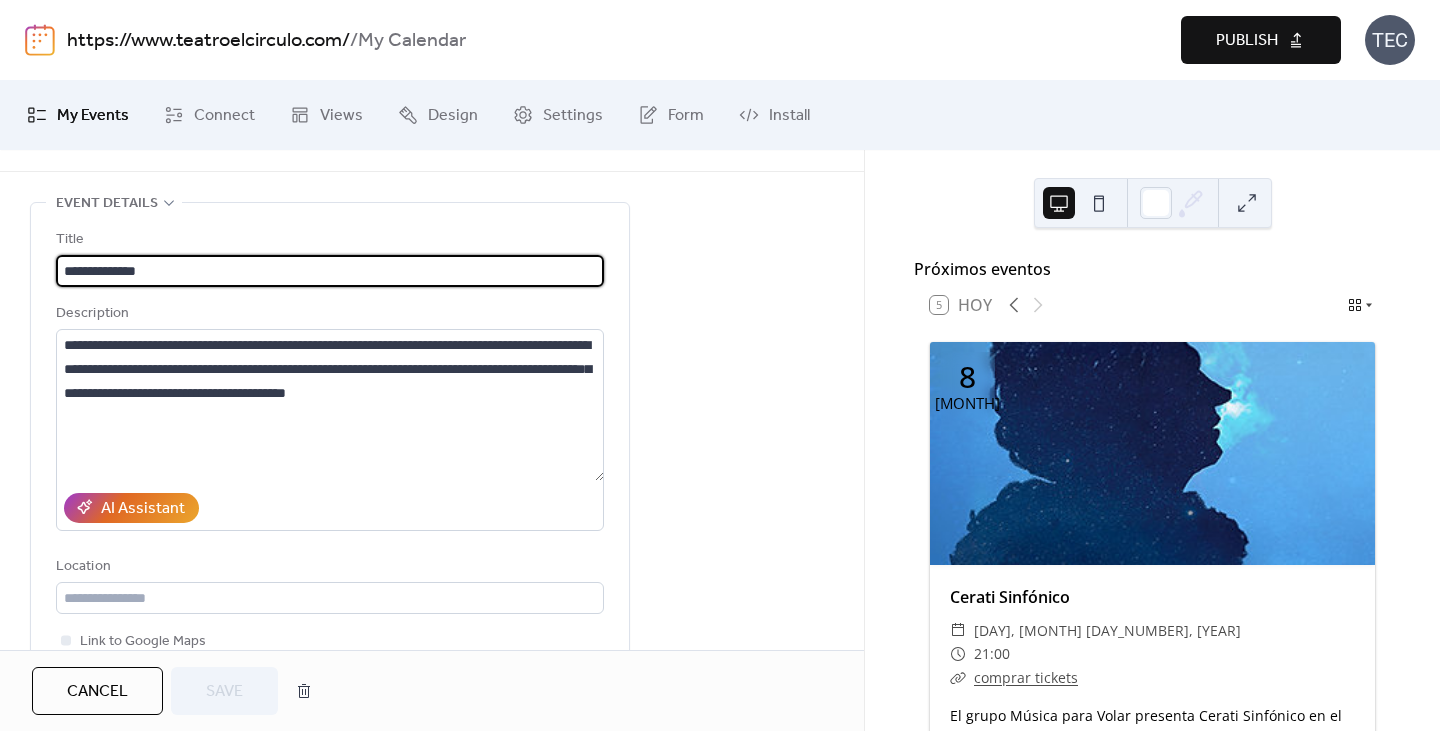 scroll, scrollTop: 500, scrollLeft: 0, axis: vertical 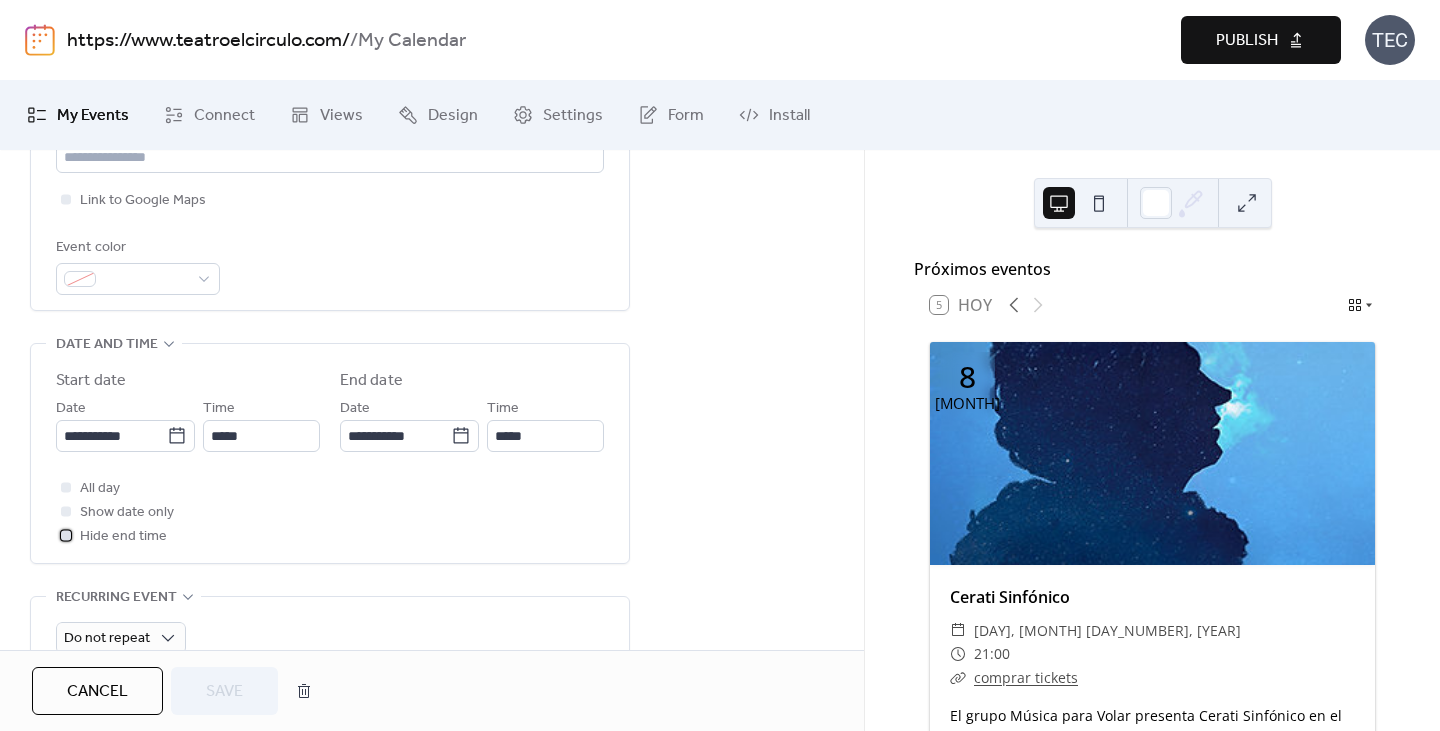 click on "Hide end time" at bounding box center (123, 537) 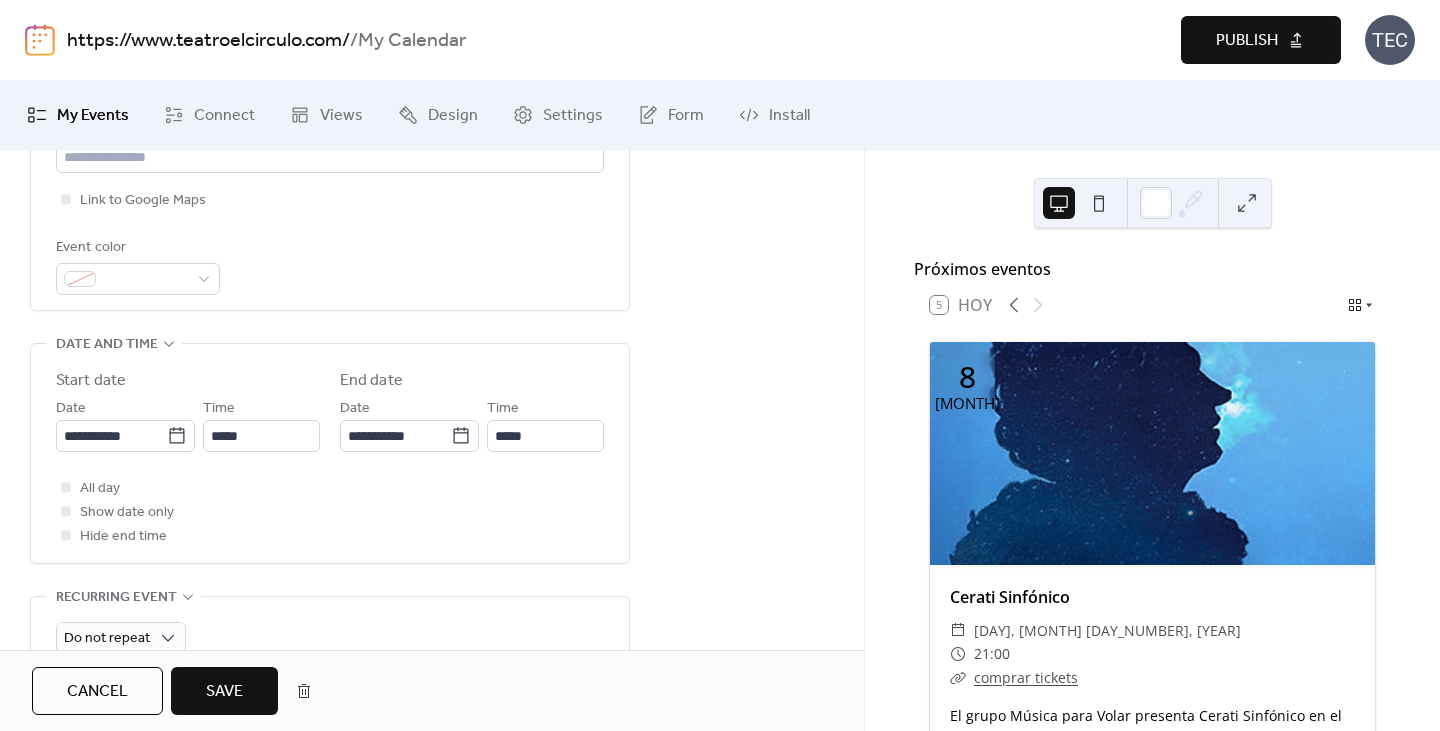 click on "Save" at bounding box center [224, 691] 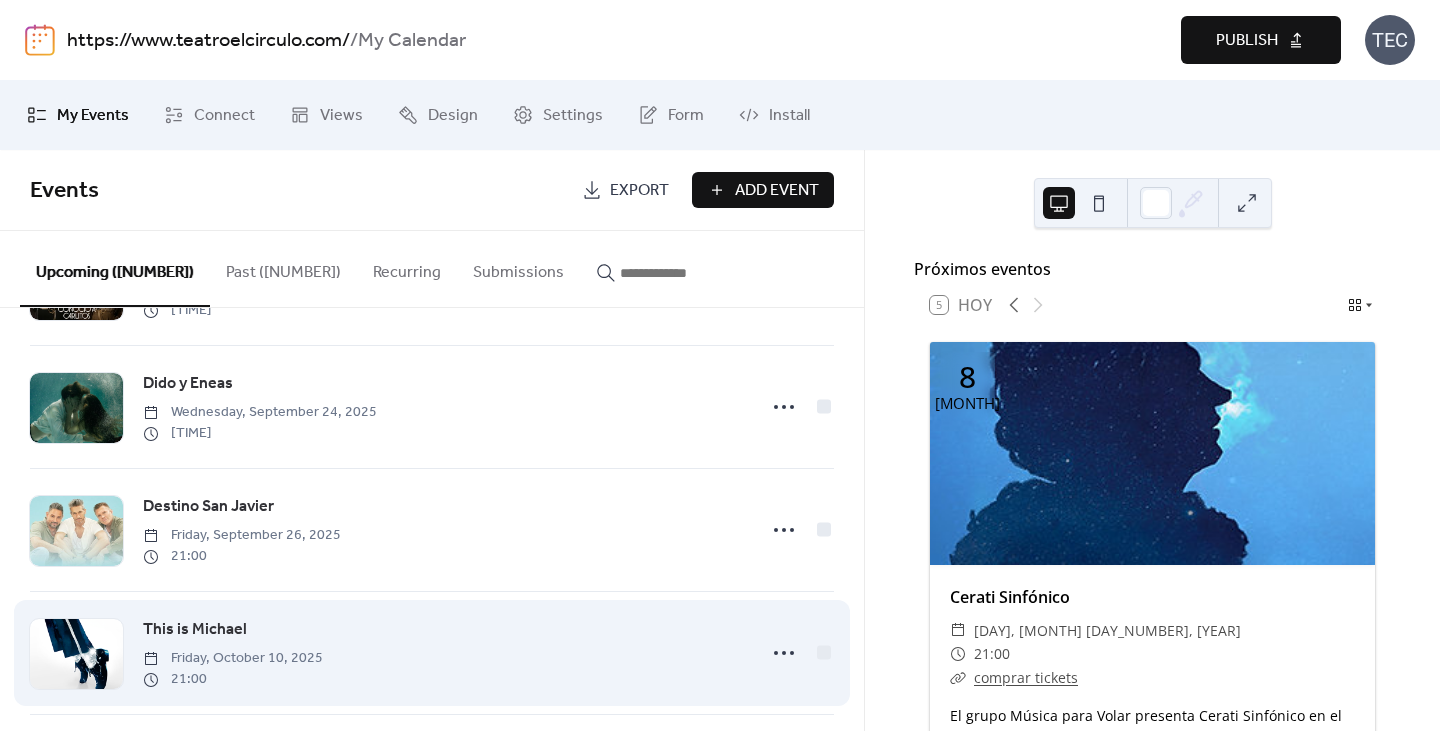 scroll, scrollTop: 1700, scrollLeft: 0, axis: vertical 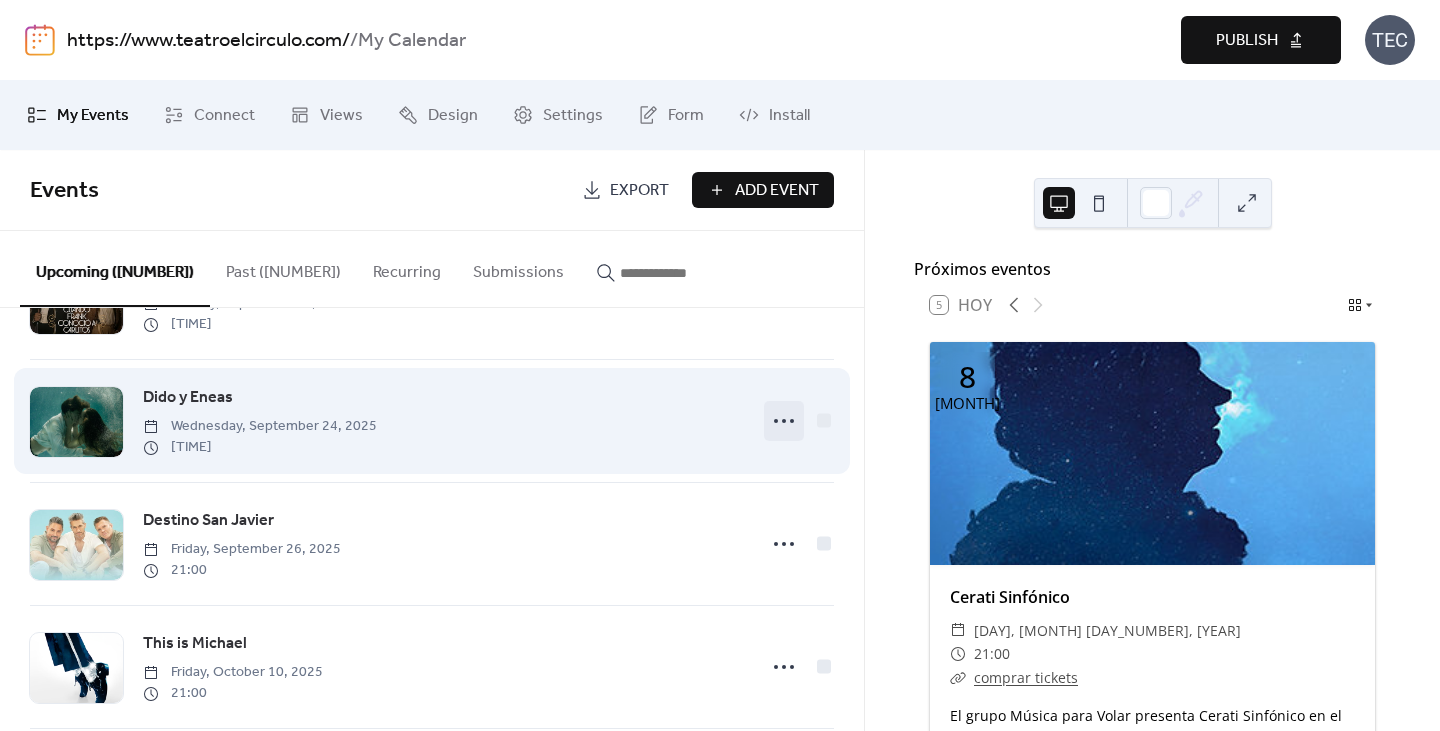 click 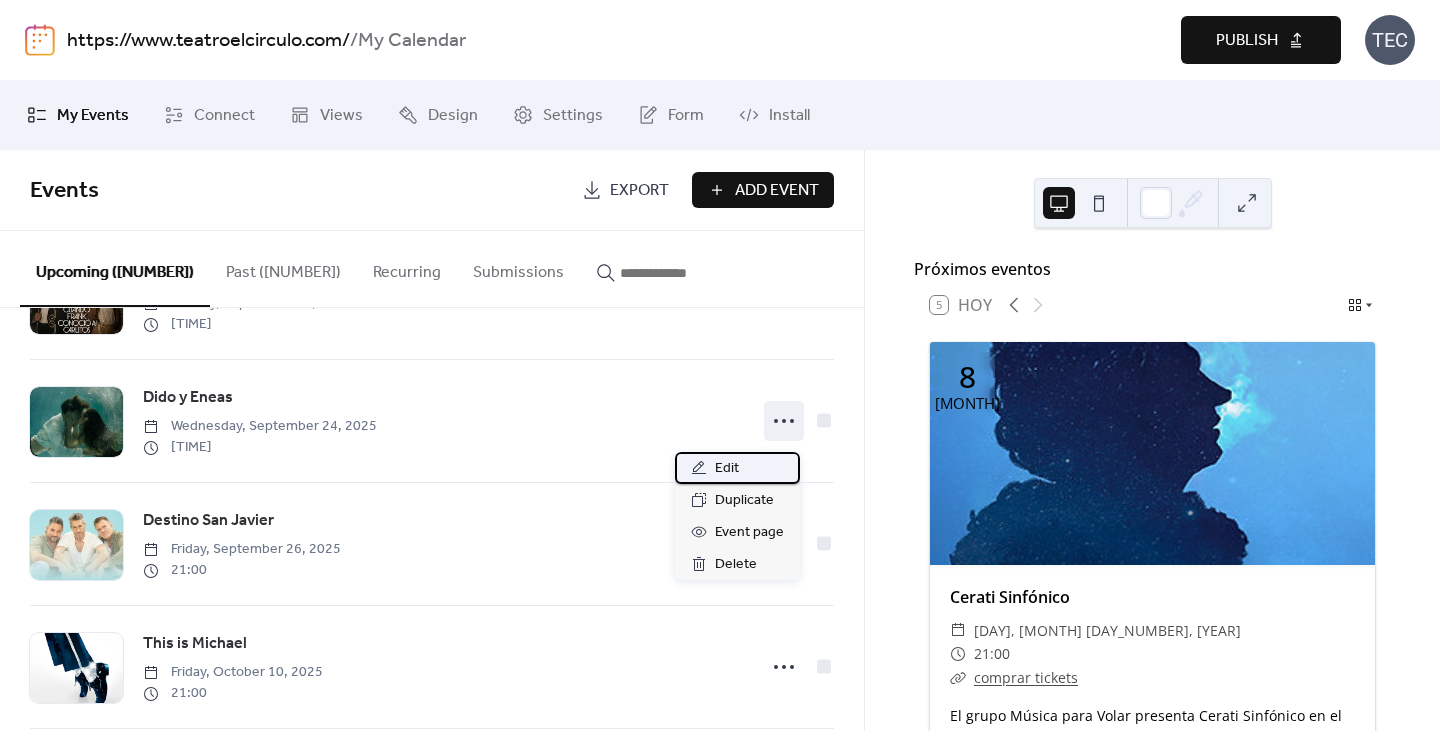 click on "Edit" at bounding box center (727, 469) 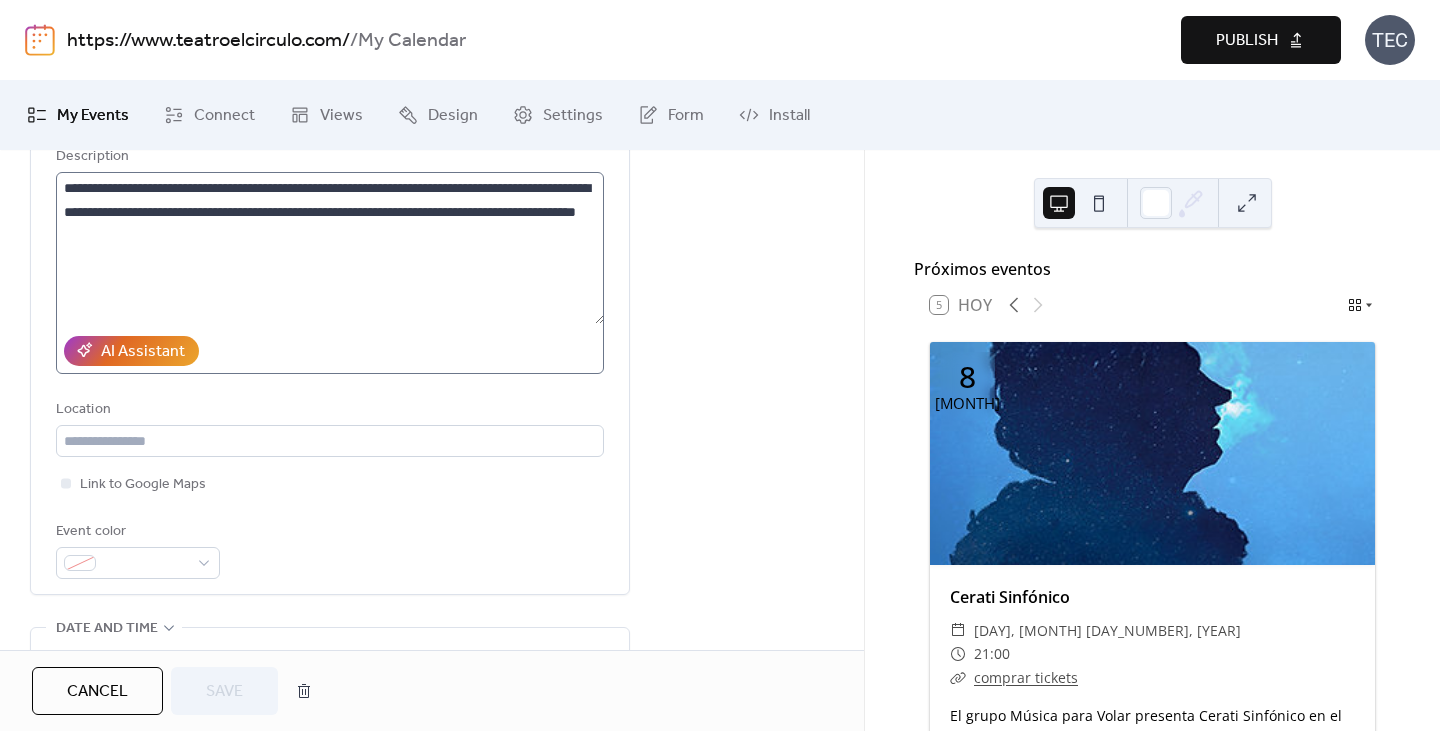 scroll, scrollTop: 700, scrollLeft: 0, axis: vertical 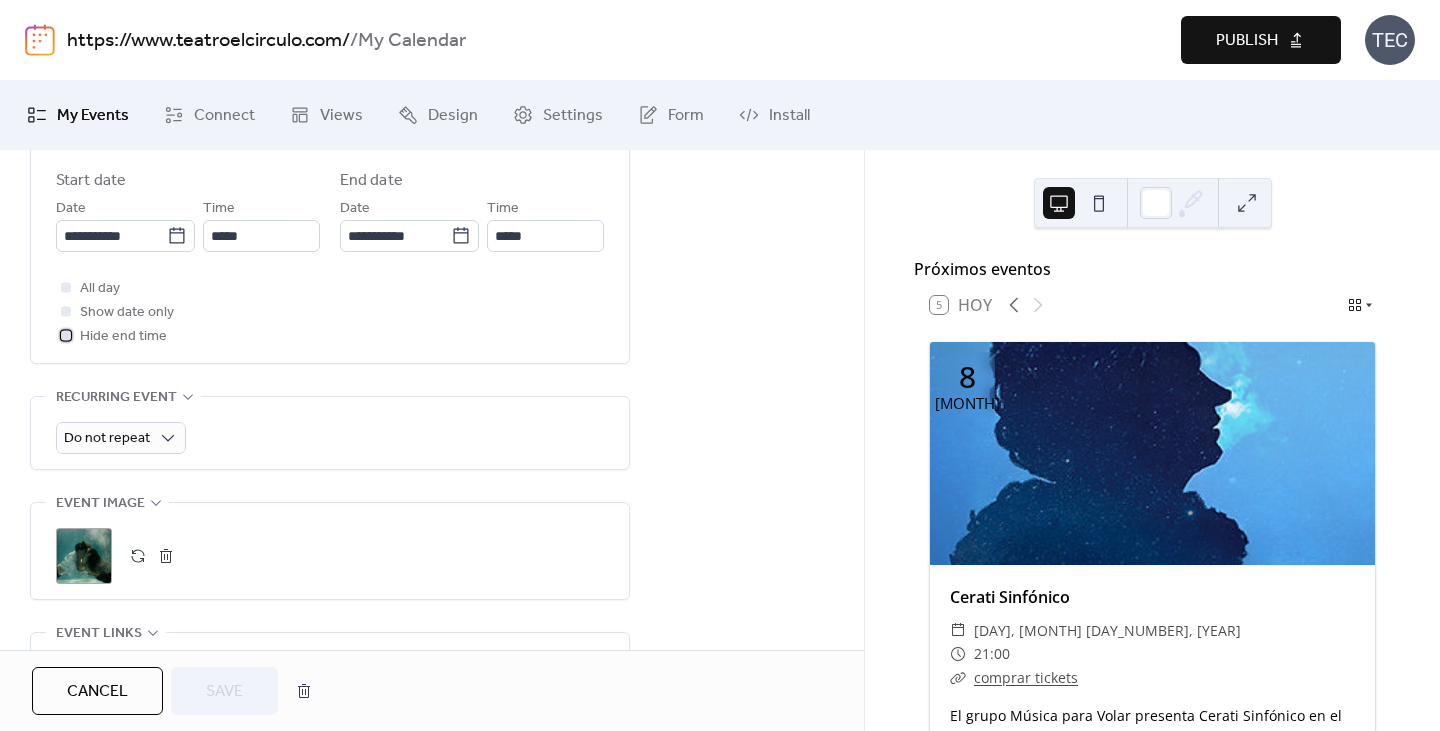click on "Hide end time" at bounding box center [123, 337] 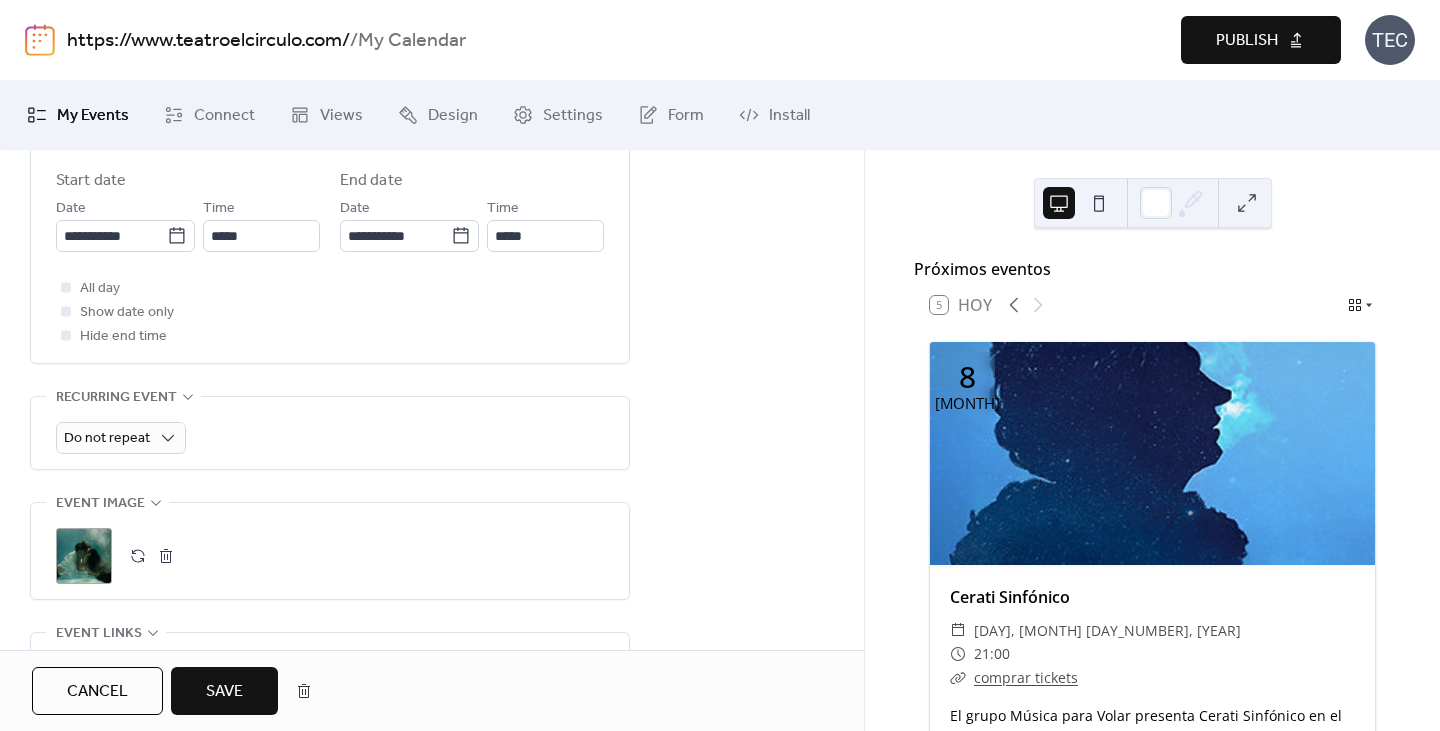 click on "Save" at bounding box center (224, 692) 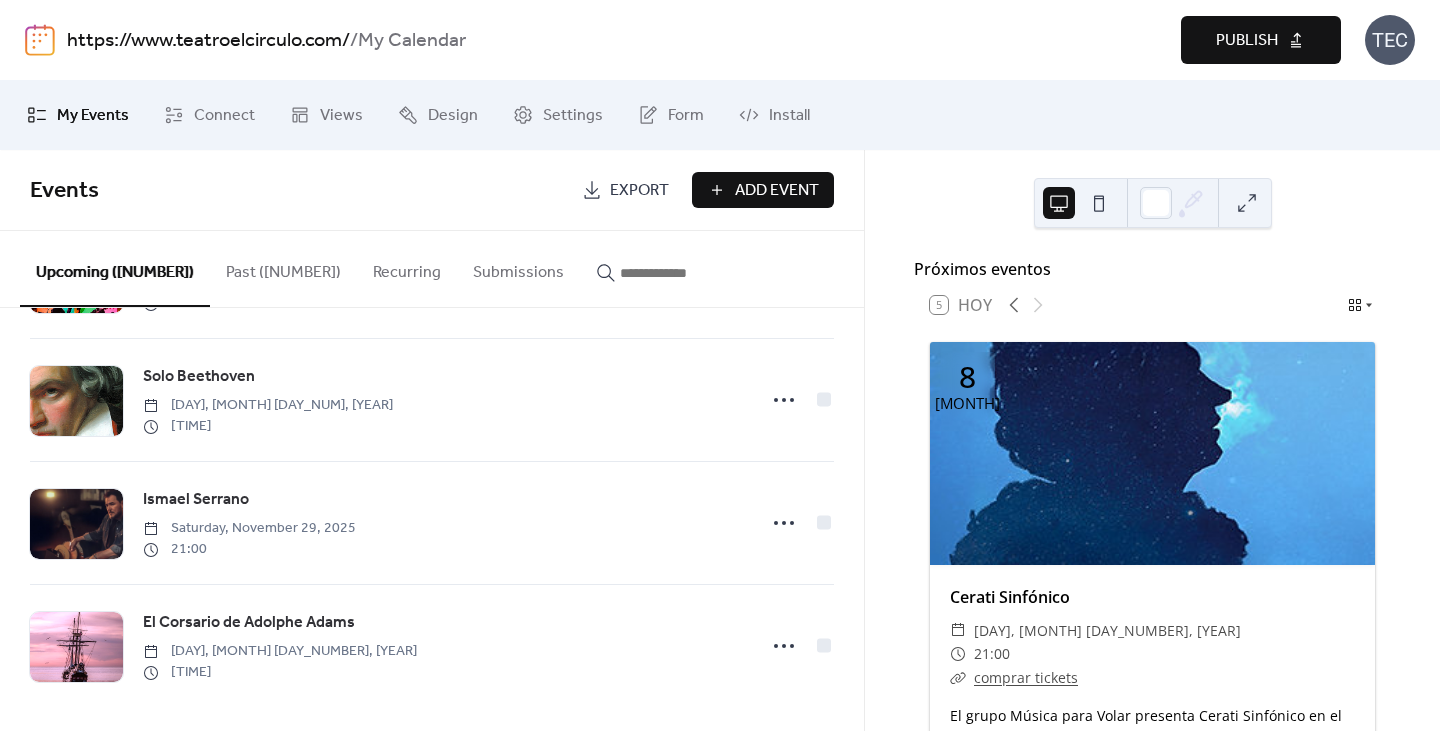 scroll, scrollTop: 2353, scrollLeft: 0, axis: vertical 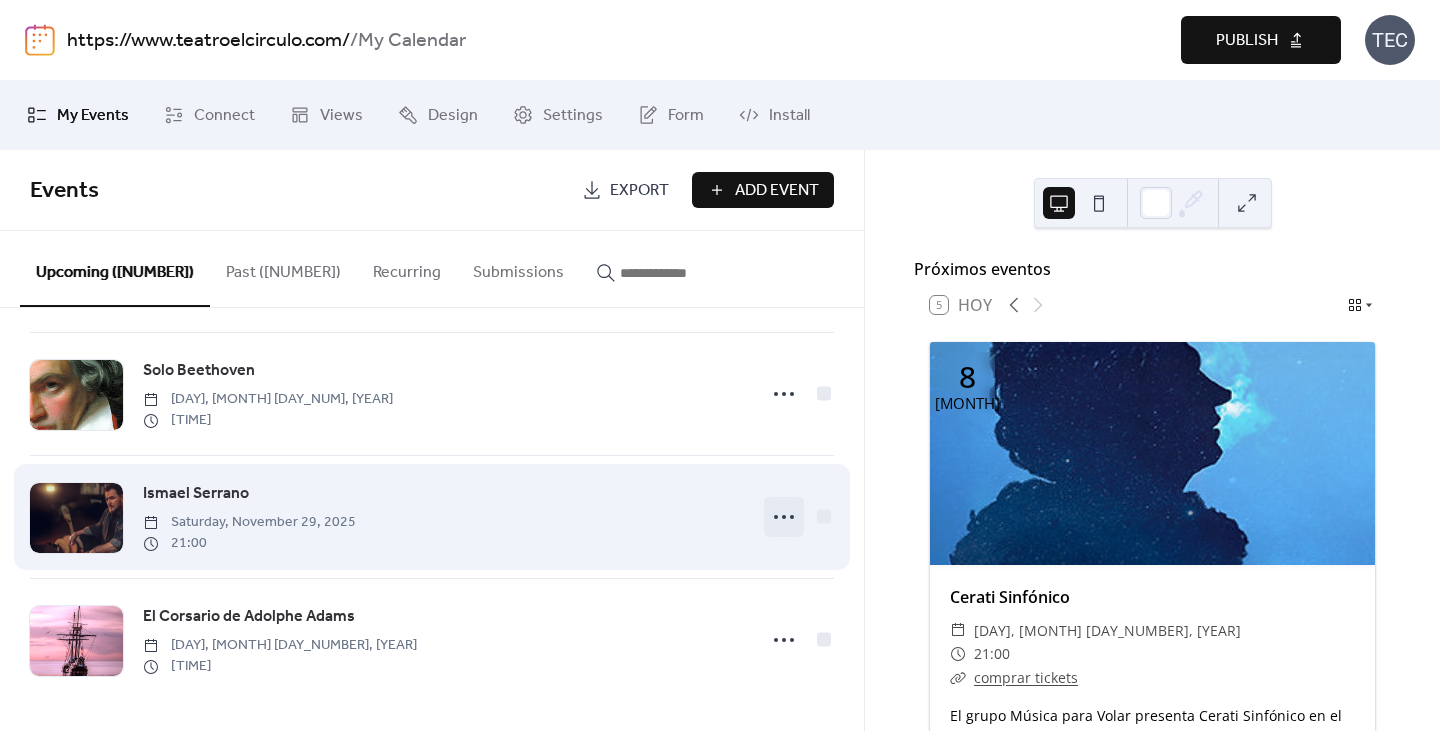click 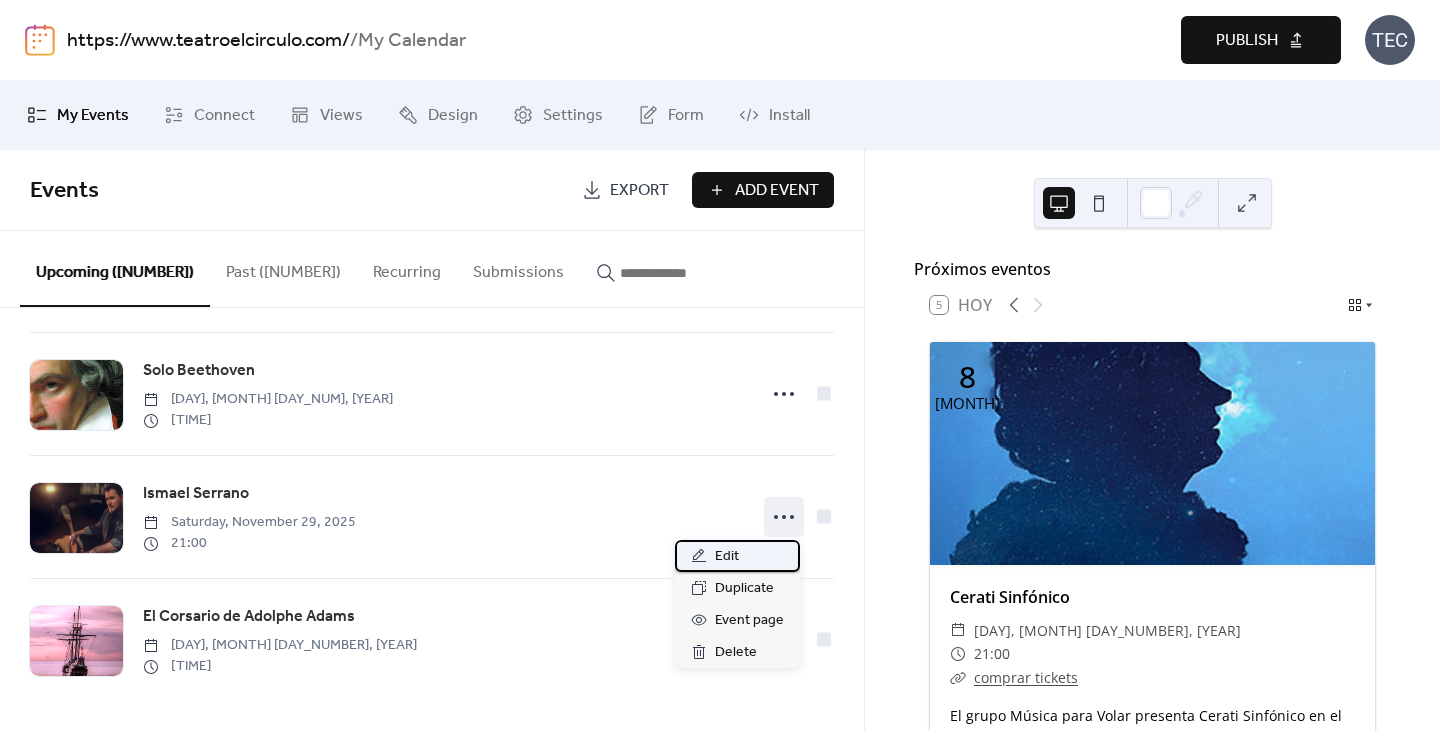 click on "Edit" at bounding box center [737, 556] 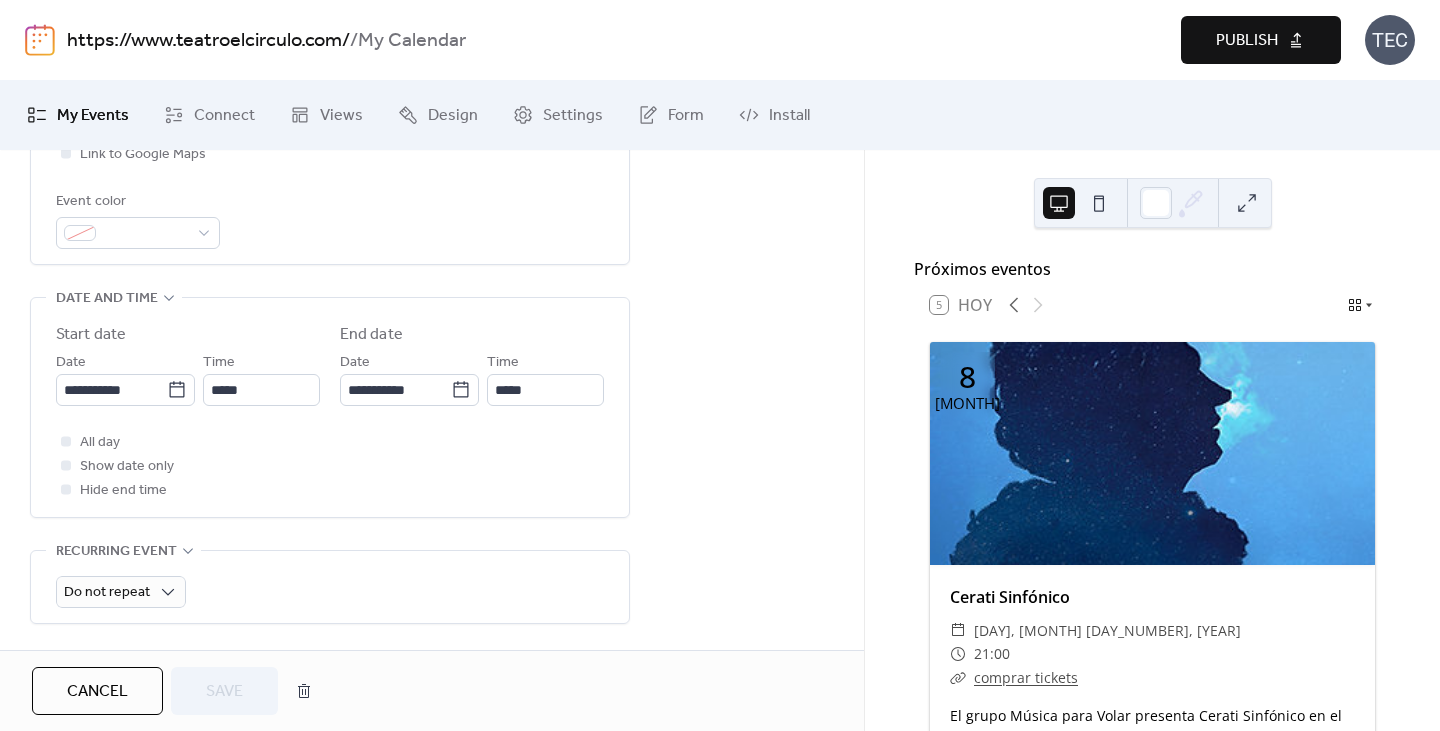 scroll, scrollTop: 600, scrollLeft: 0, axis: vertical 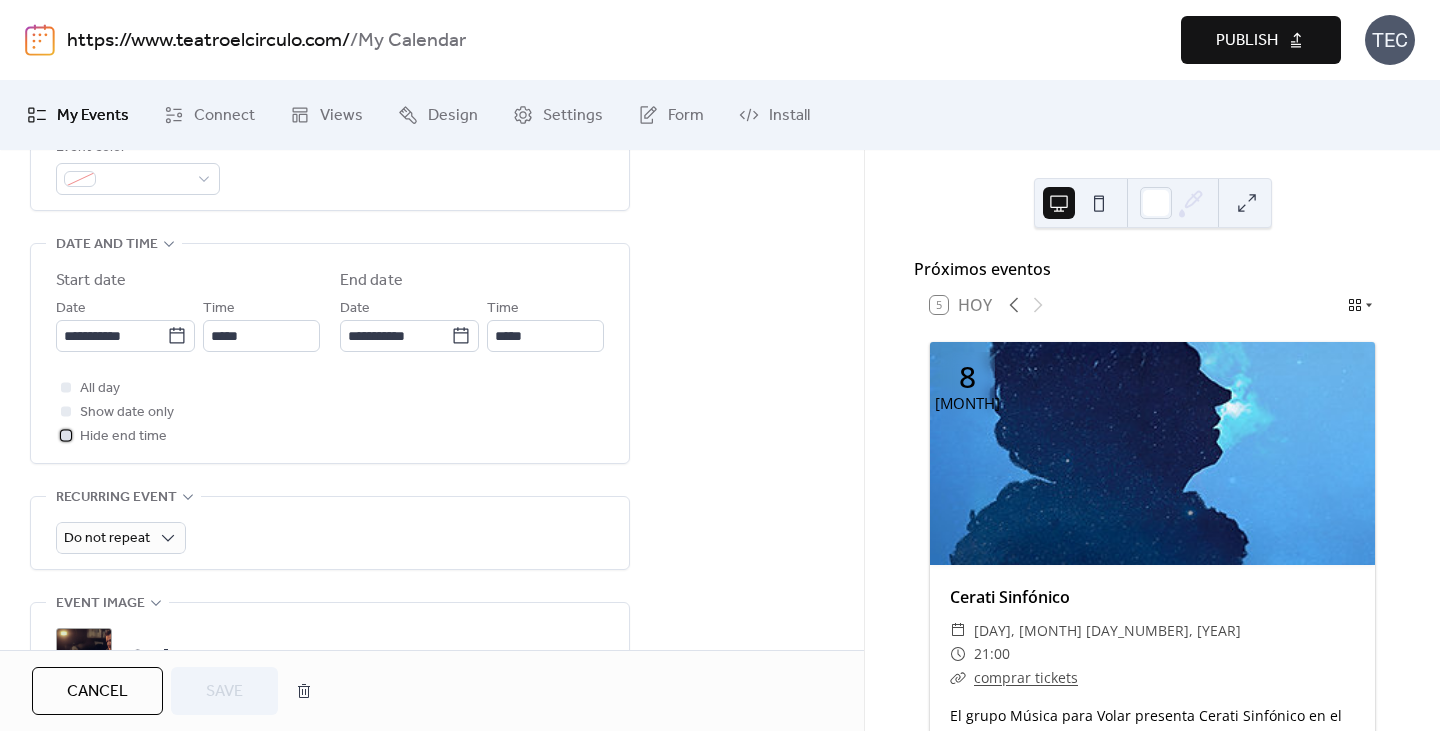 click on "Hide end time" at bounding box center (123, 437) 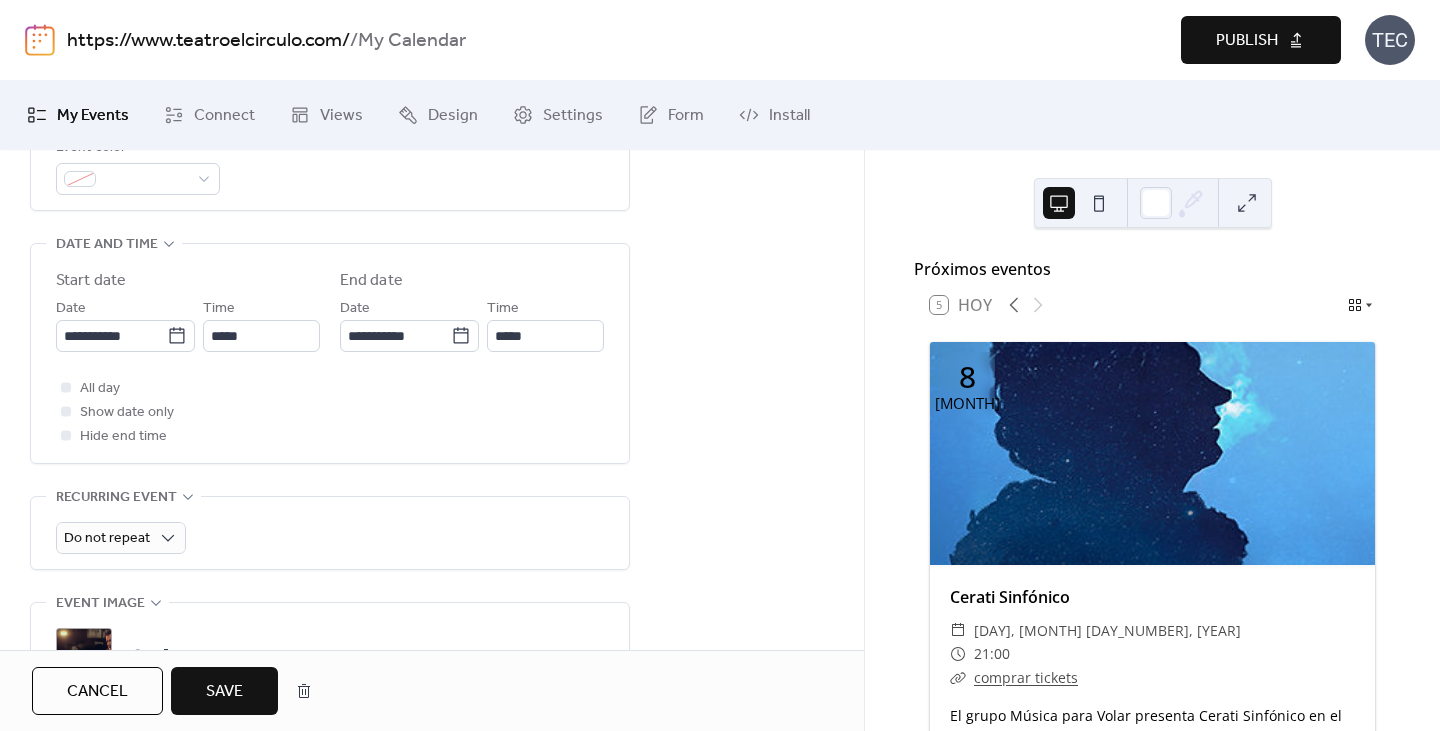 click on "Save" at bounding box center (224, 691) 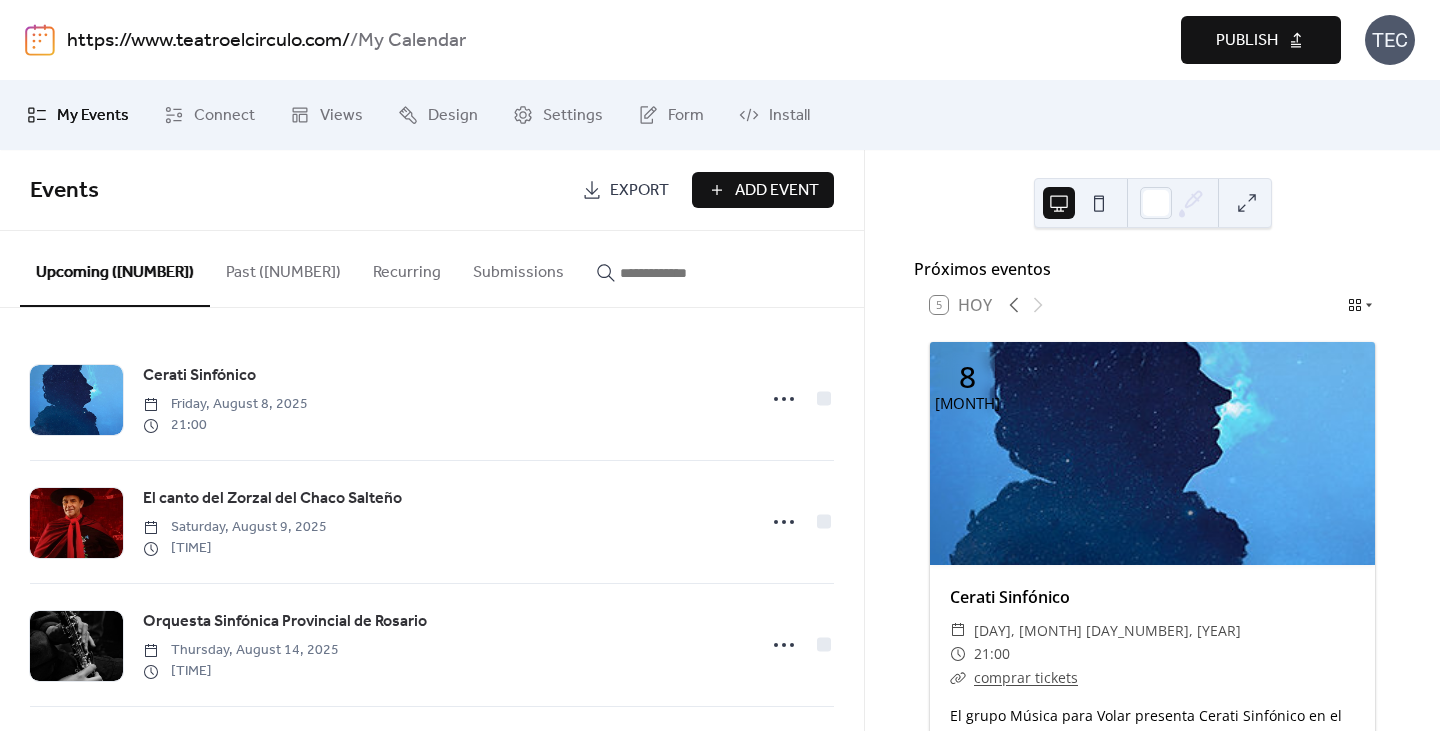 click on "Publish" at bounding box center [1247, 41] 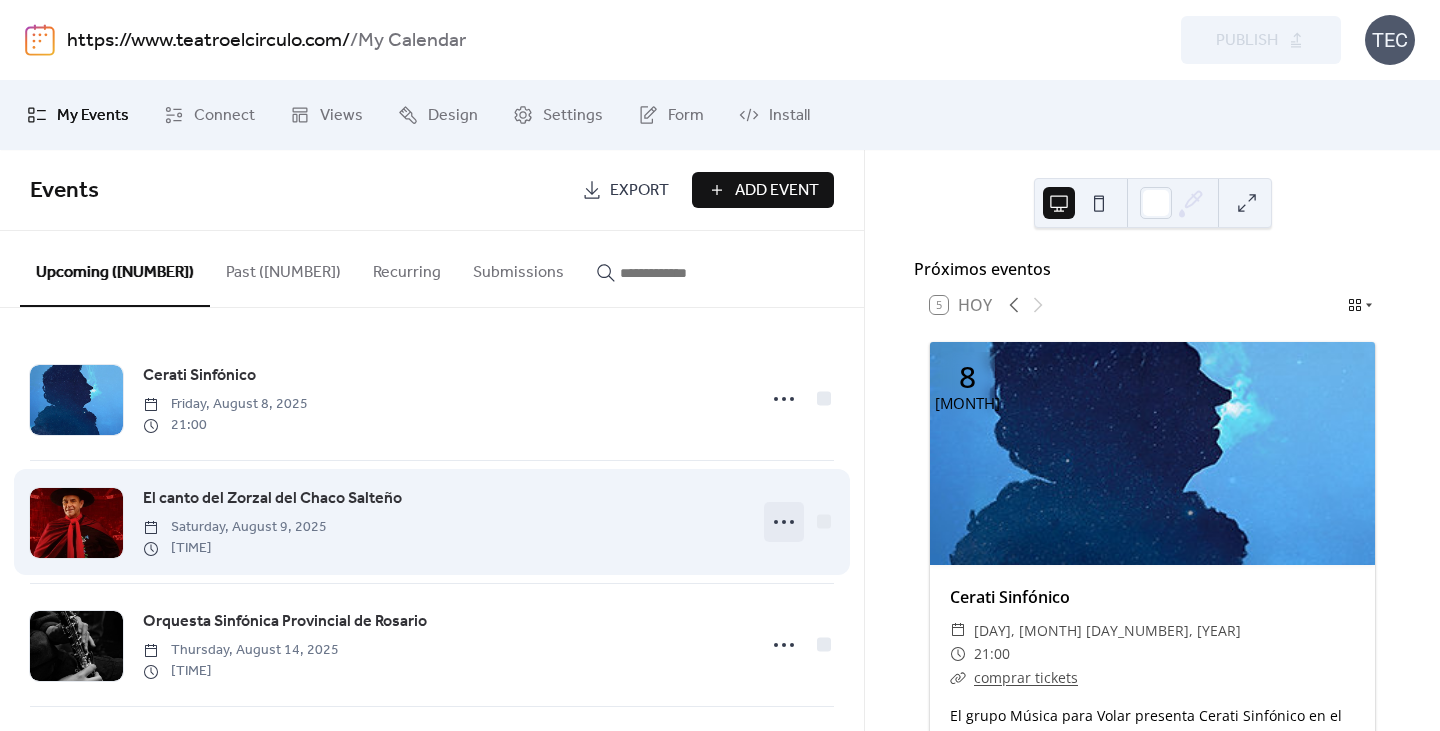 click 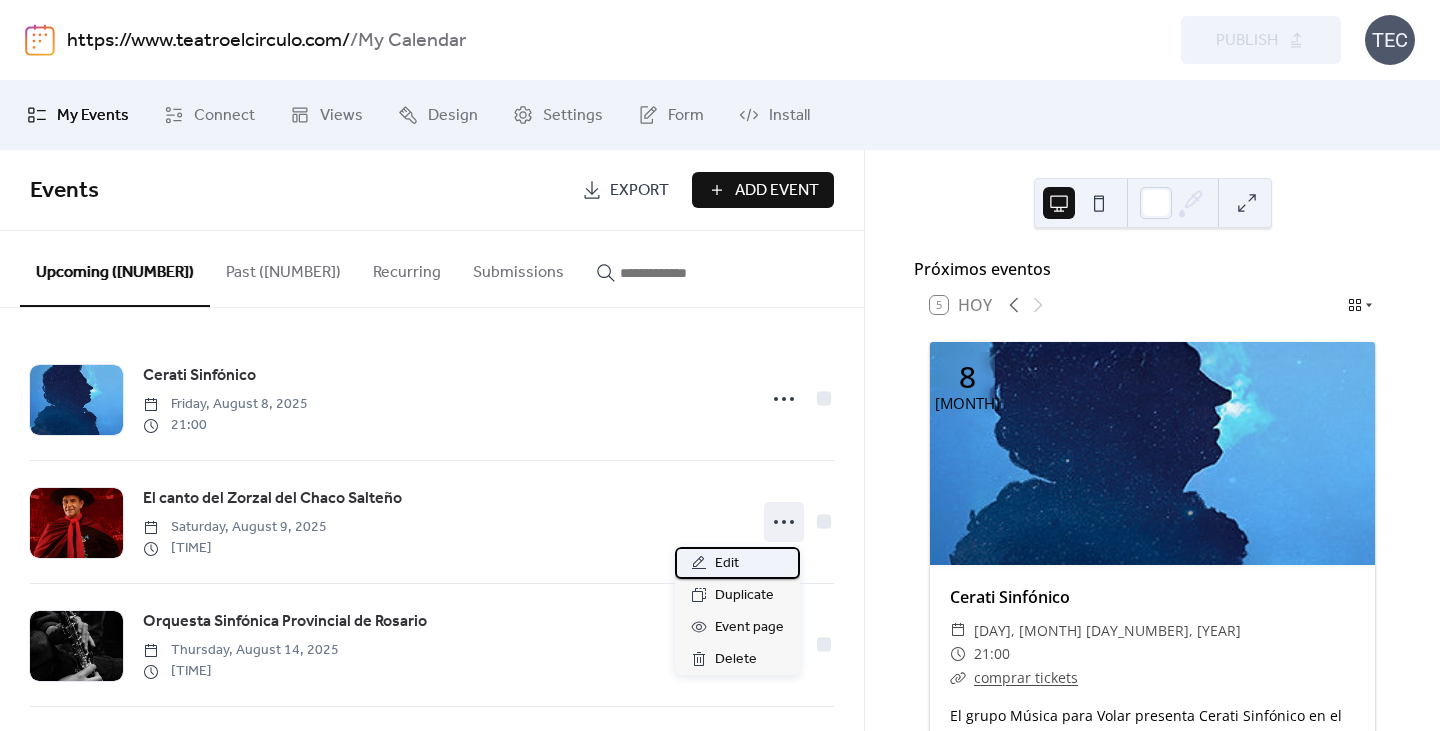 click on "Edit" at bounding box center (737, 563) 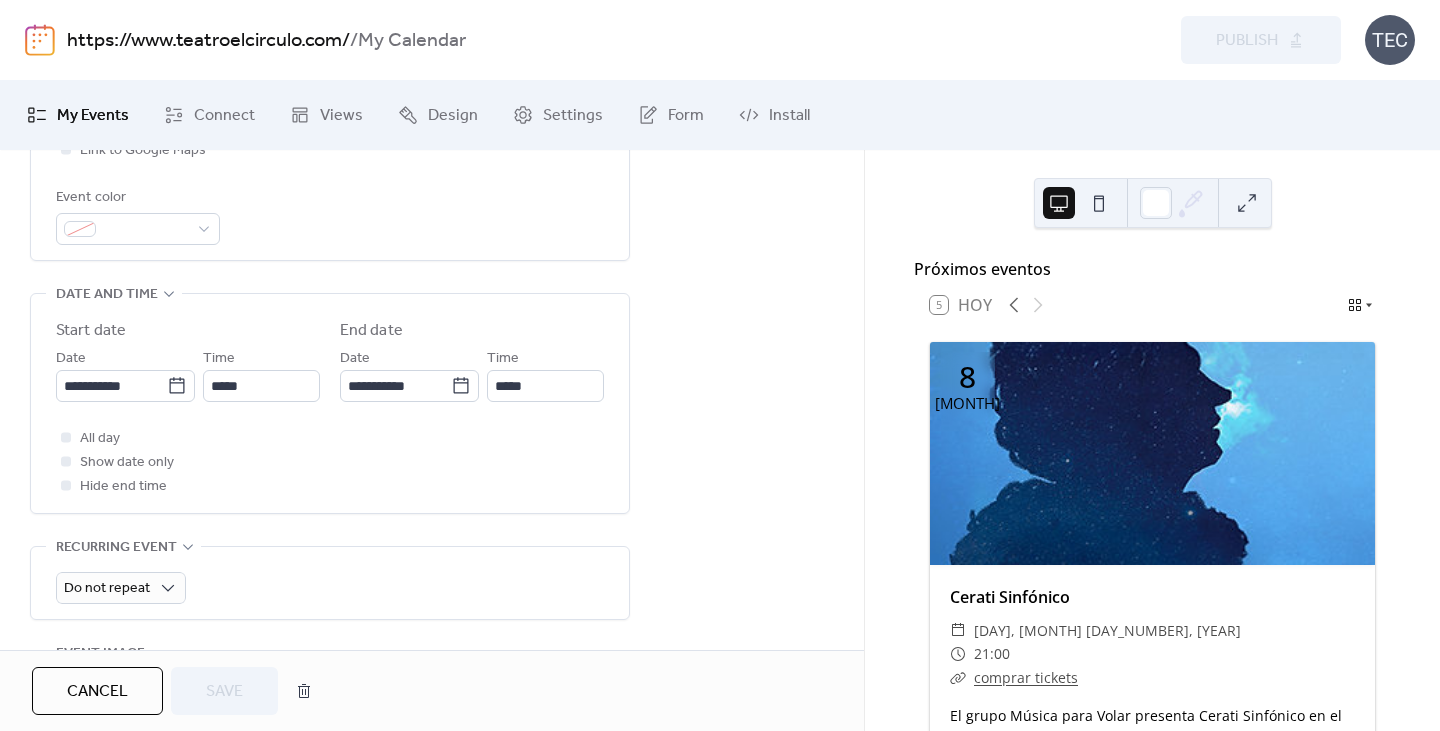 scroll, scrollTop: 800, scrollLeft: 0, axis: vertical 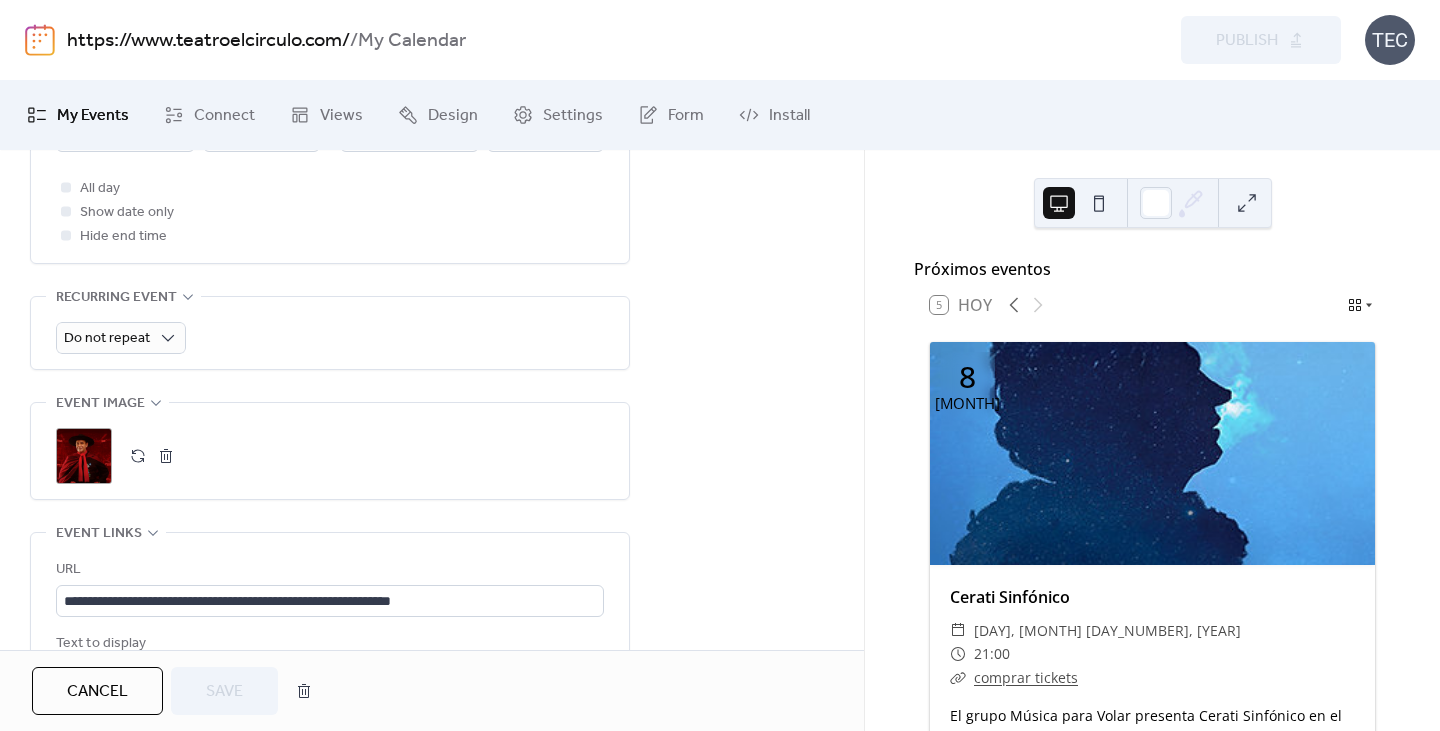 click at bounding box center [138, 456] 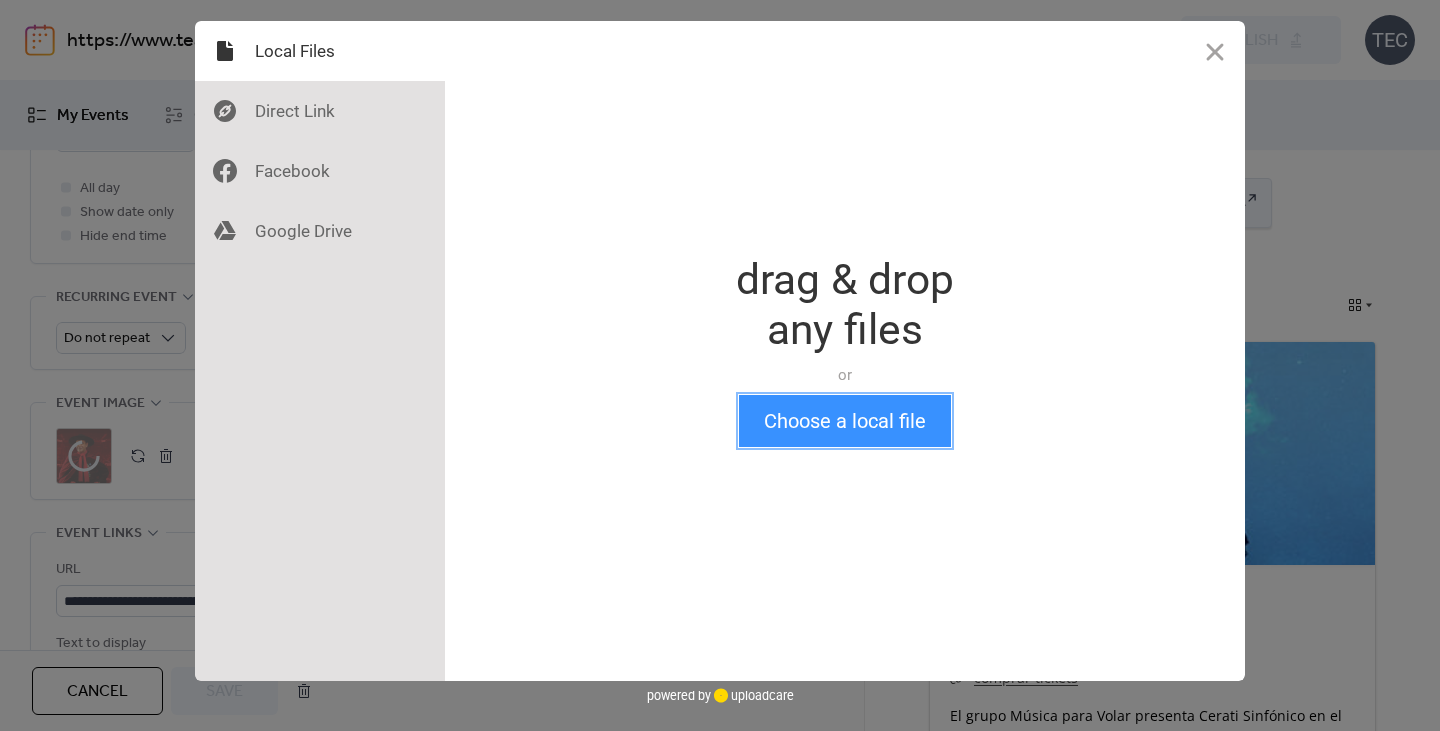 click on "Choose a local file" at bounding box center (845, 421) 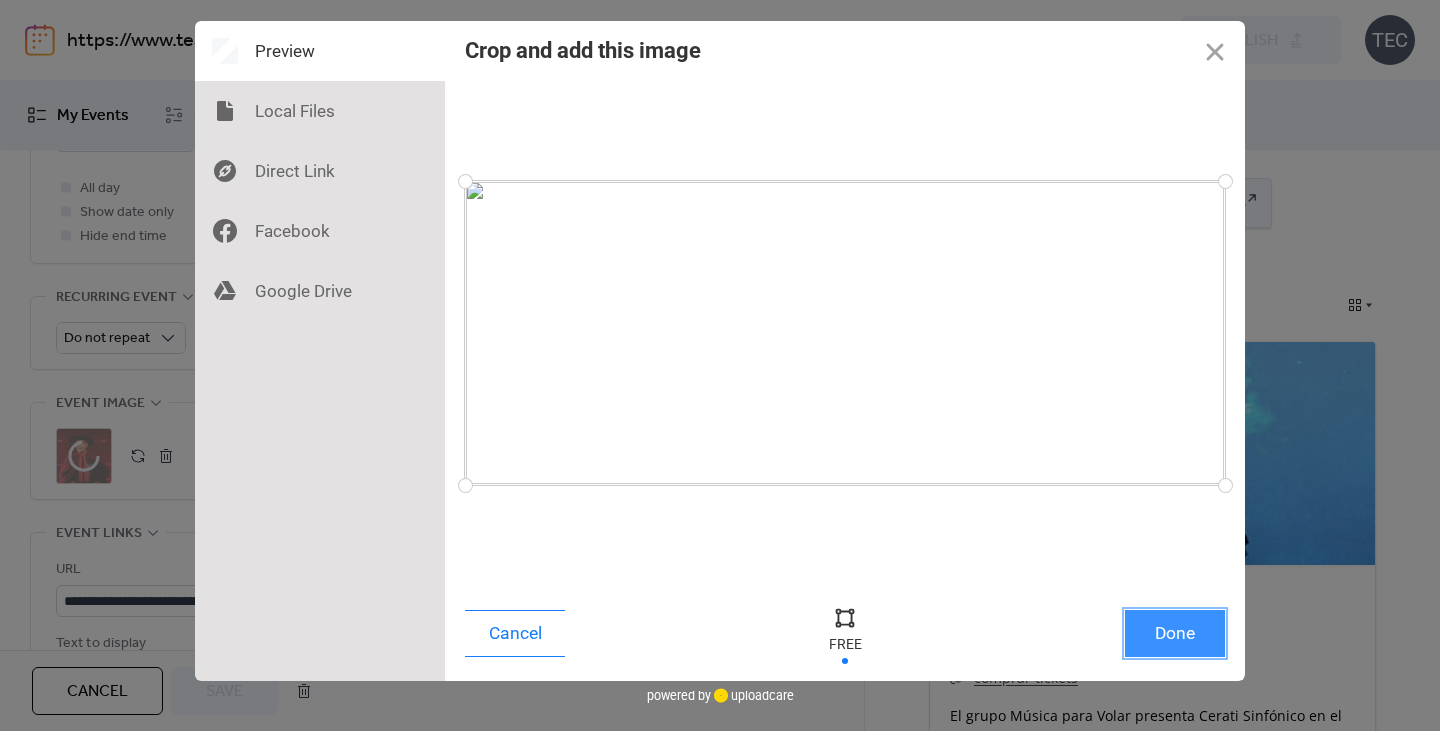 click on "Done" at bounding box center [1175, 633] 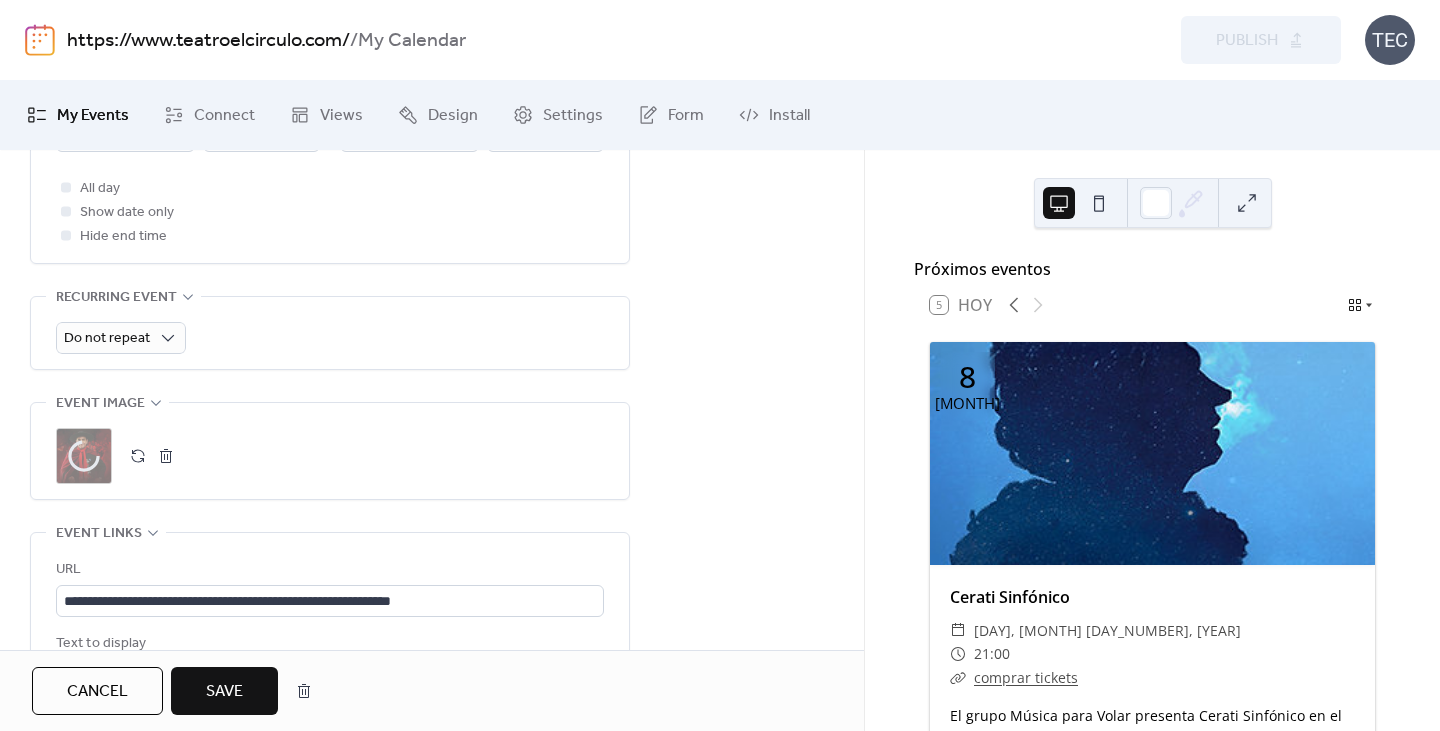 click on "Save" at bounding box center [224, 692] 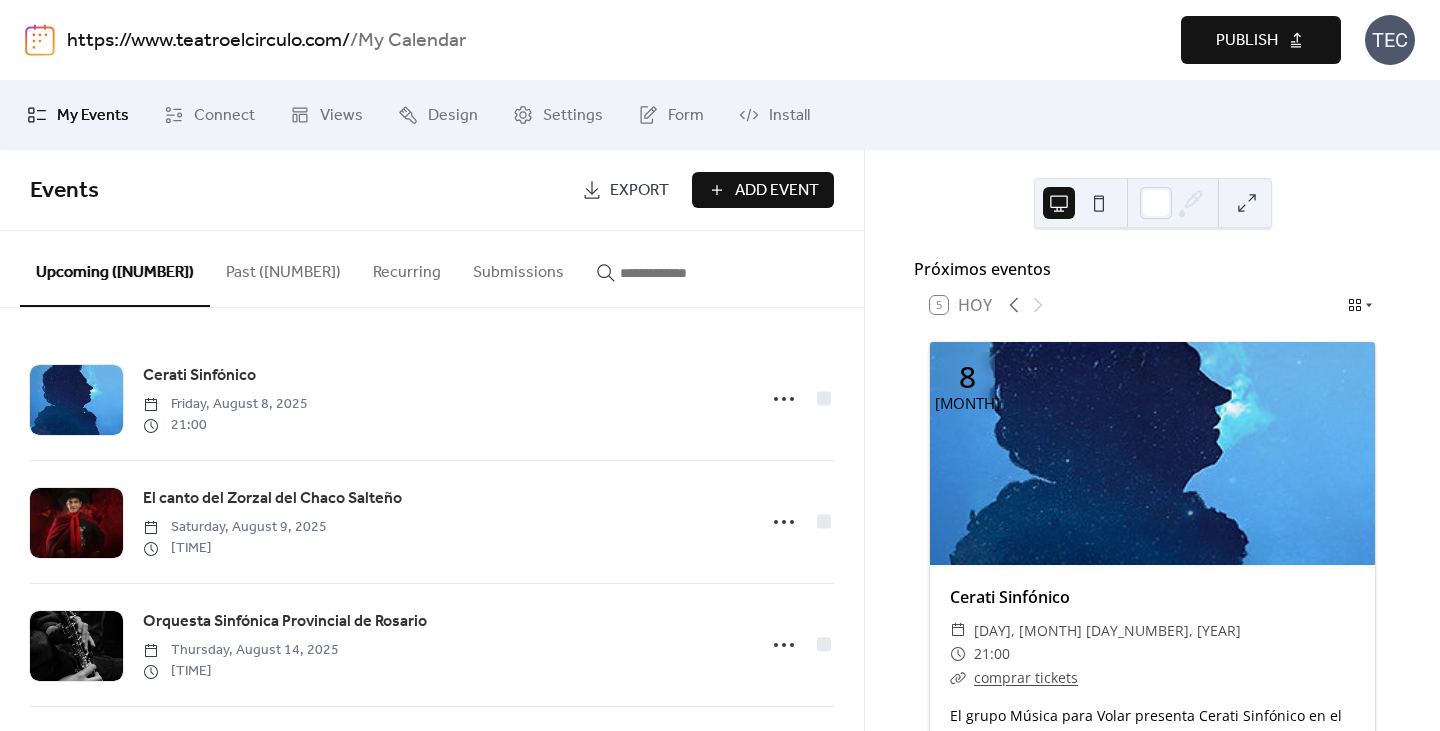 click on "Publish" at bounding box center (1261, 40) 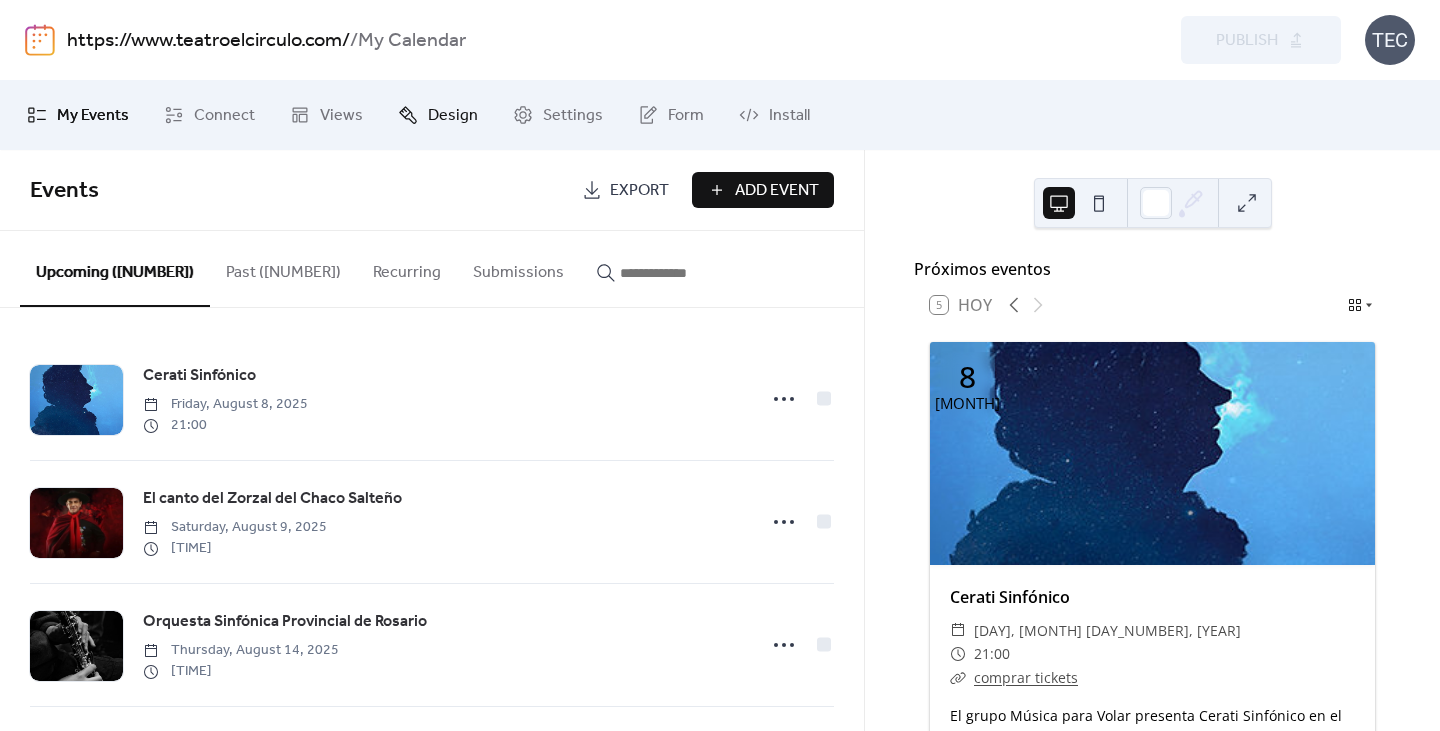 click on "Design" at bounding box center [438, 115] 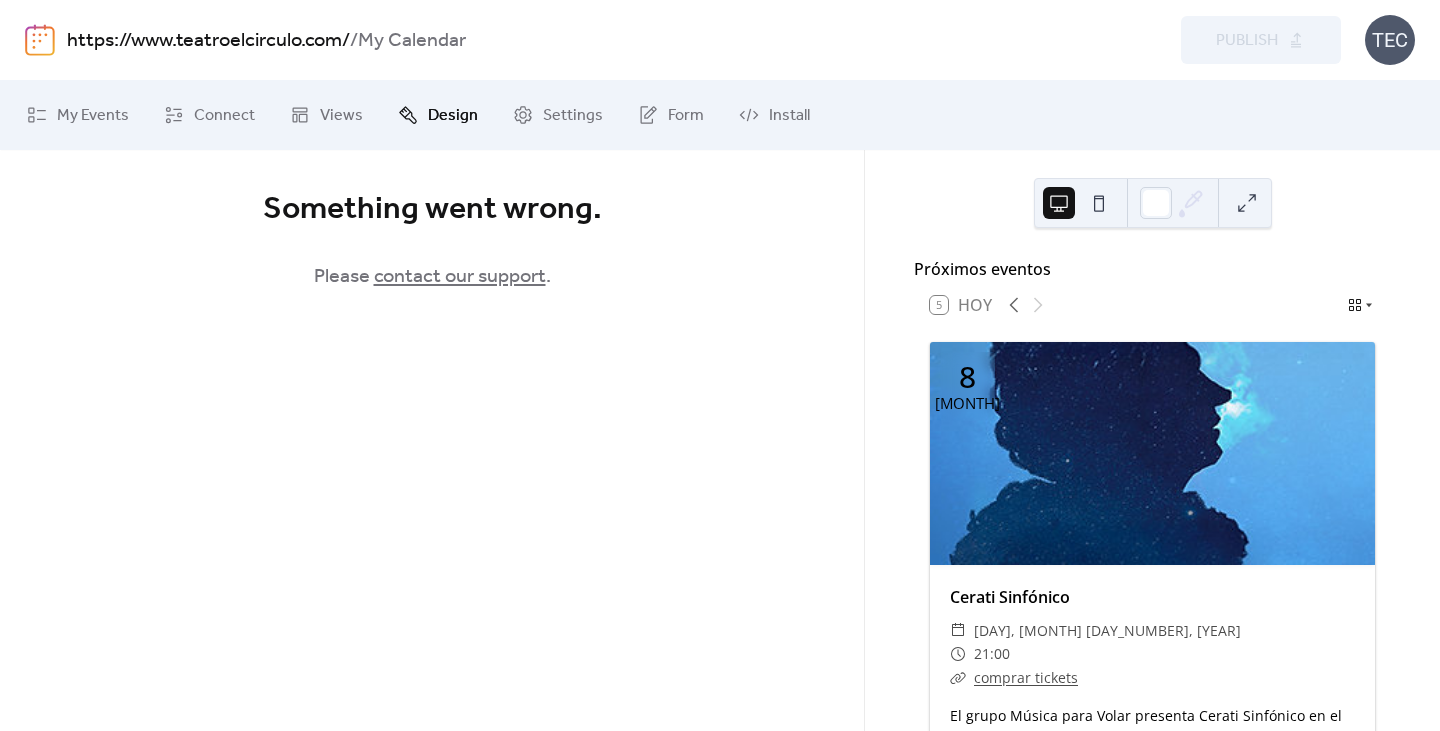 click on "Something went wrong." at bounding box center (432, 210) 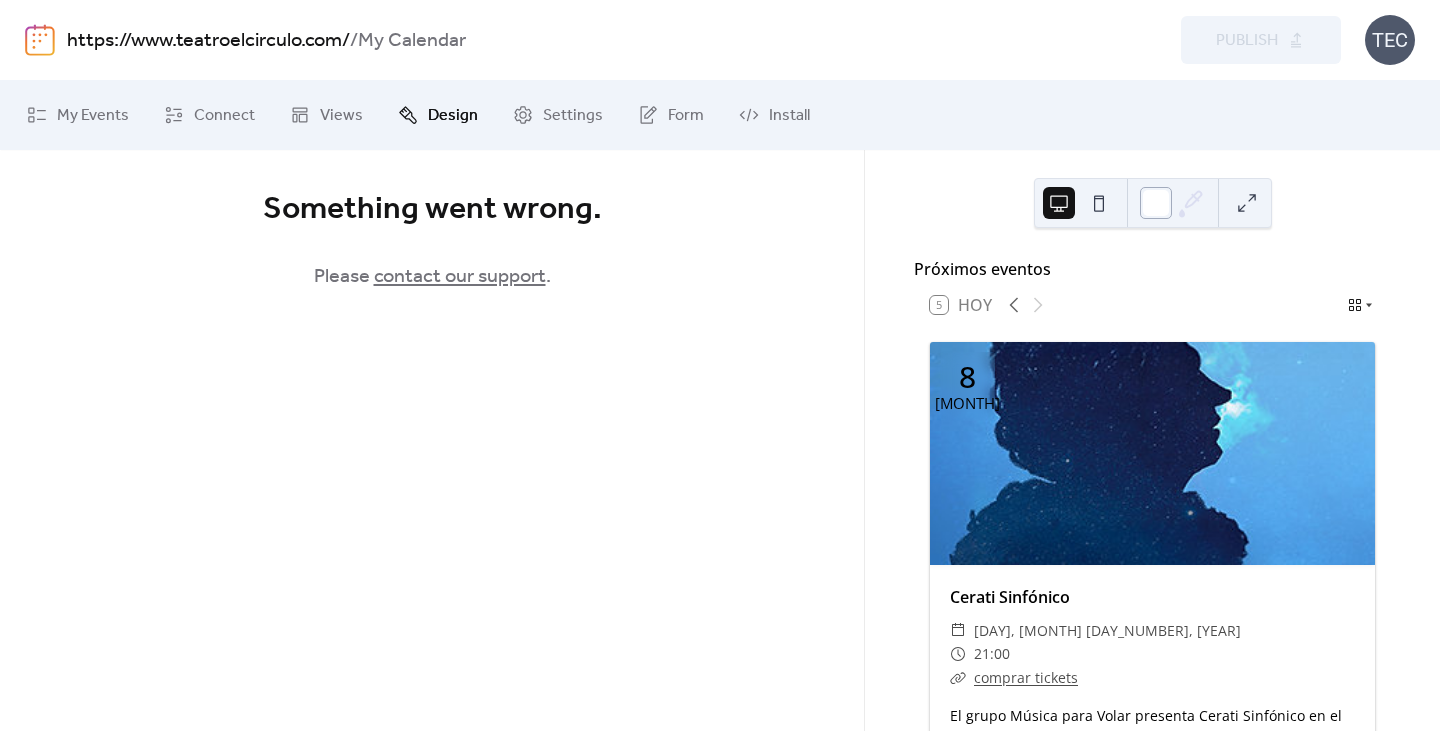 click at bounding box center [1156, 203] 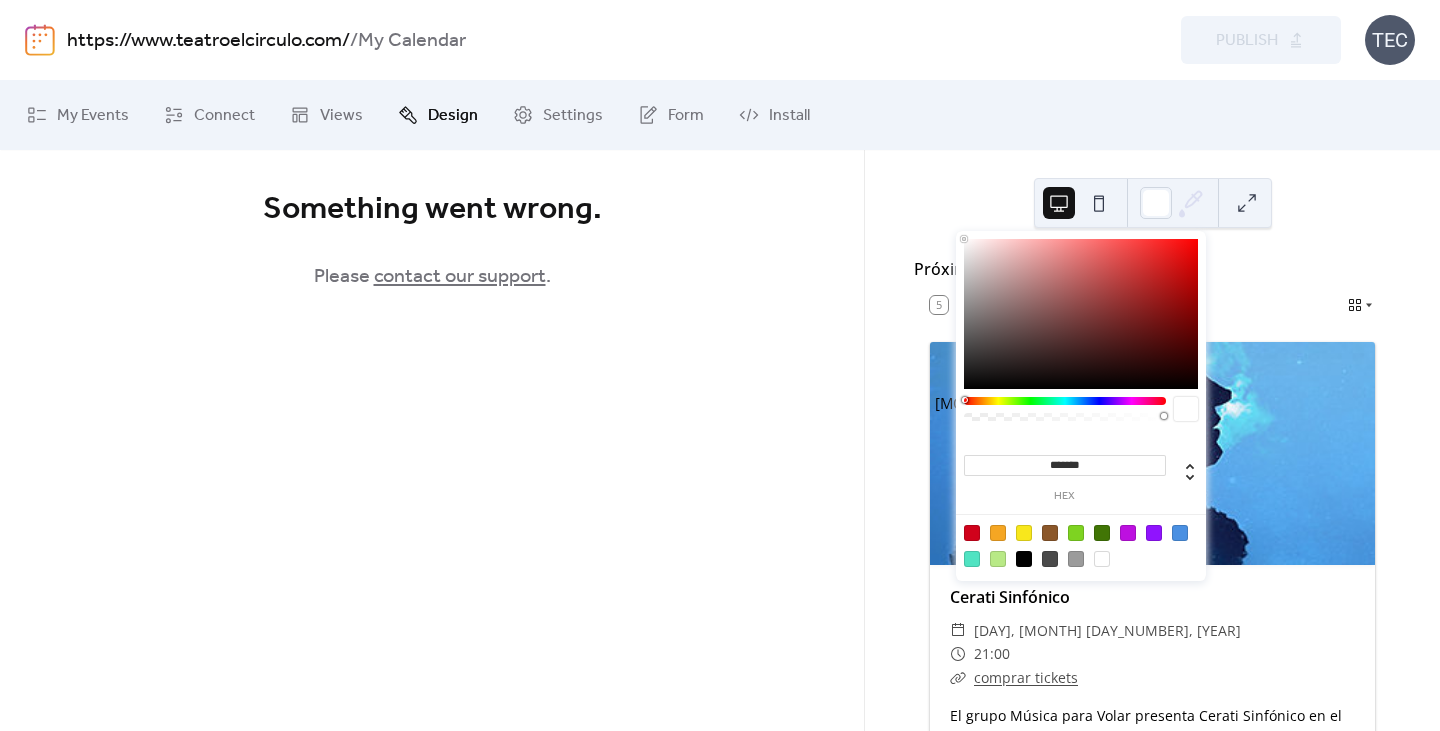 click on "Próximos eventos" at bounding box center [1152, 269] 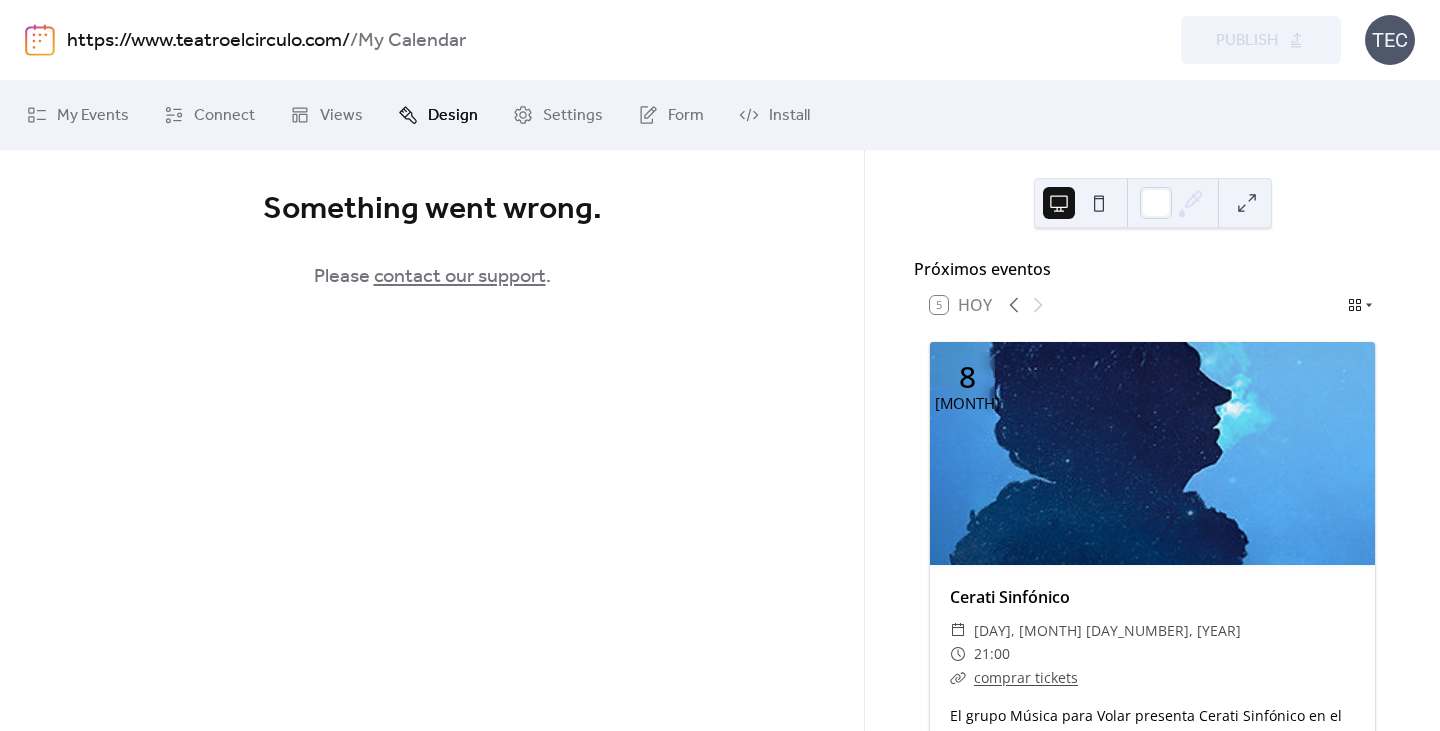 click at bounding box center (1173, 203) 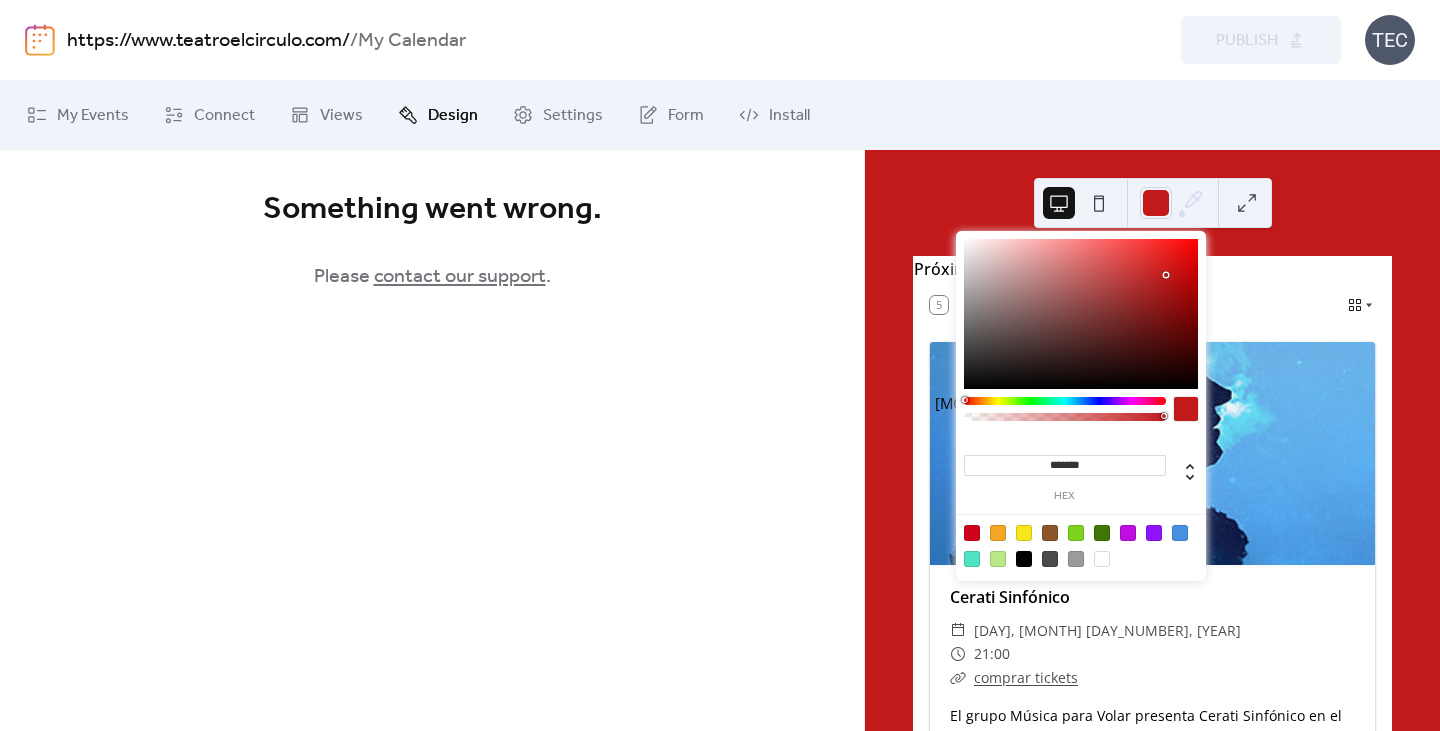 click at bounding box center [1081, 314] 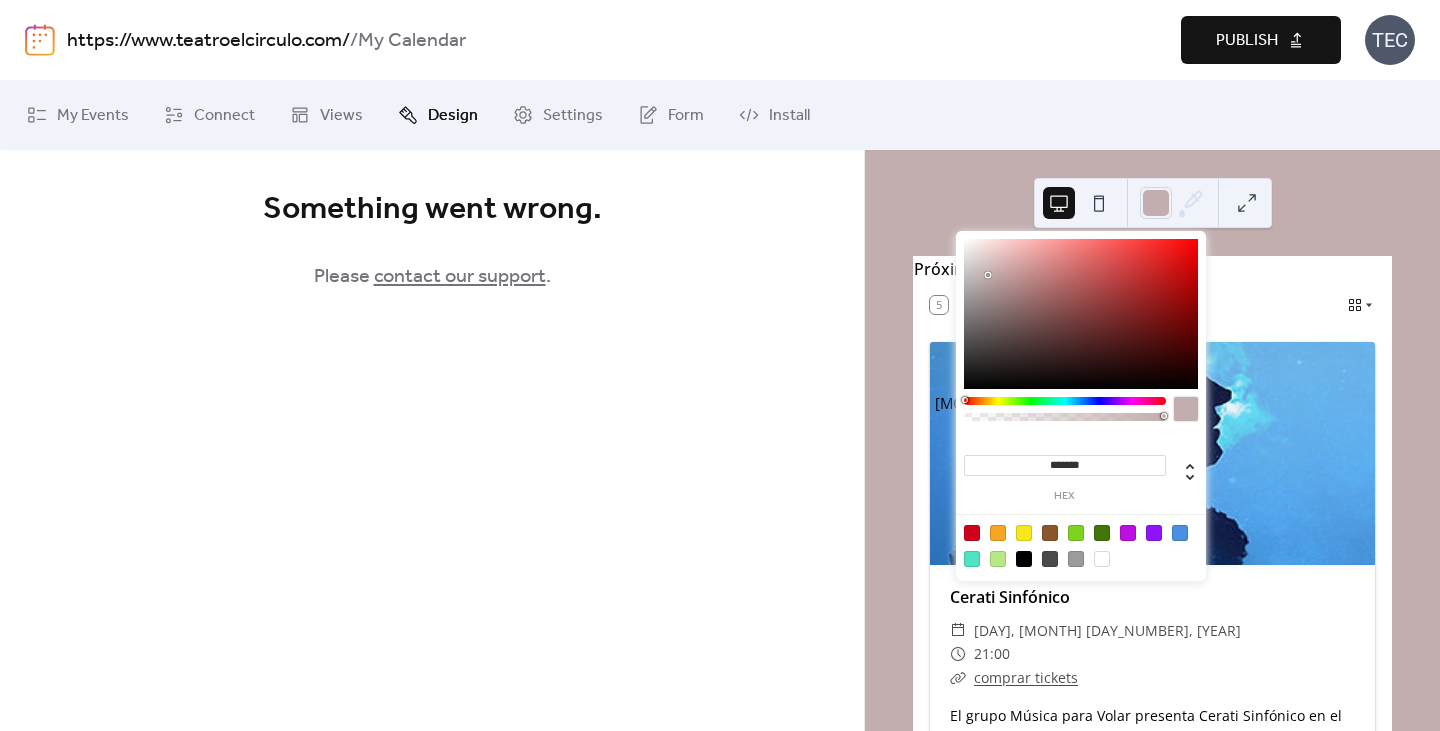 type on "*******" 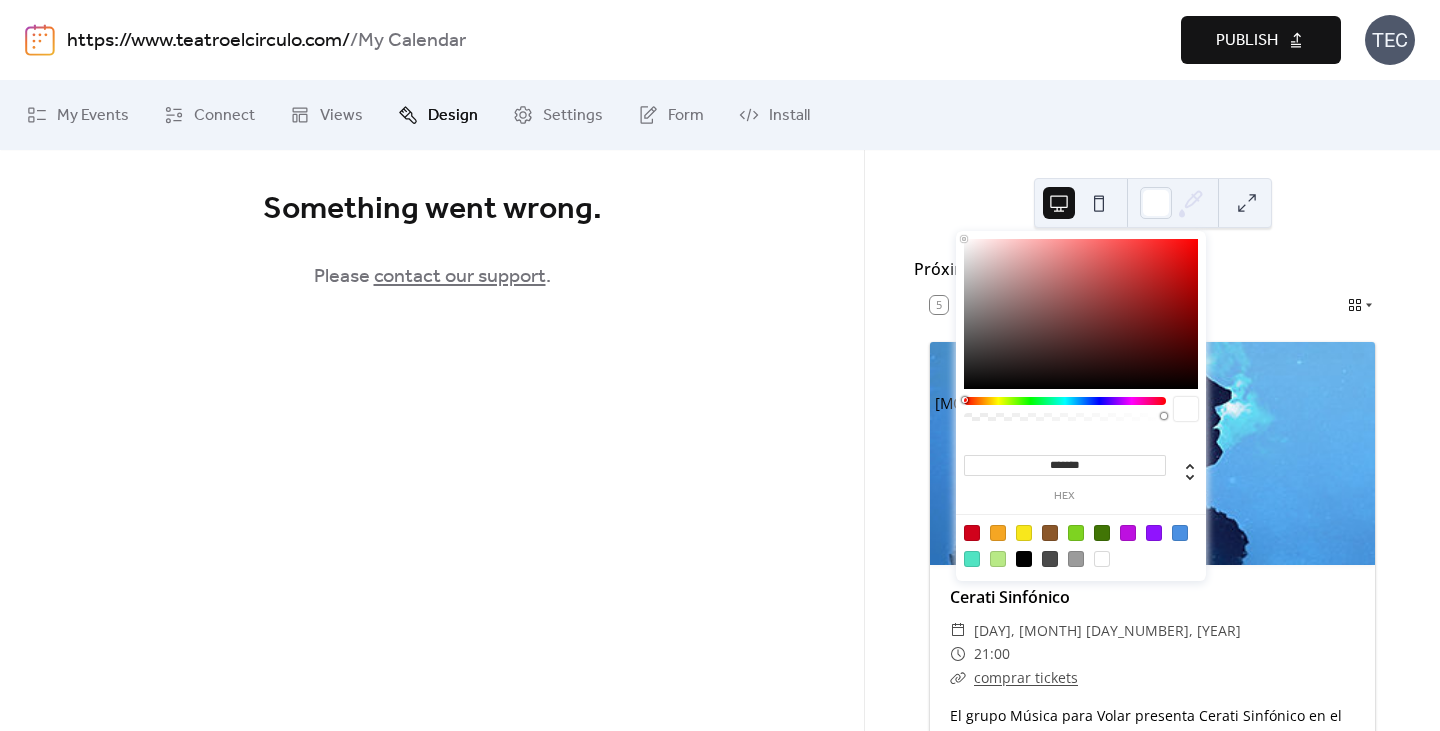 drag, startPoint x: 1174, startPoint y: 269, endPoint x: 889, endPoint y: 210, distance: 291.04294 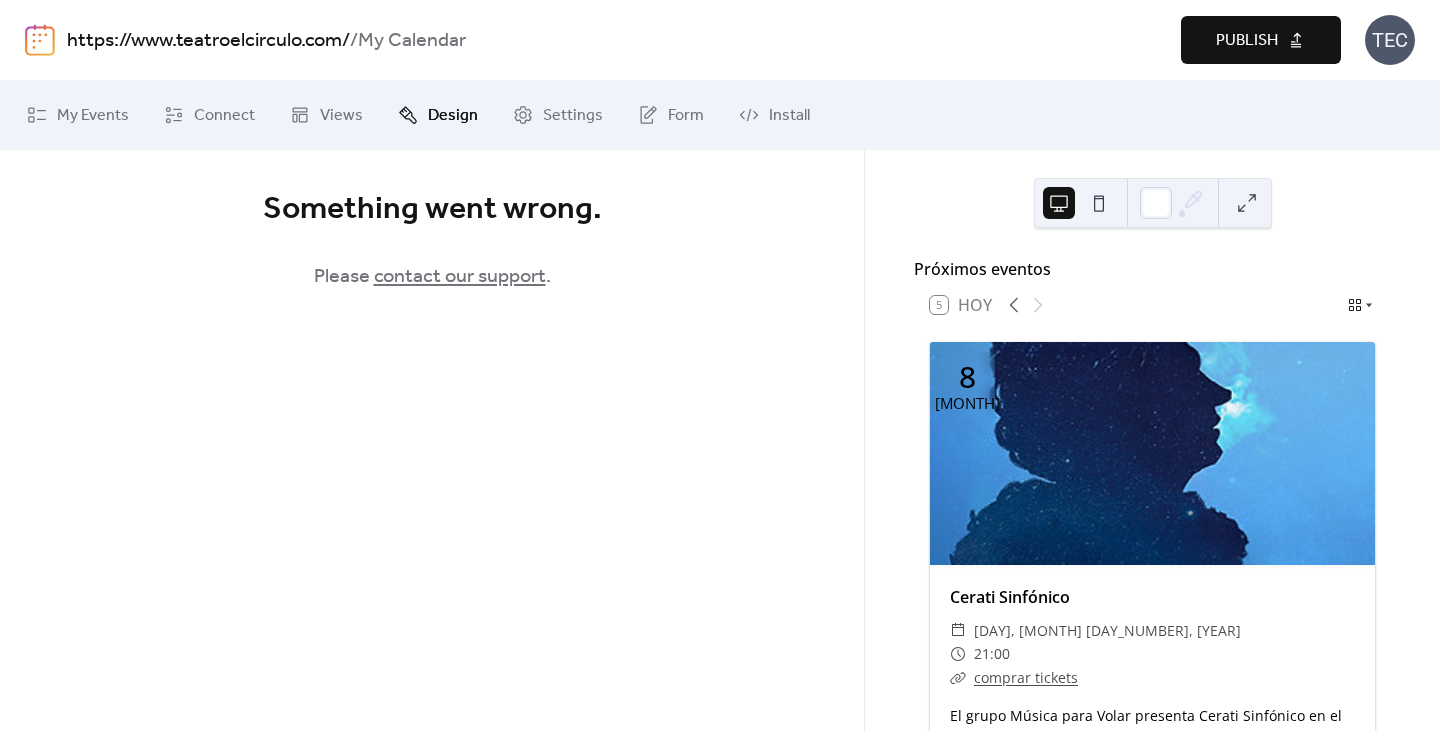 click on "Próximos eventos 5 Hoy 8 ago Cerati Sinfónico ​ [DAY], [MONTH] [DAY_NUM], [YEAR] ​ 21:00 ​ comprar tickets El grupo Música para Volar presenta Cerati Sinfónico en el Teatro El Círculo de [CITY], un concierto que fusiona rock, orquesta y coro. Más de 50 músicos interpretarán temas de Gustavo Cerati, destacando su etapa solista. La banda, activa desde 2012, realiza giras con espectáculos sinfónicos y eléctricos. Guardar evento 9 ago El canto del Zorzal del Chaco Salteño ​ [DAY], [MONTH] [DAY_NUM], [YEAR] ​ 20:30 ​ comprar tickets Chaqueño Palavecino inicia su gira nacional El canto del Zorzal del Chaco Salteño, un emotivo espectáculo que combina música, historia y sentimiento. Con más de 40 años de trayectoria, homenajea el folclore argentino con canciones emblemáticas y relatos inolvidables. Guardar evento 14 ago Orquesta Sinfónica Provincial de [CITY] ​ [DAY], [MONTH] [DAY_NUM], [YEAR] ​ 20:00 ​ Entrada Gratuita Entrada Gratuita Guardar evento 21 ago Misa de Requiem de Wolfgang Amadeus Mozart ​" at bounding box center [1152, 440] 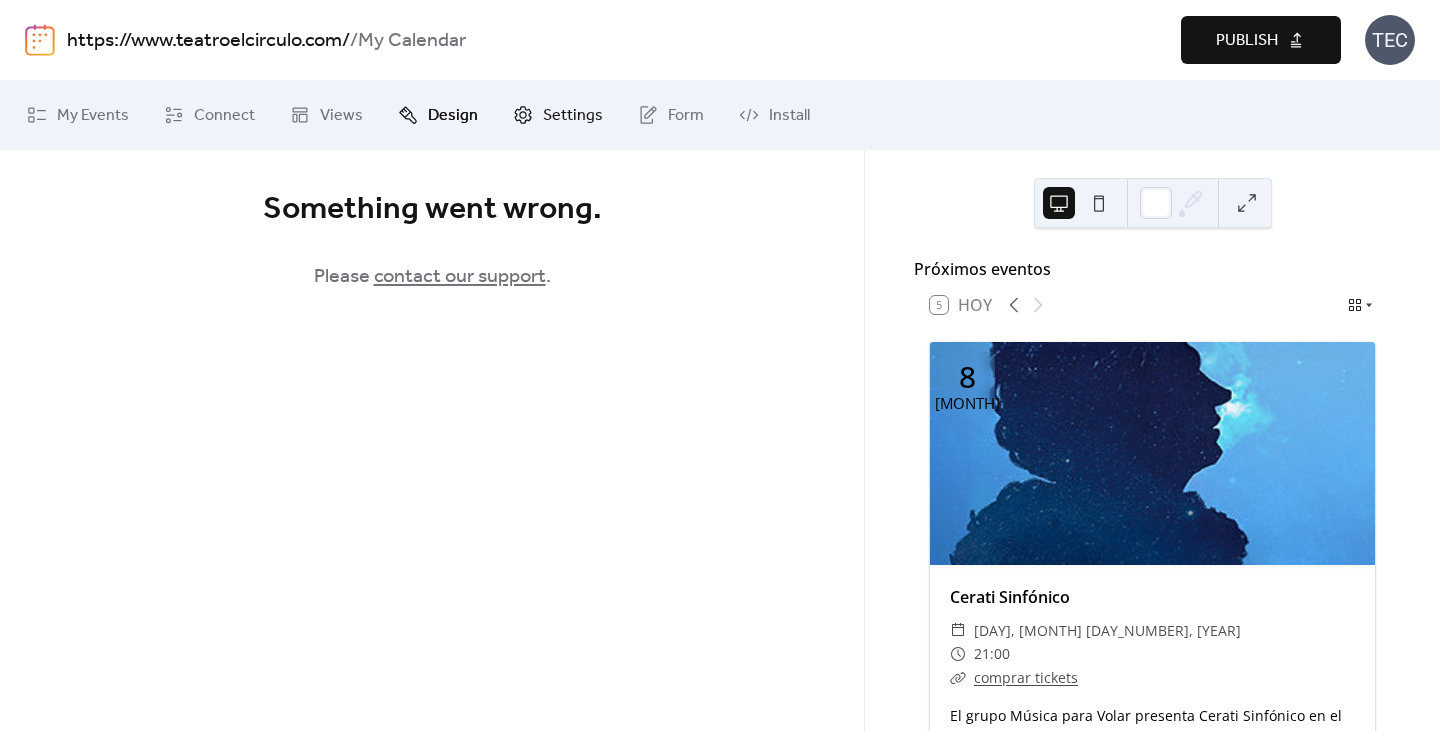 click on "Settings" at bounding box center (573, 116) 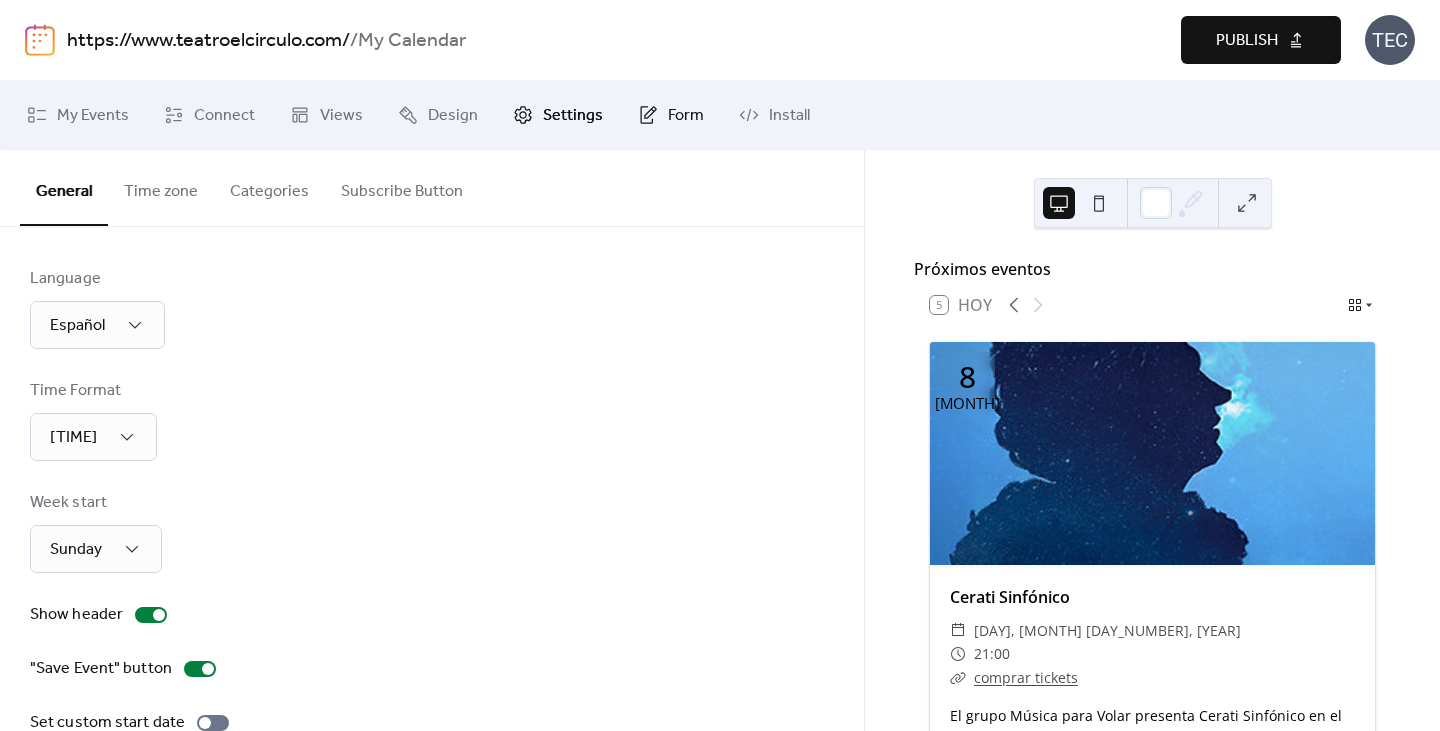 click on "Form" at bounding box center (686, 116) 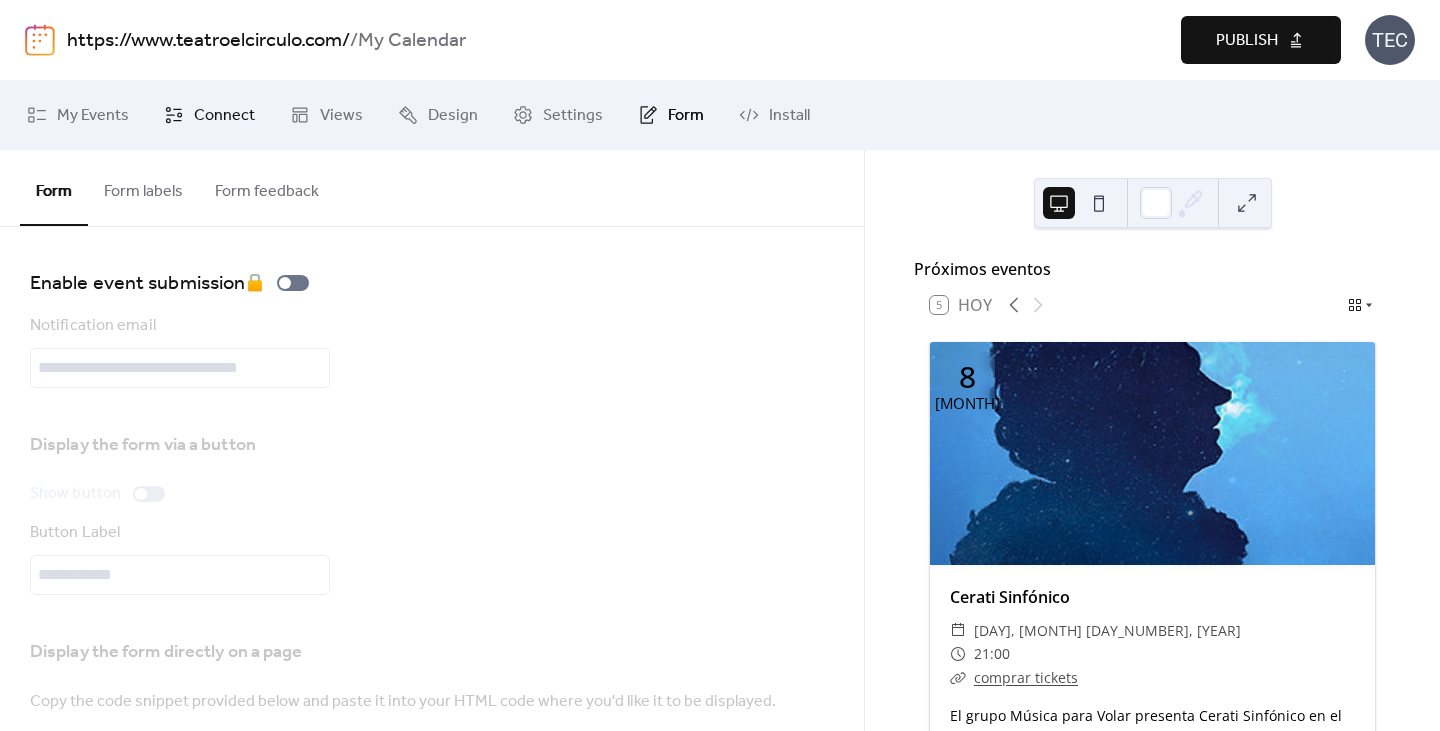 click on "Connect" at bounding box center (224, 116) 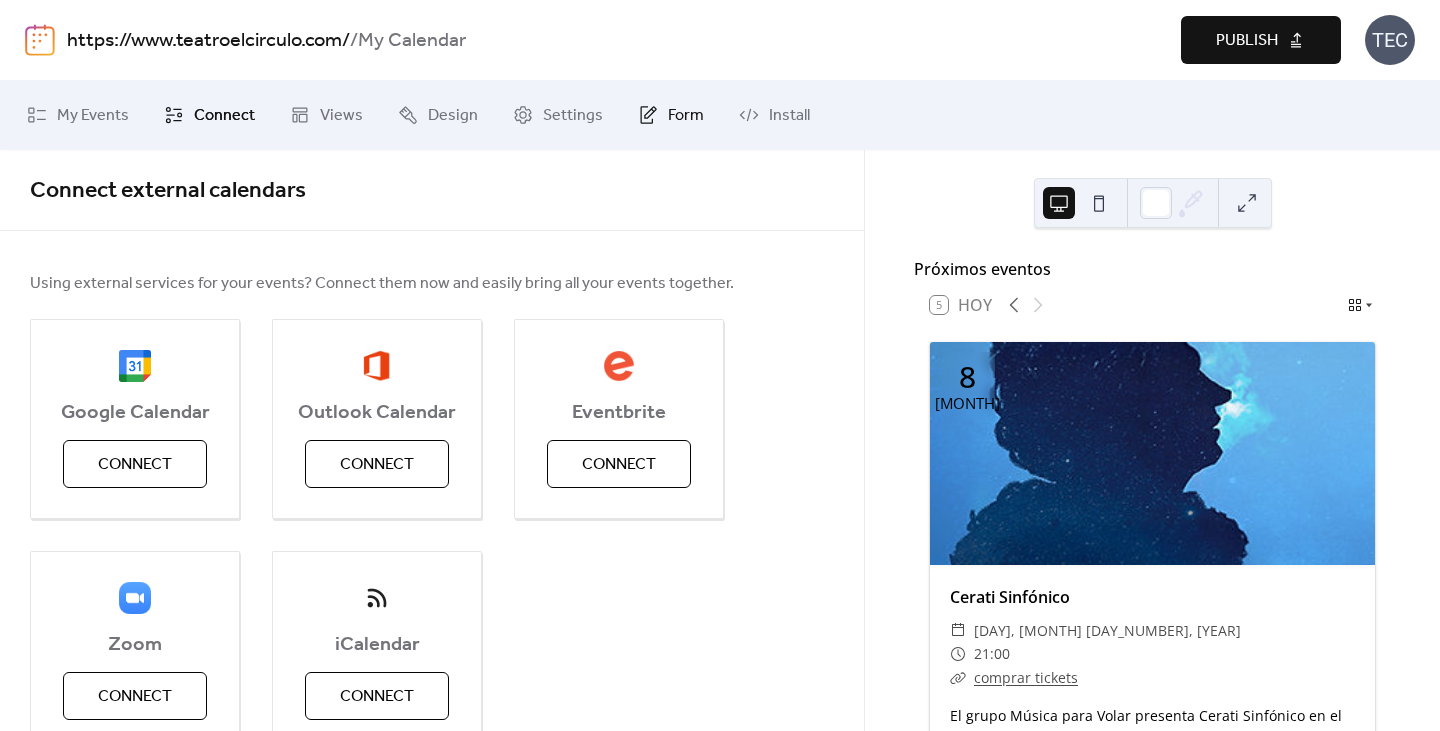 click on "Form" at bounding box center [671, 115] 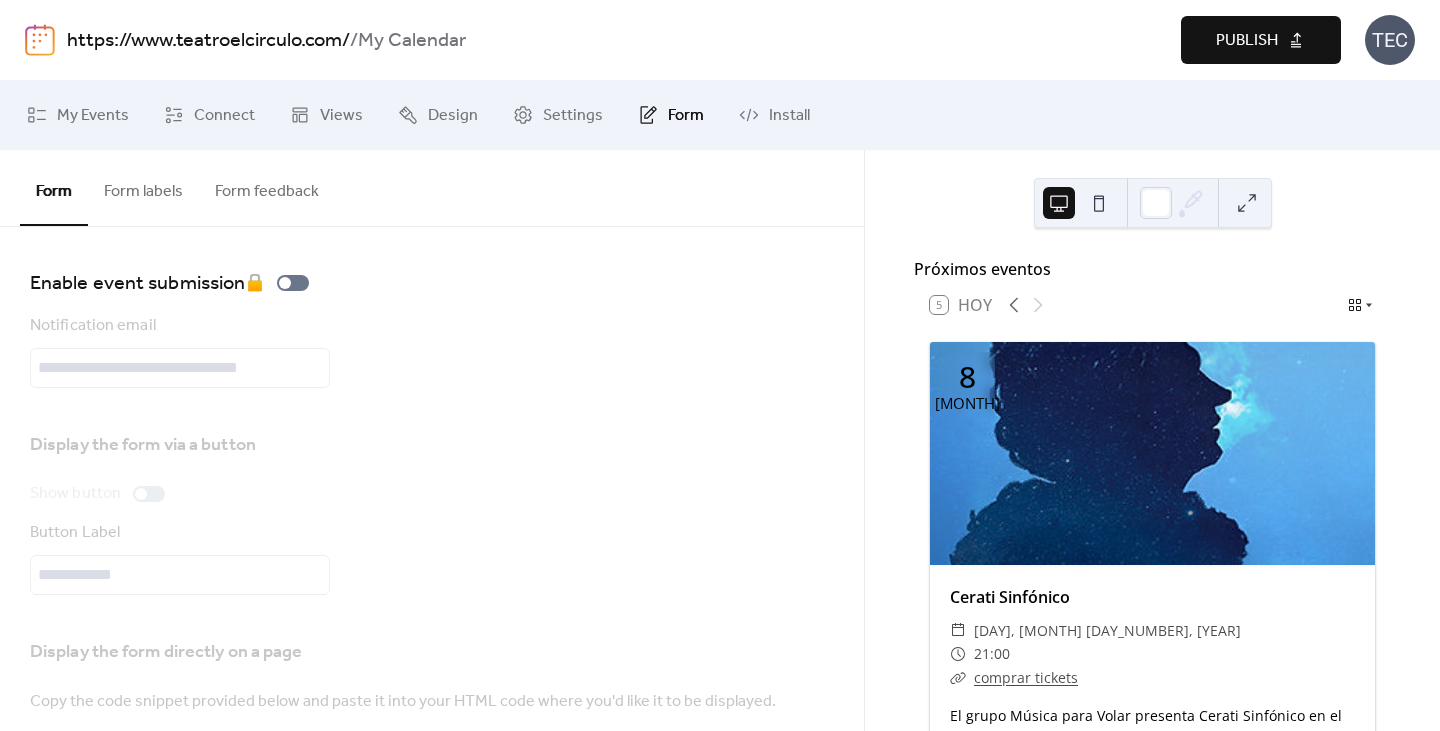 click on "Form labels" at bounding box center (143, 187) 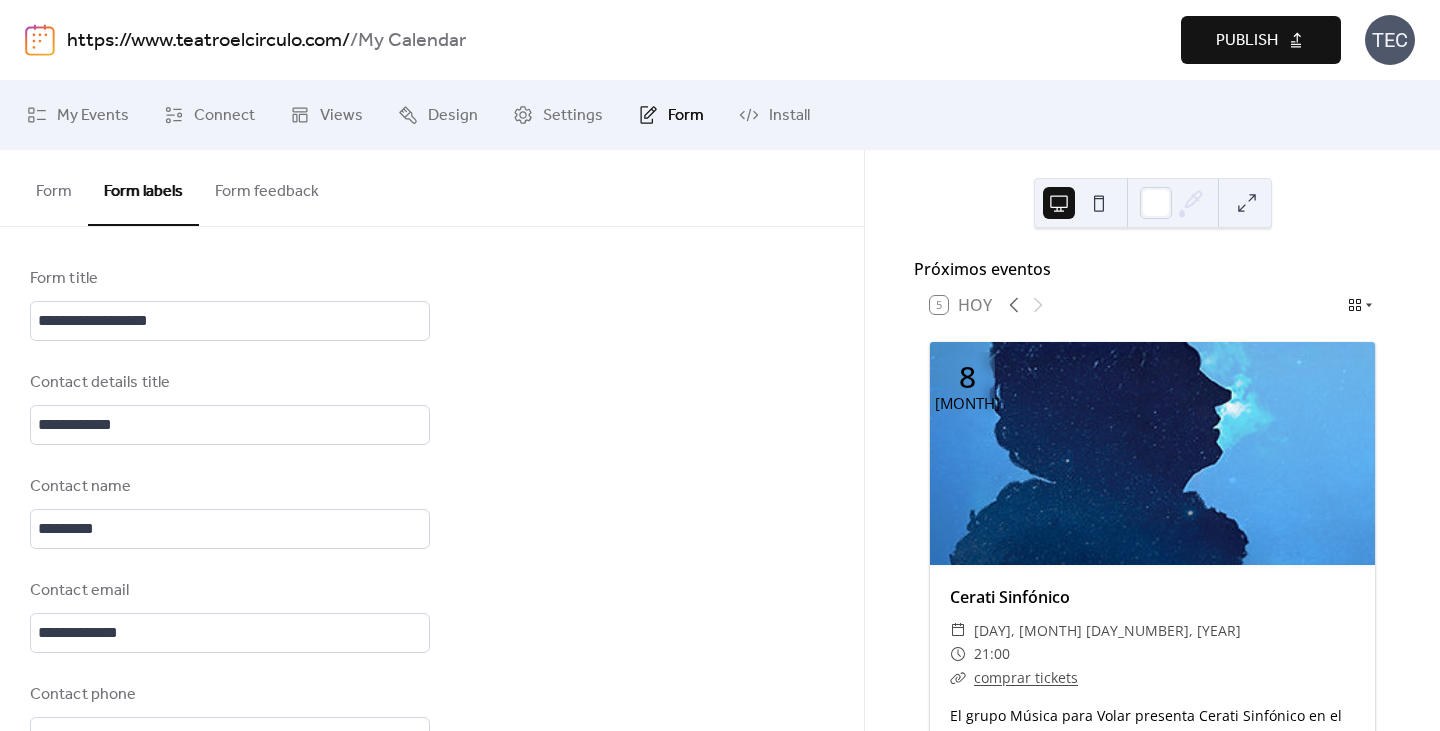 click on "Form feedback" at bounding box center [267, 187] 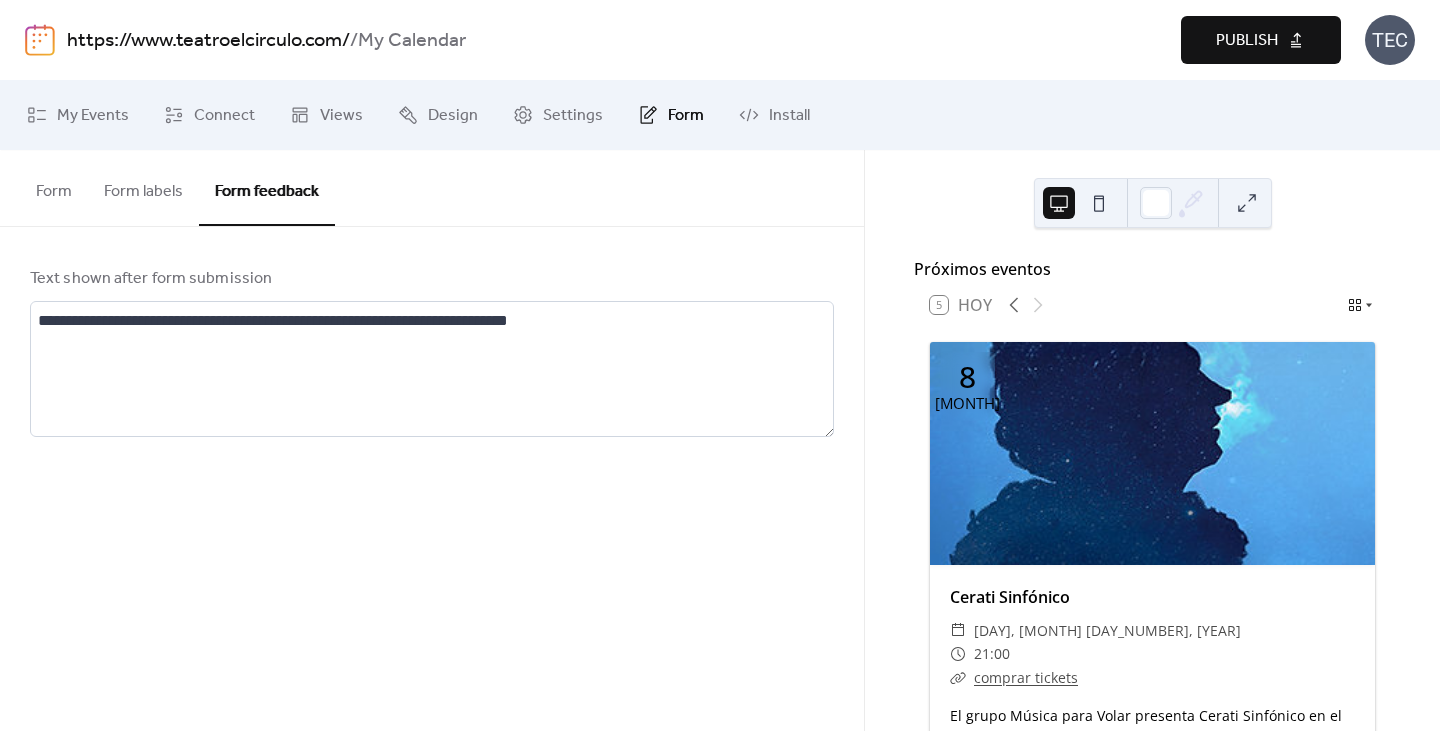 click on "Form labels" at bounding box center [143, 187] 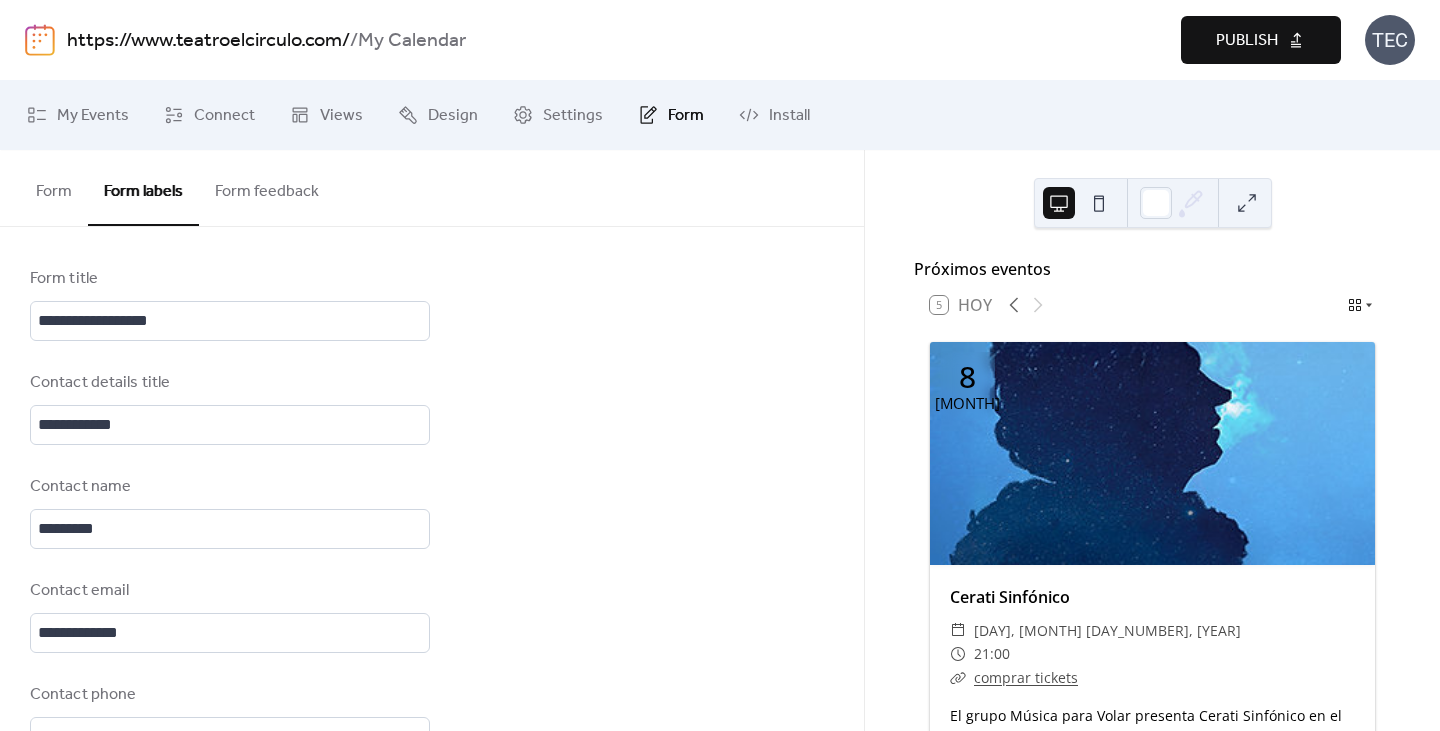 click on "Form" at bounding box center [54, 187] 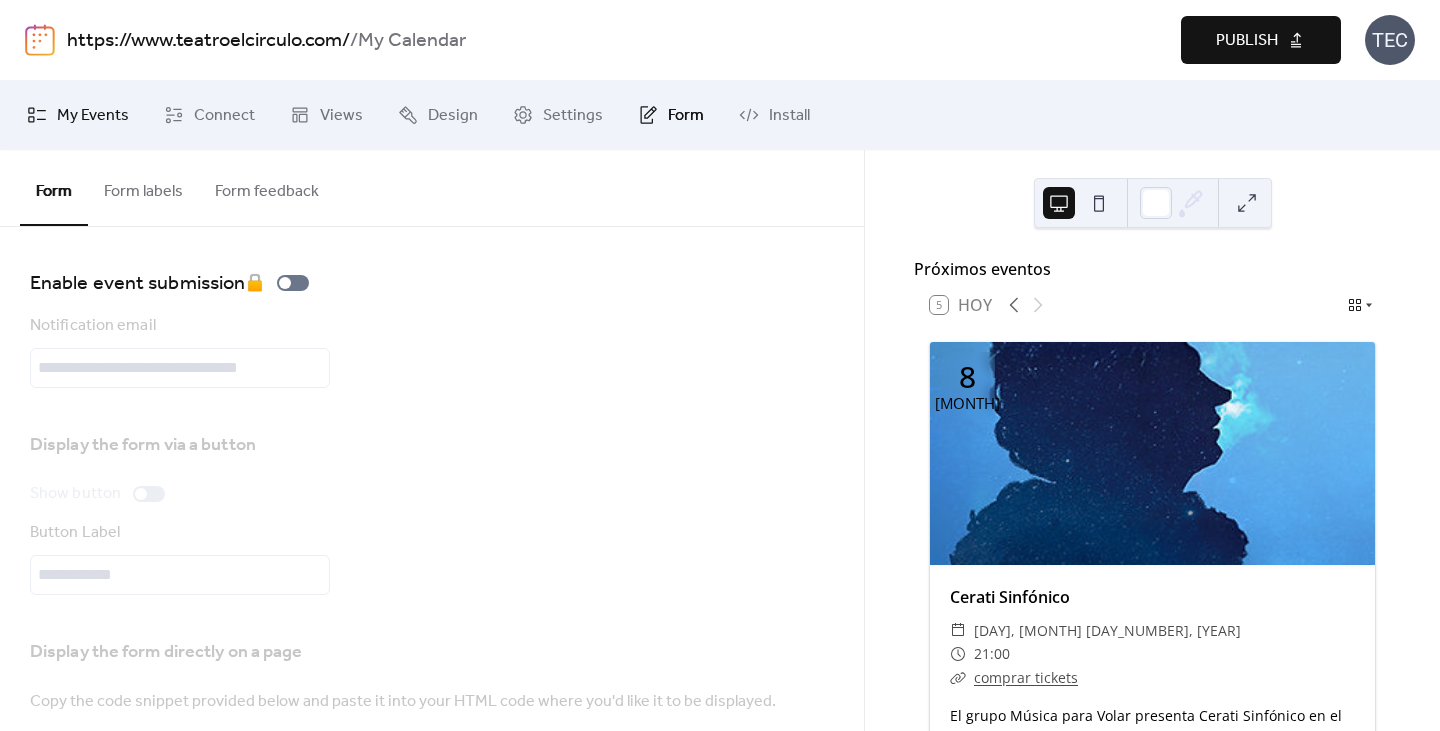click on "My Events" at bounding box center [78, 115] 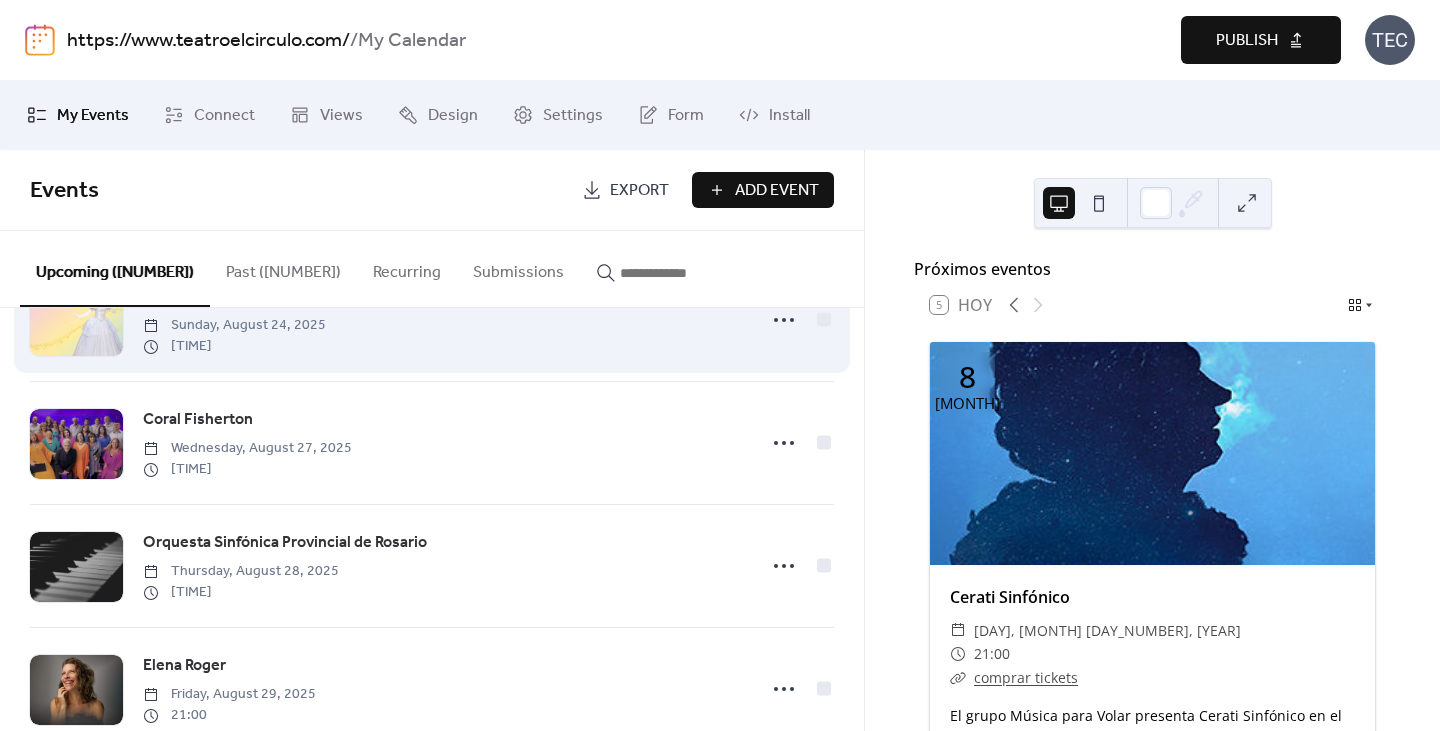 scroll, scrollTop: 500, scrollLeft: 0, axis: vertical 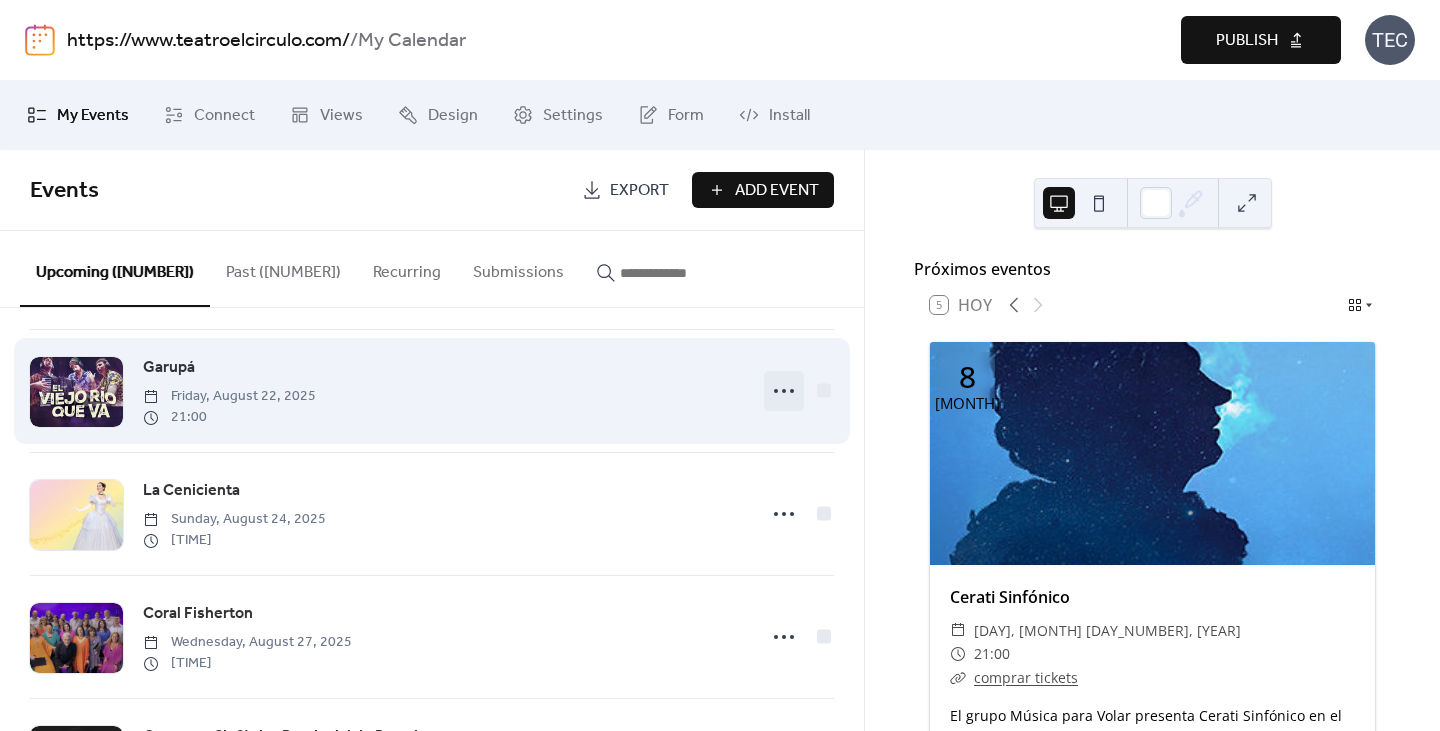 click 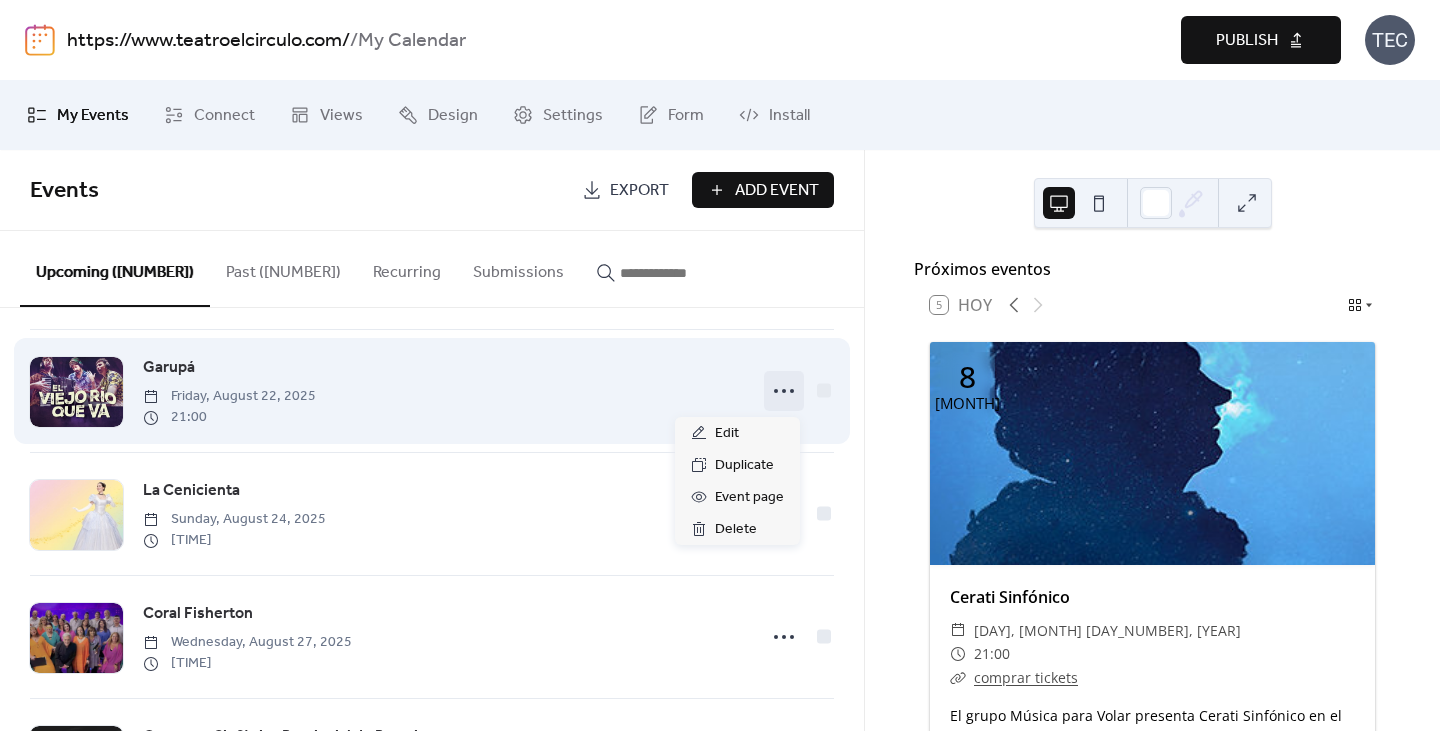 click on "[CITY] [DAY], [MONTH] [DAY_NUMBER], [YEAR] [TIME]" at bounding box center [443, 391] 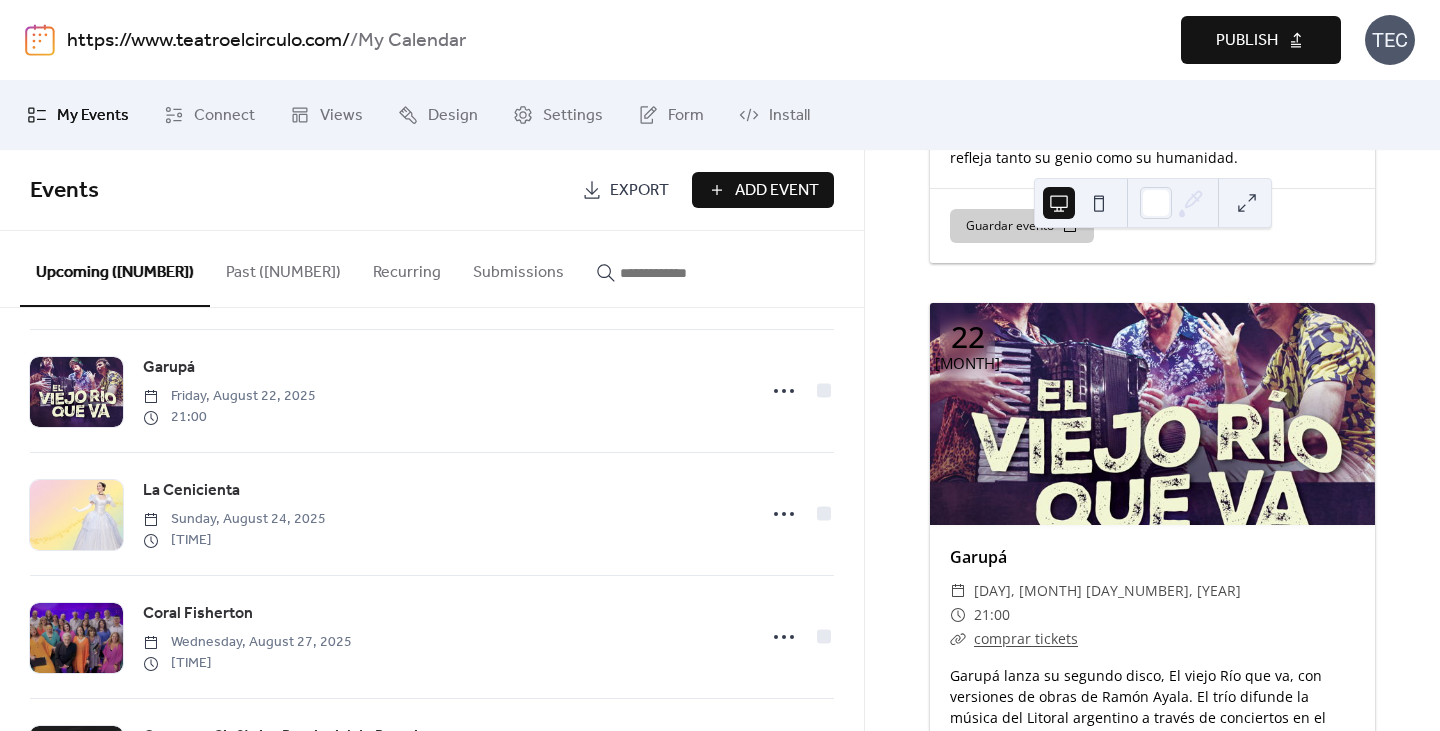 scroll, scrollTop: 2600, scrollLeft: 0, axis: vertical 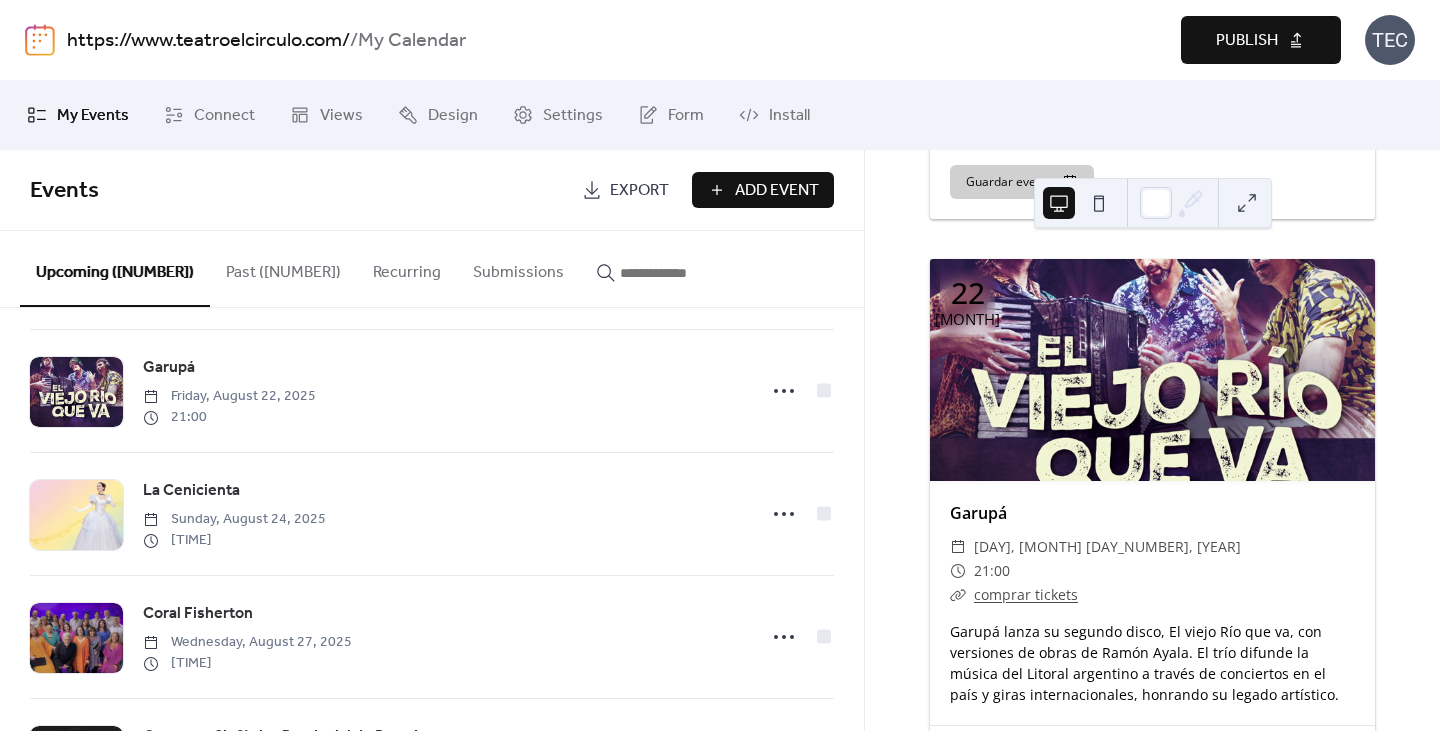 click at bounding box center [1152, 370] 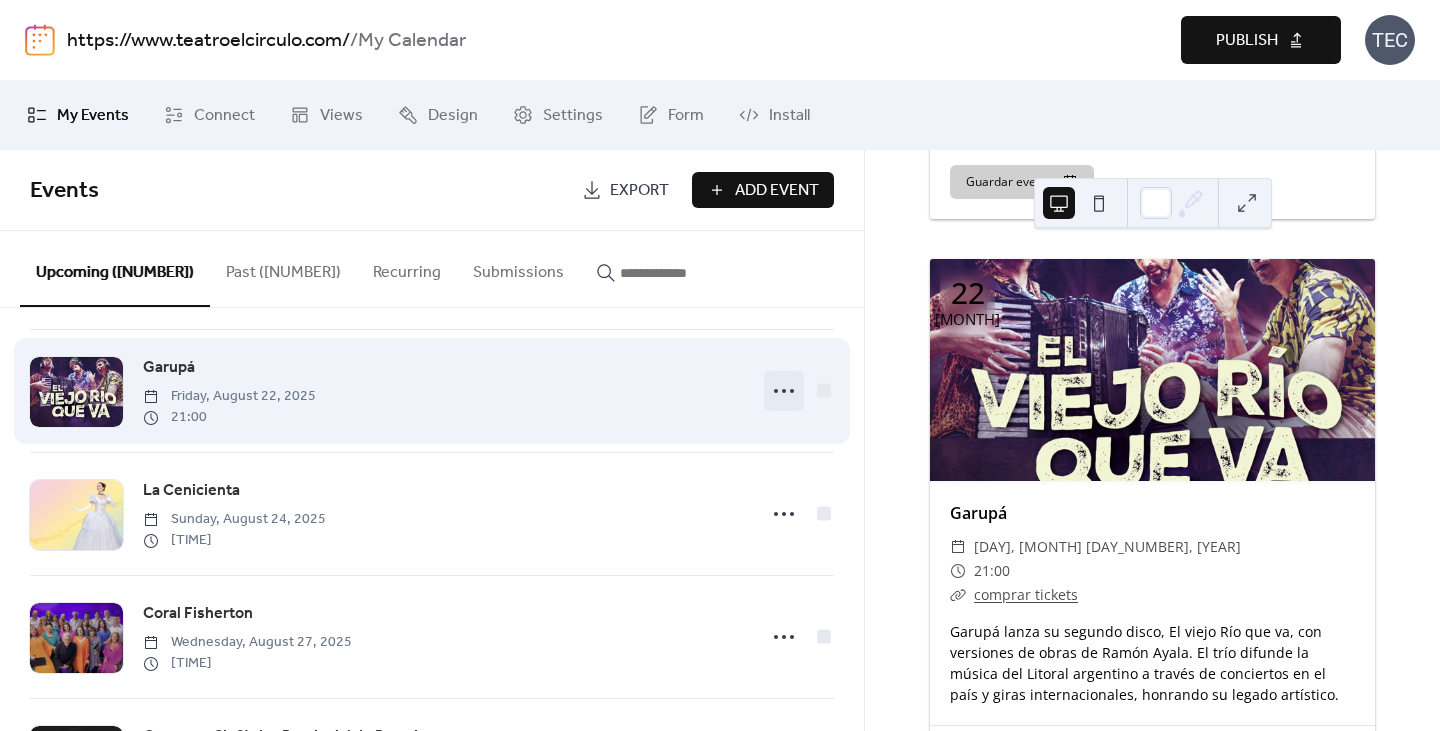 click 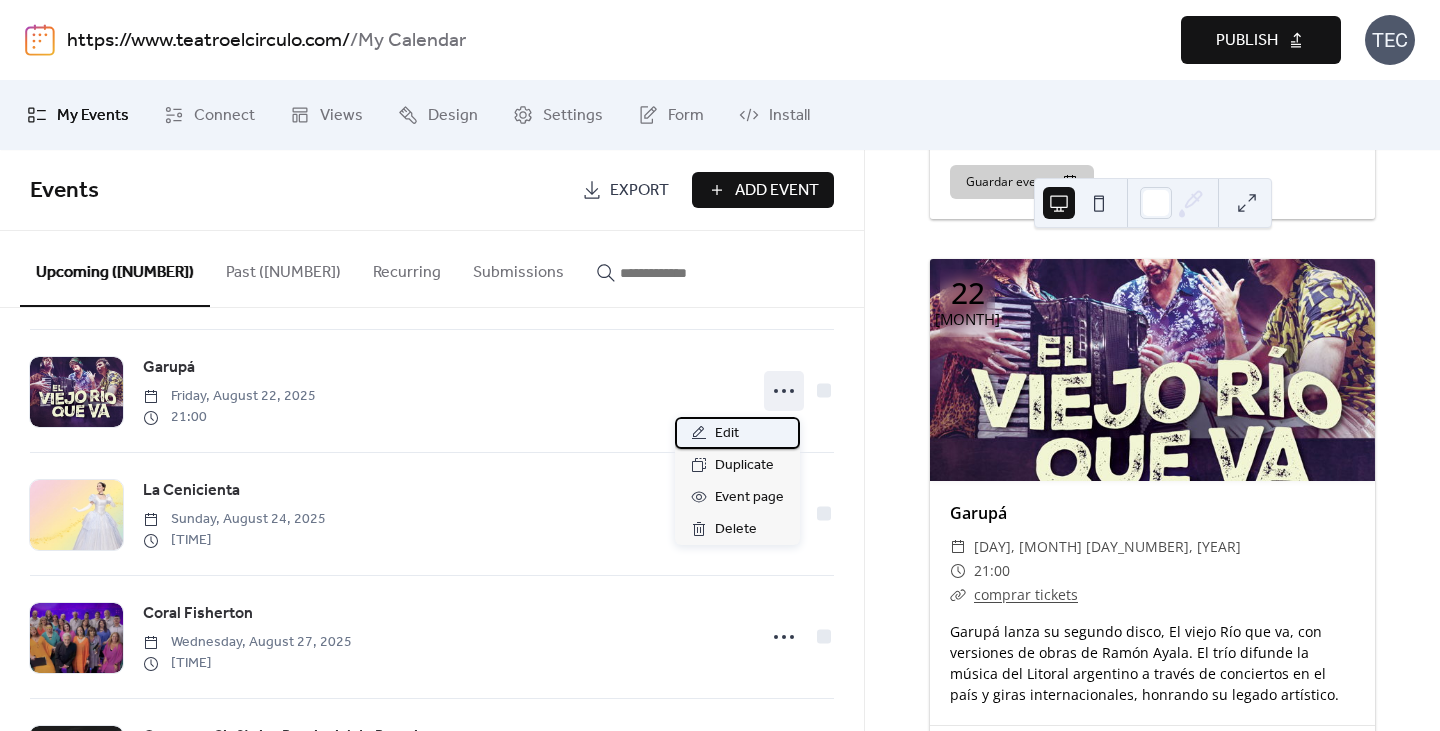 click on "Edit" at bounding box center [727, 434] 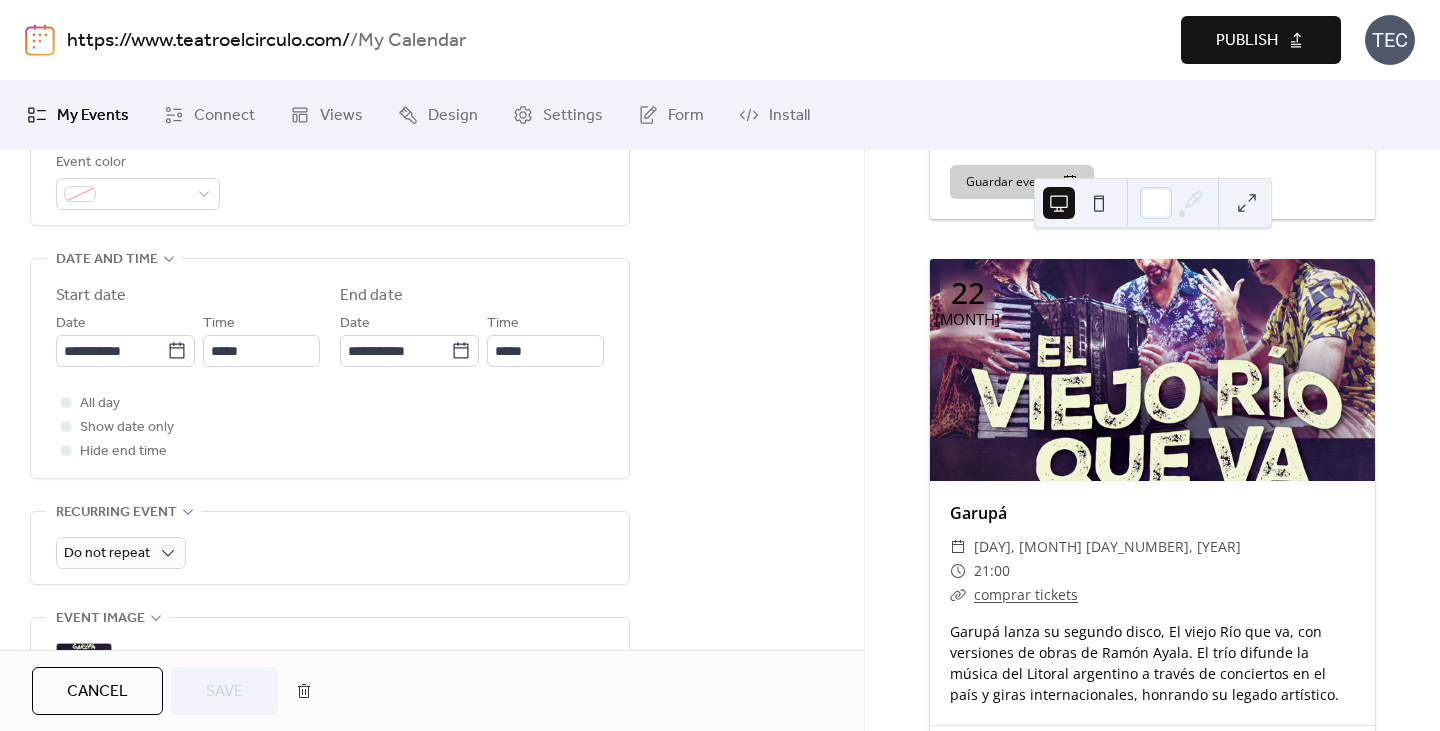 scroll, scrollTop: 600, scrollLeft: 0, axis: vertical 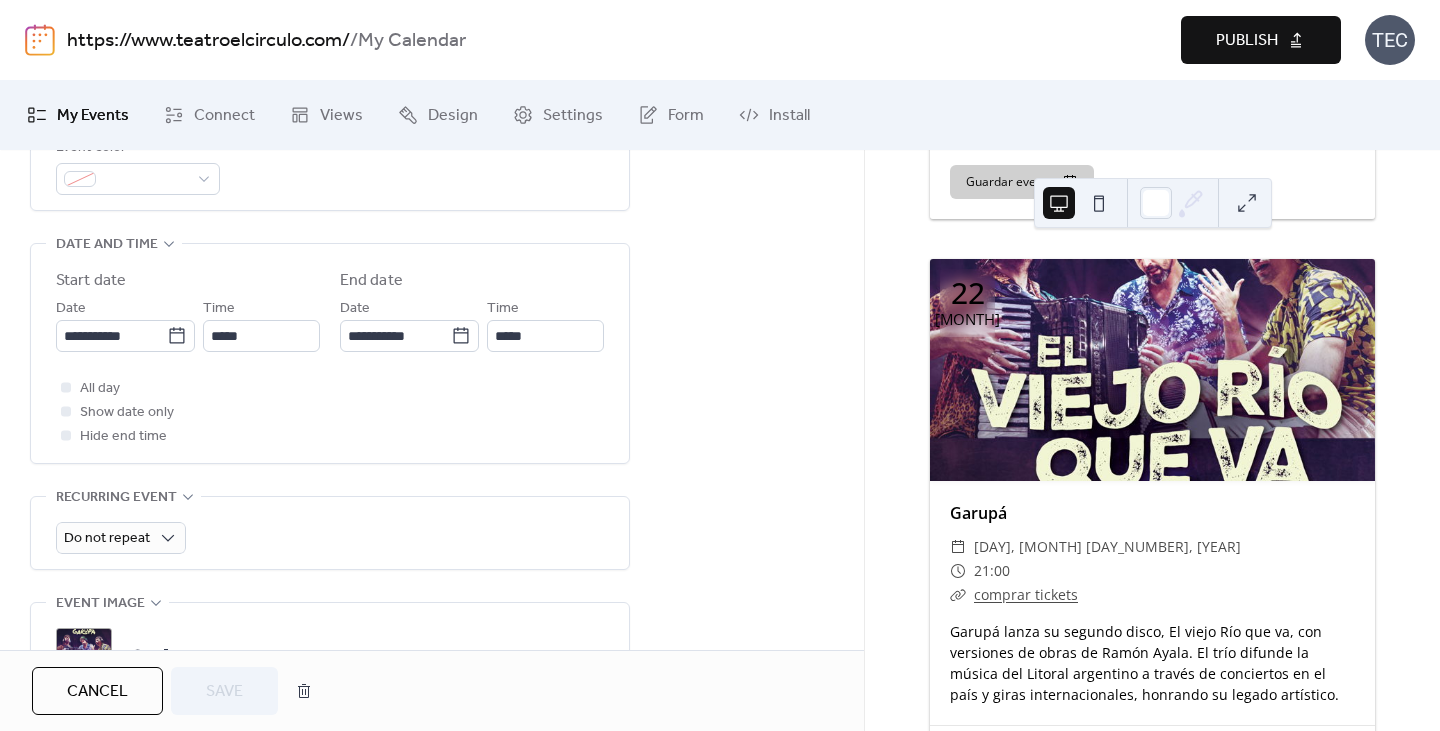 click on ";" at bounding box center (330, 651) 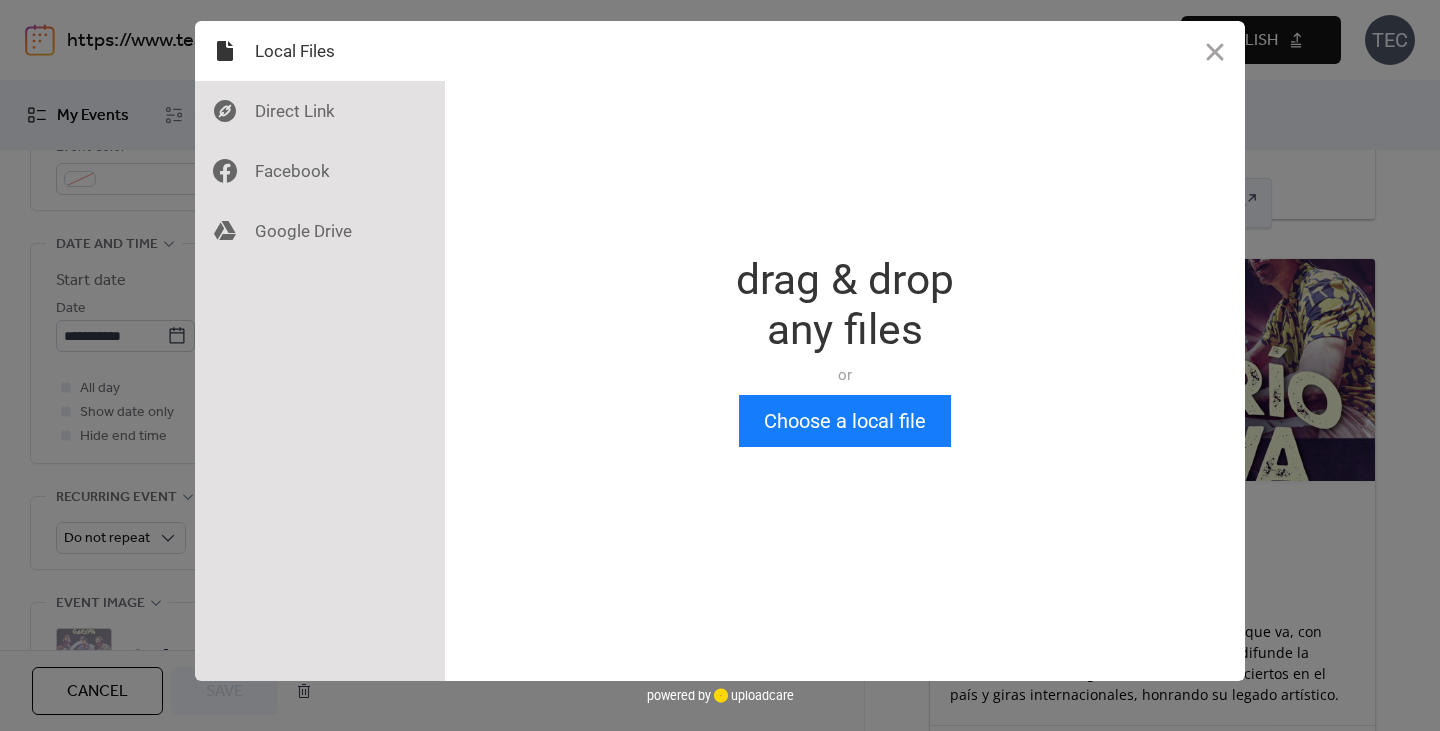 click on "Drop a file here drag & drop any files or Upload files from your computer Choose a local file or choose from" at bounding box center (845, 351) 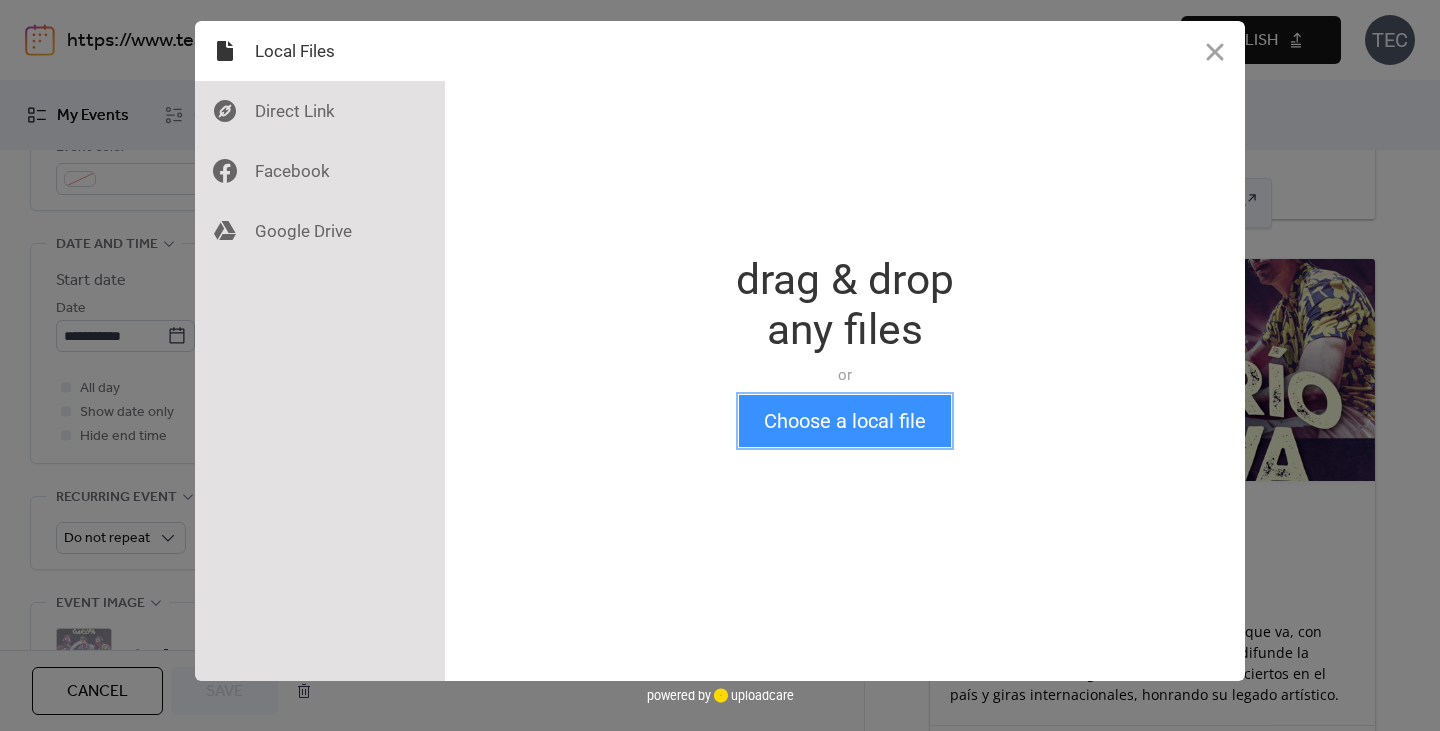 click on "Choose a local file" at bounding box center (845, 421) 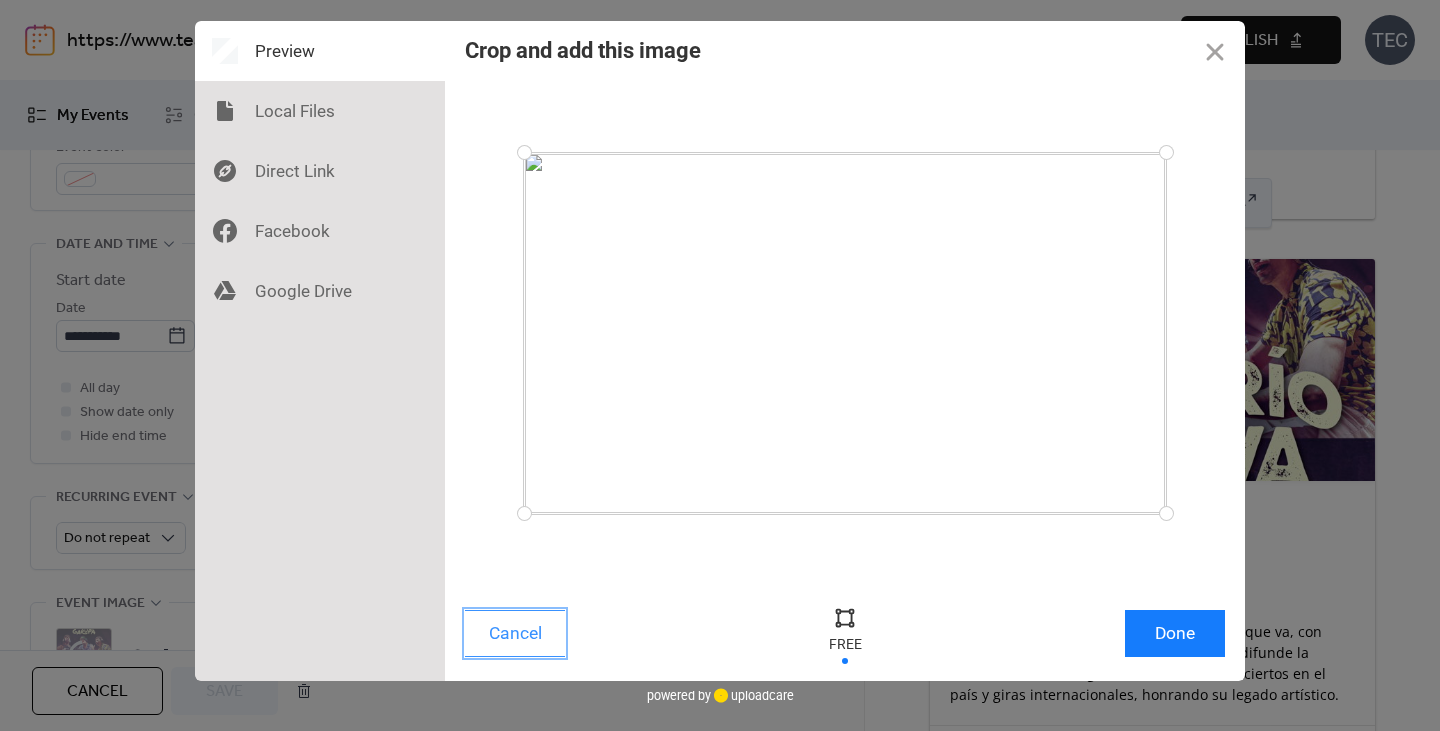 click on "Cancel" at bounding box center [515, 633] 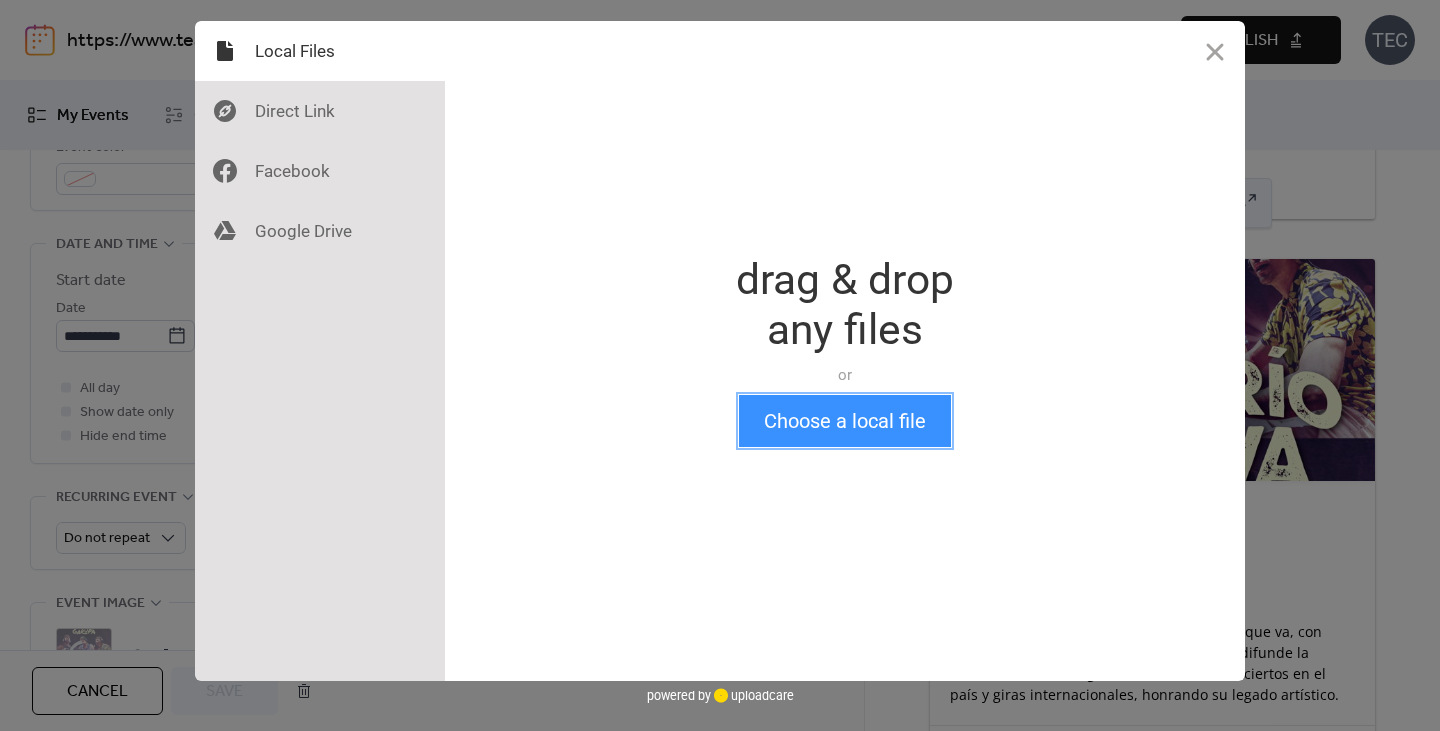 click on "Choose a local file" at bounding box center (845, 421) 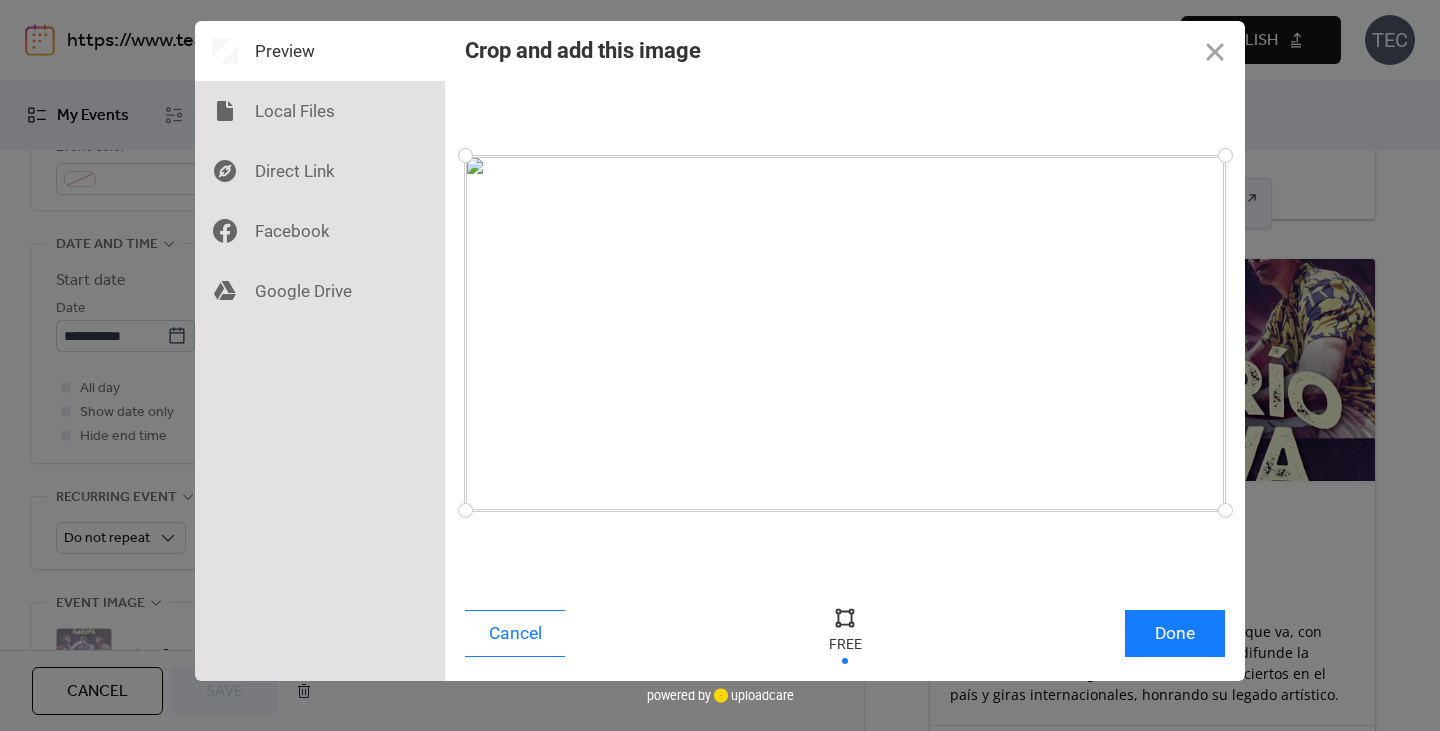 click on "Cancel   Done" at bounding box center [845, 638] 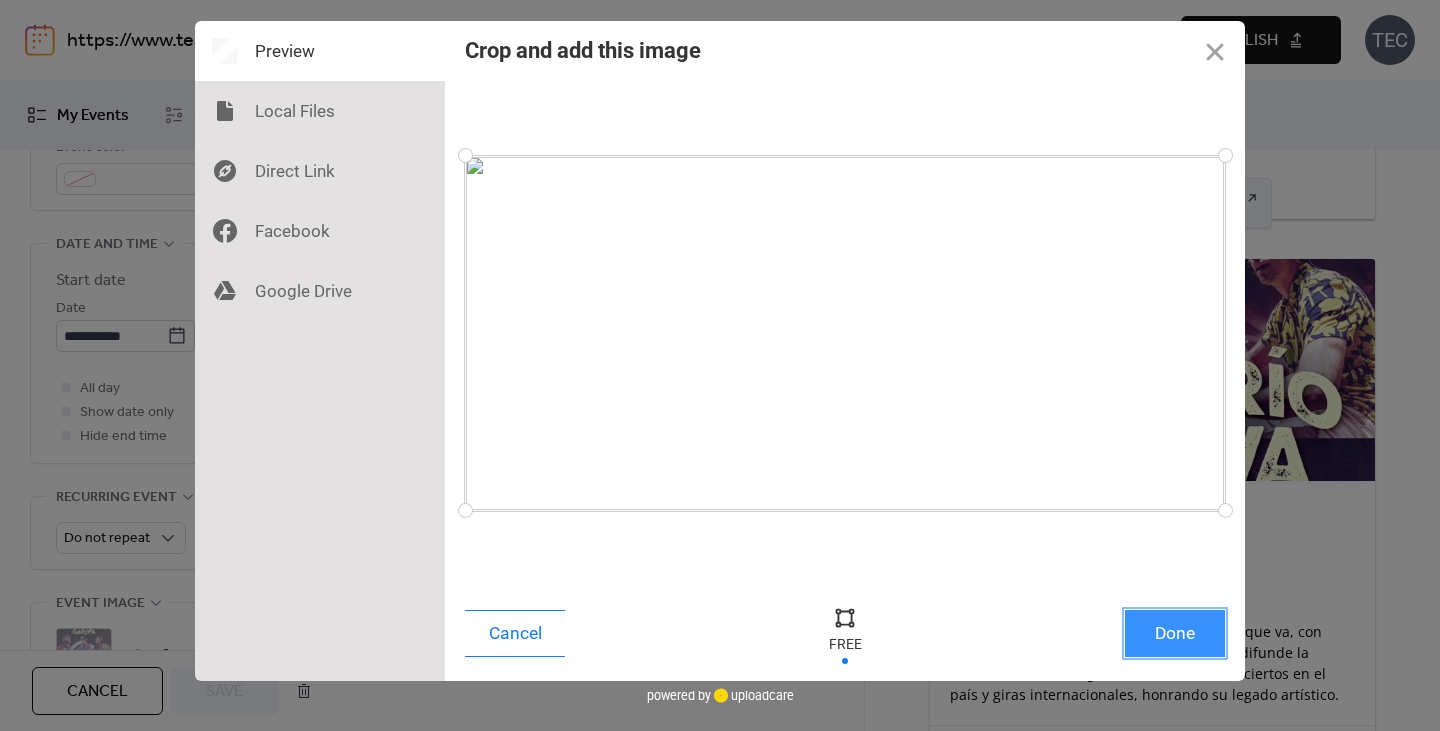 click on "Done" at bounding box center [1175, 633] 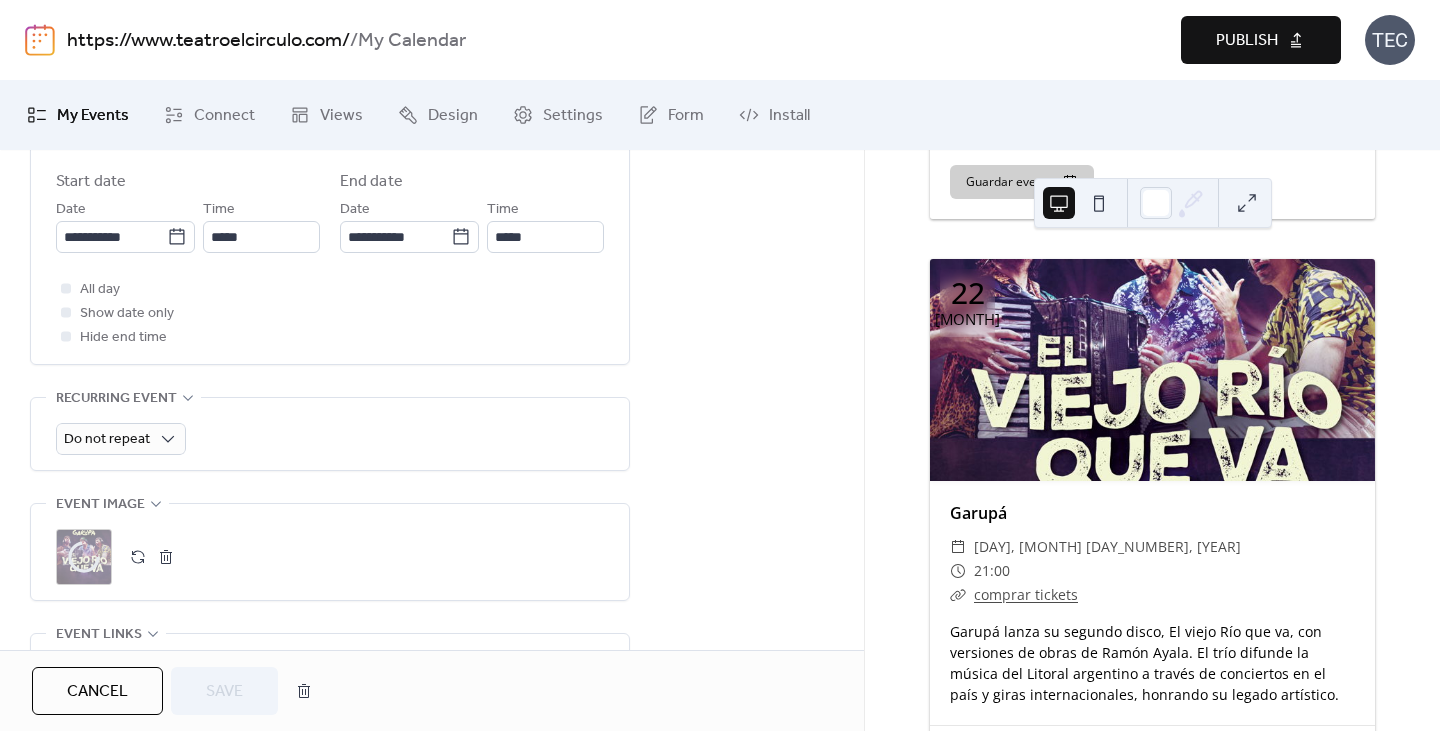 scroll, scrollTop: 700, scrollLeft: 0, axis: vertical 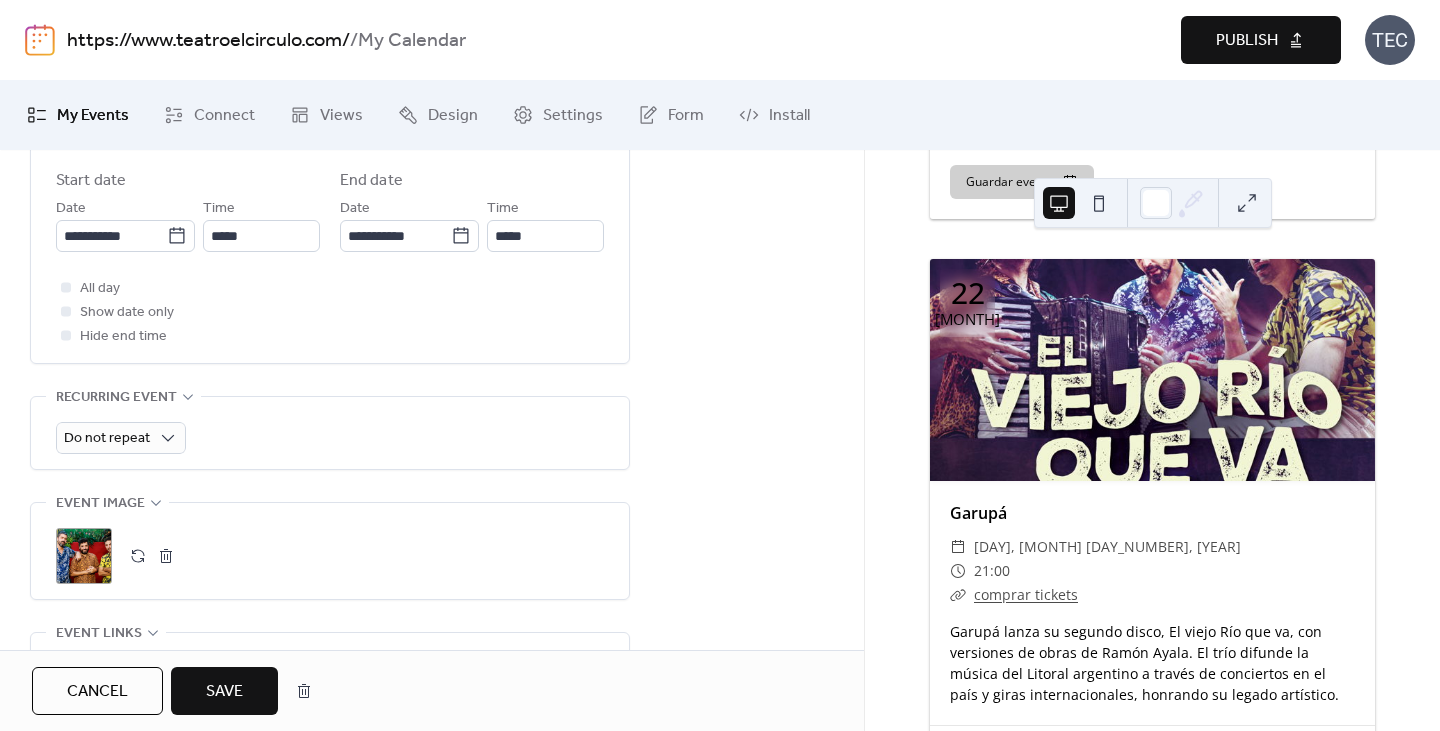 click on "Save" at bounding box center [224, 692] 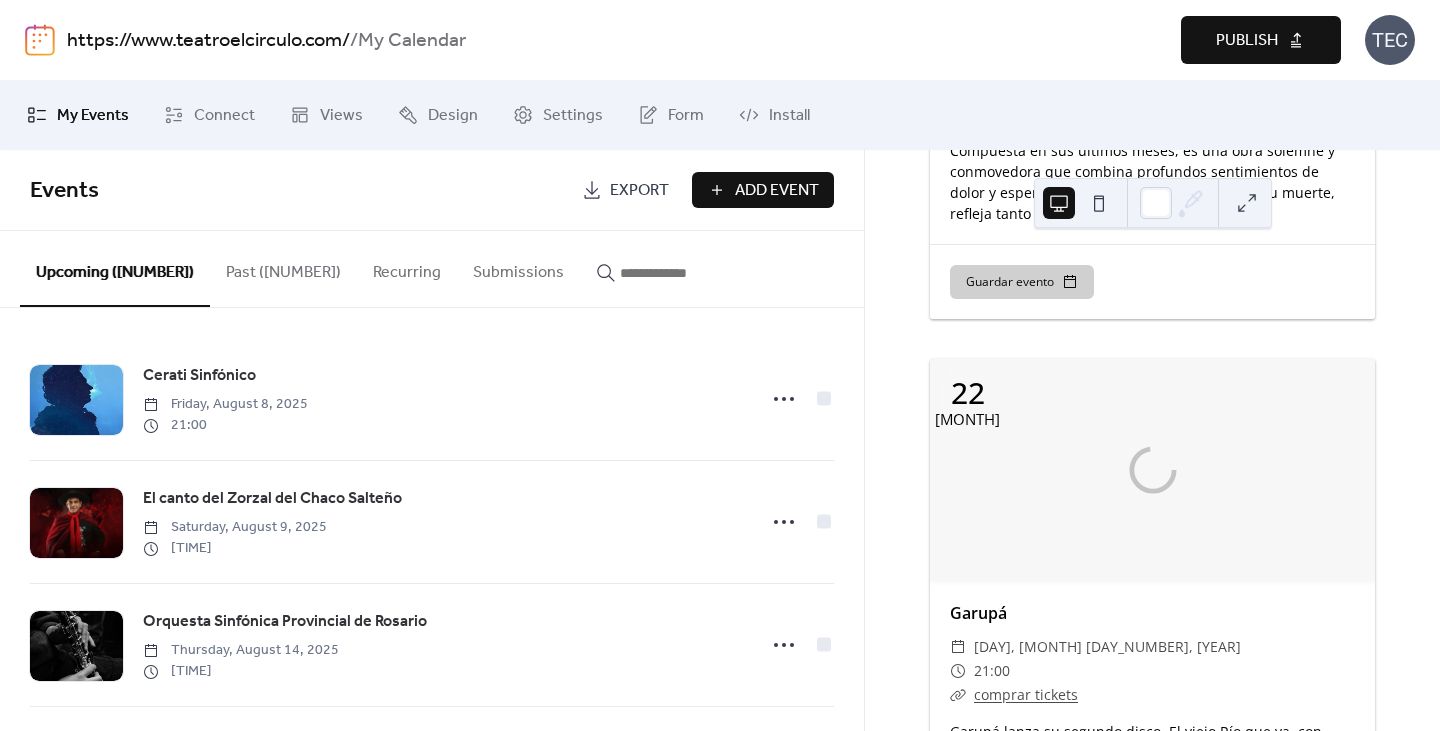 scroll, scrollTop: 2500, scrollLeft: 0, axis: vertical 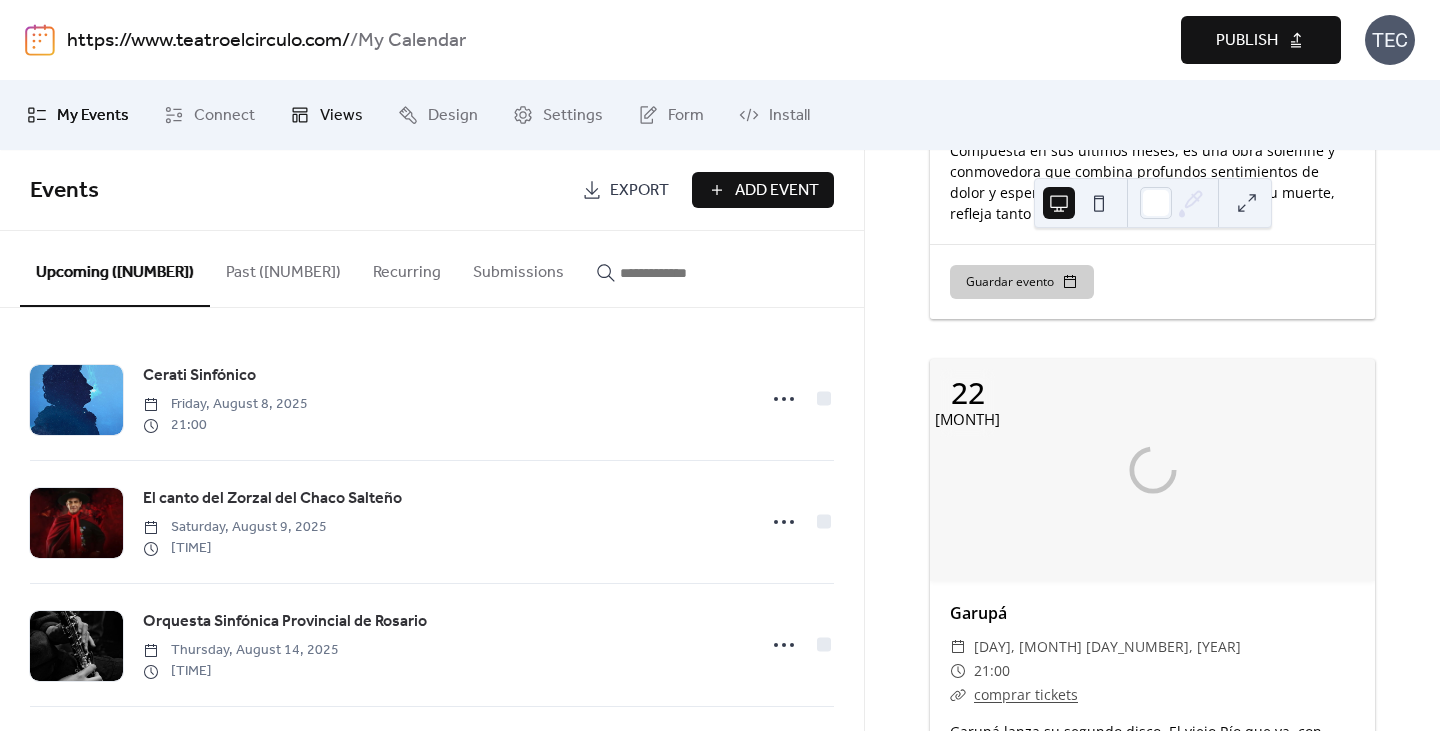 click on "Views" at bounding box center [326, 115] 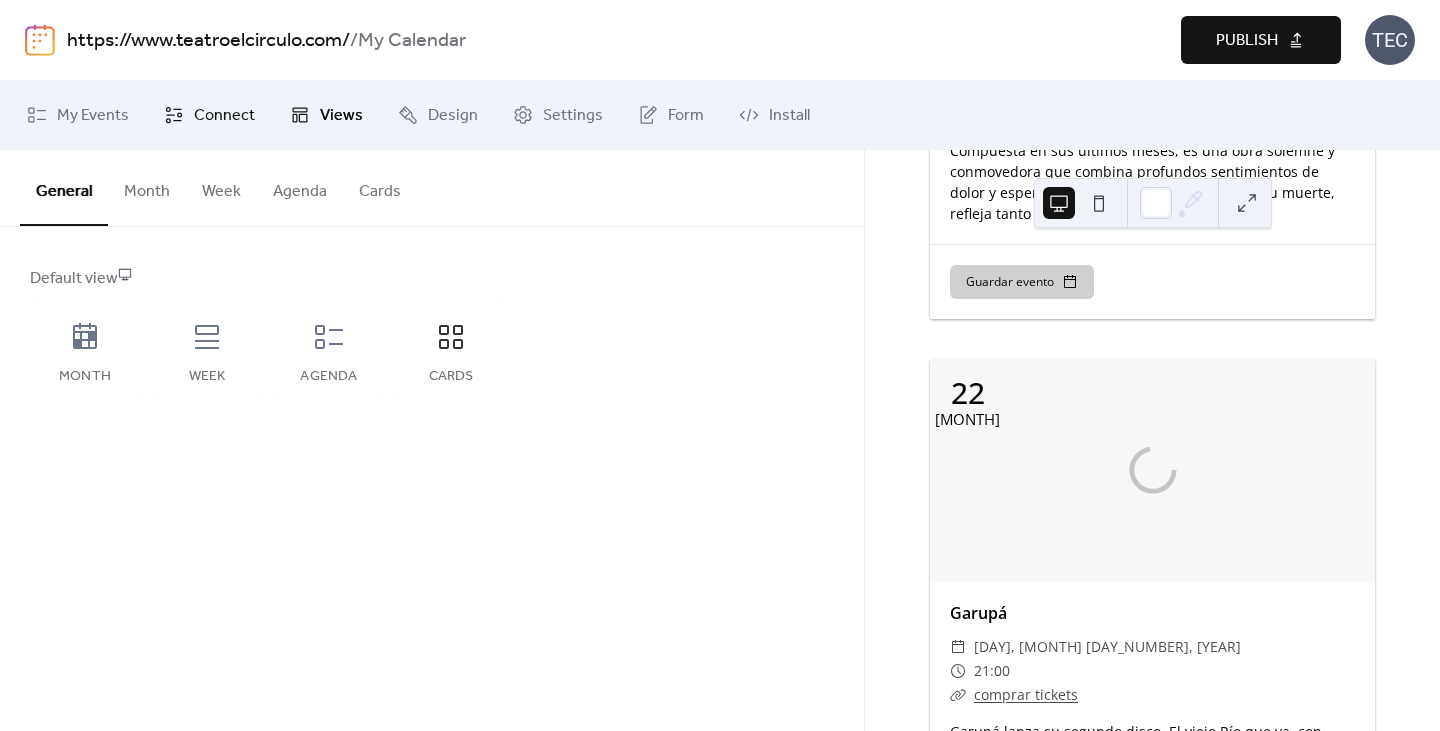 click on "Connect" at bounding box center [224, 116] 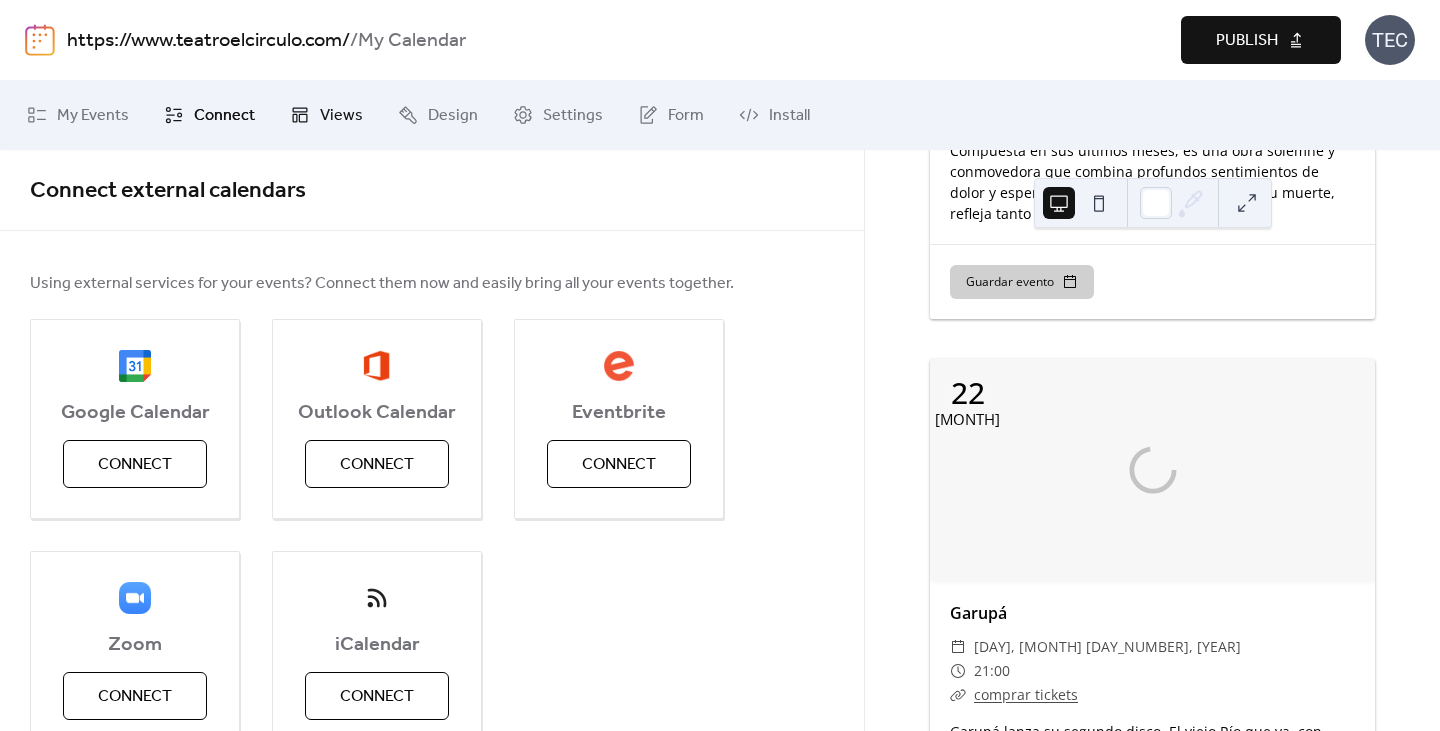 click on "Views" at bounding box center (341, 116) 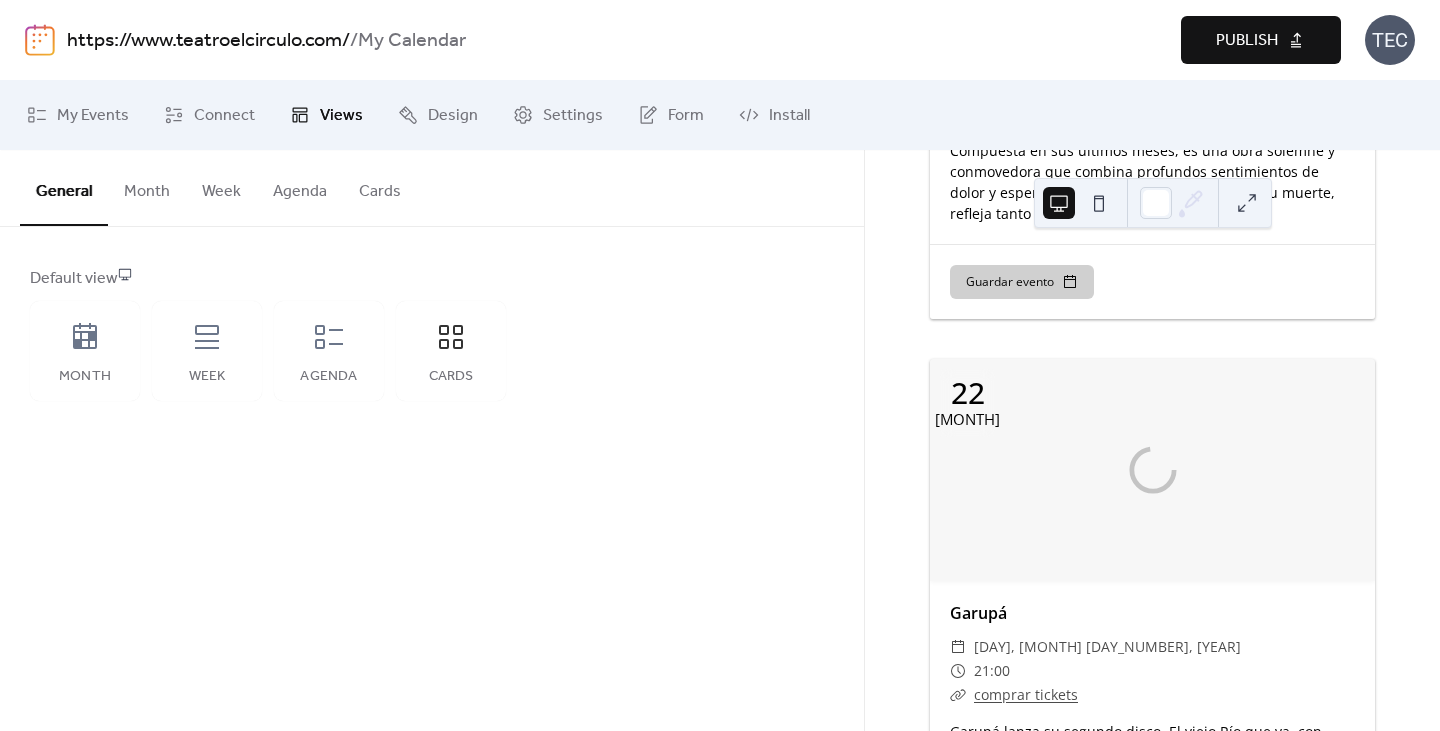click on "Month" at bounding box center (147, 187) 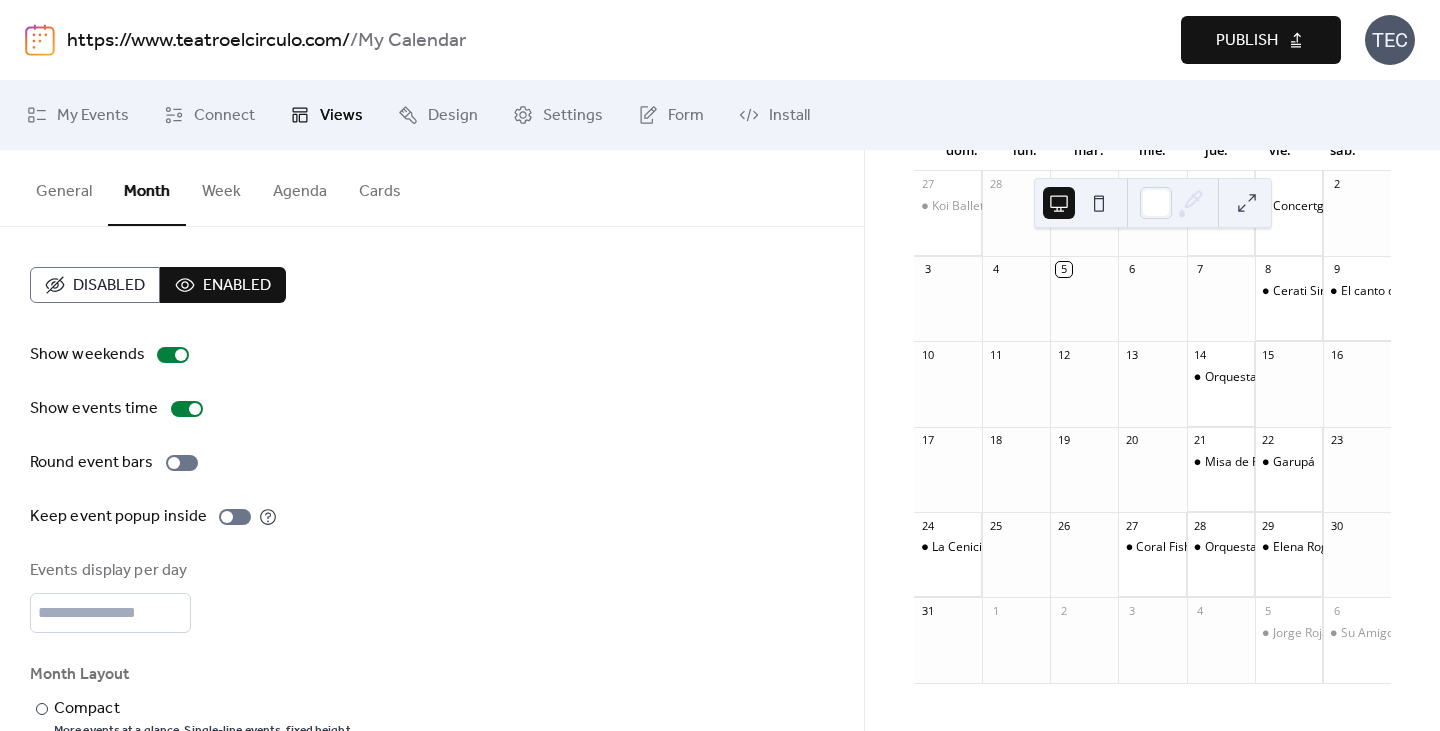 scroll, scrollTop: 0, scrollLeft: 0, axis: both 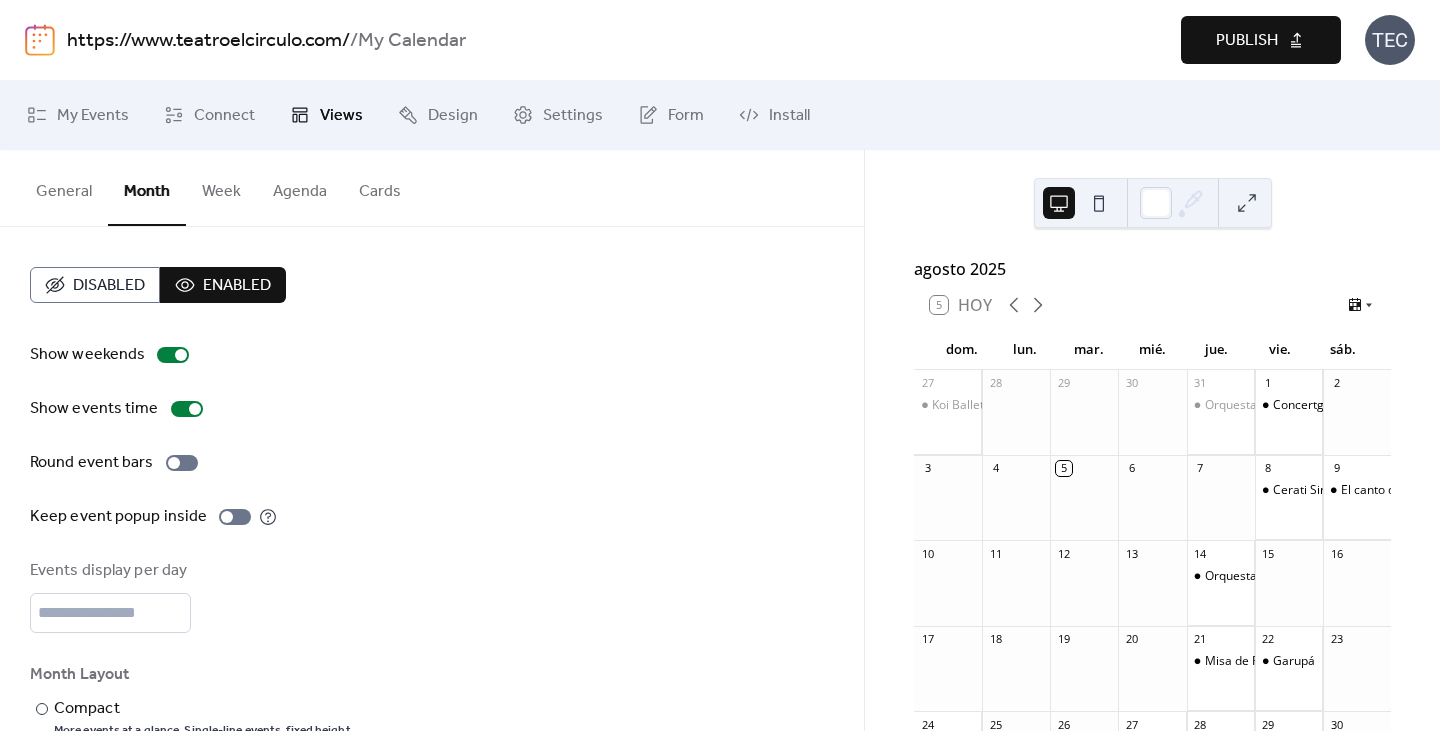 click on "Week" at bounding box center [221, 187] 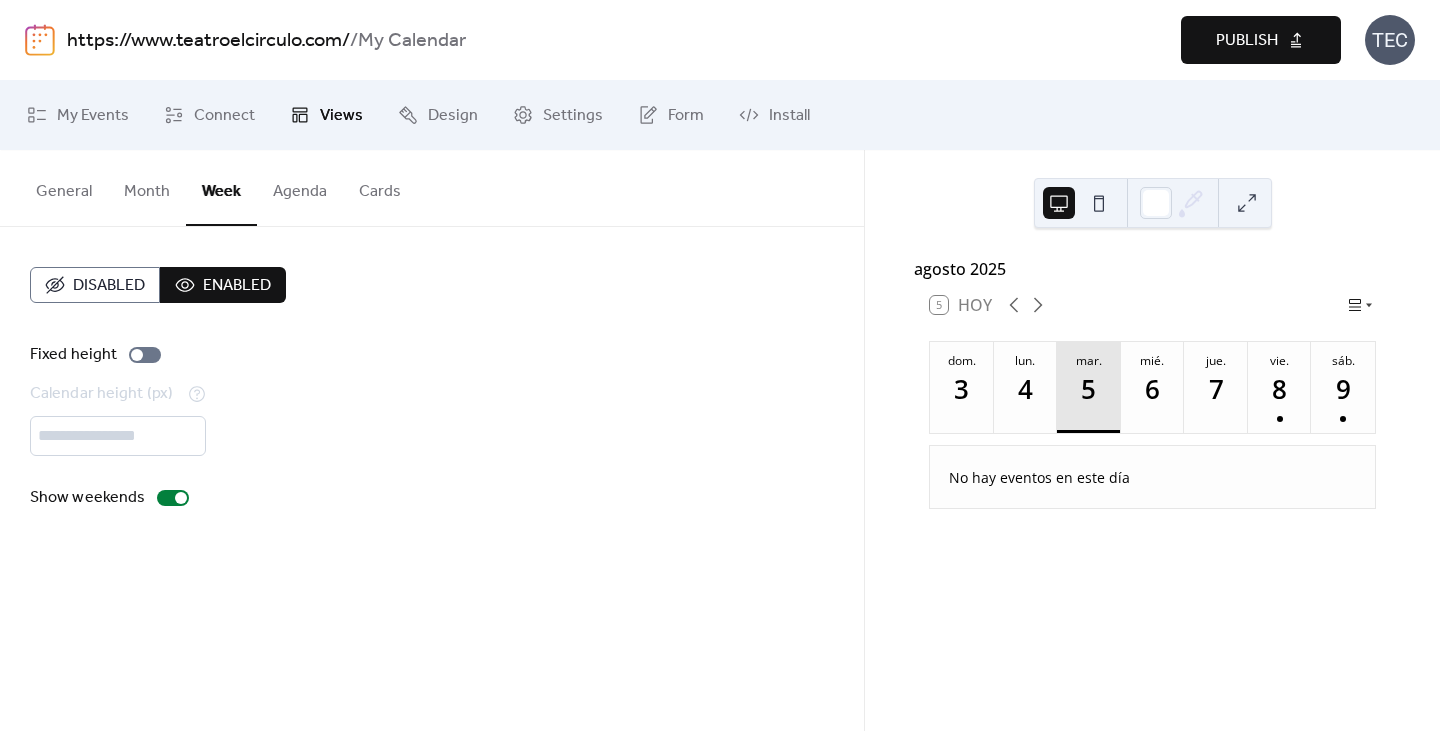 click on "Agenda" at bounding box center (300, 187) 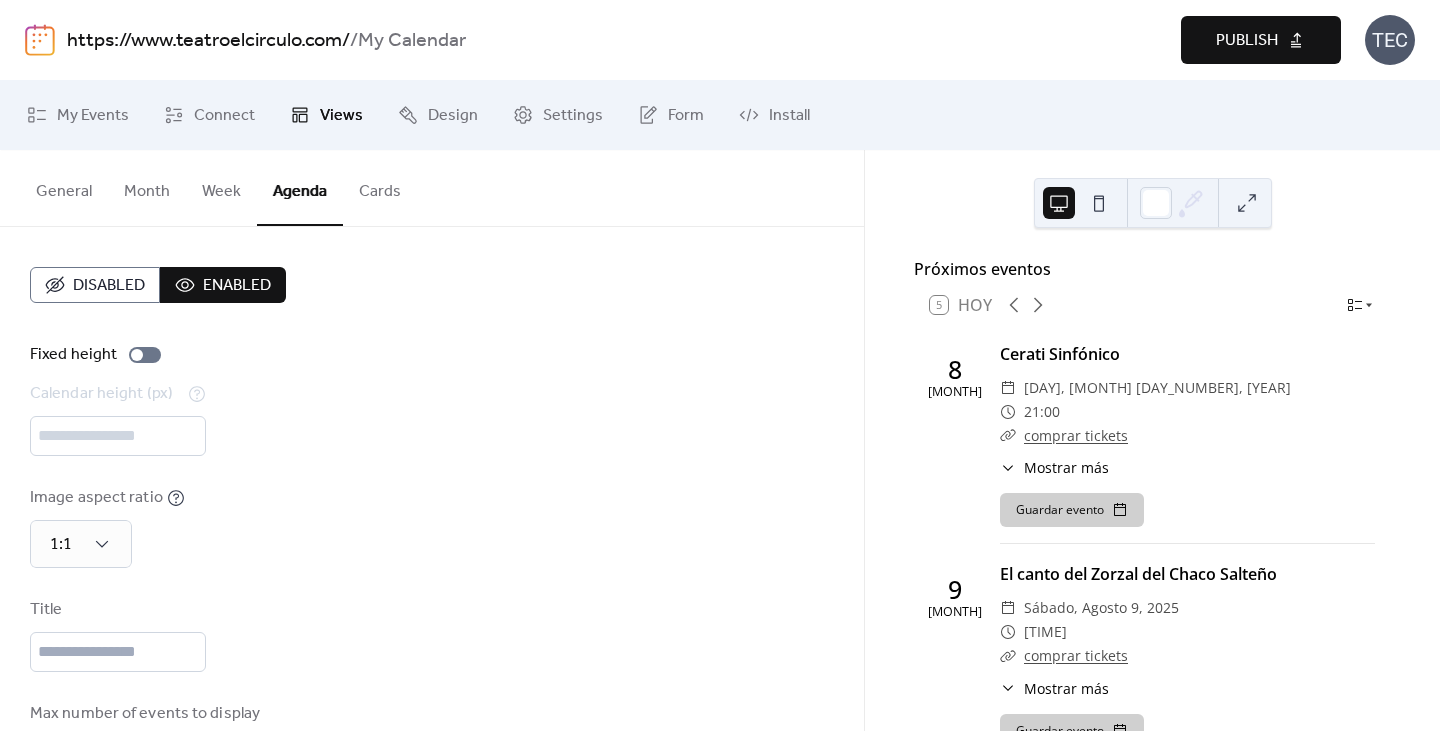 click on "Cards" at bounding box center [380, 187] 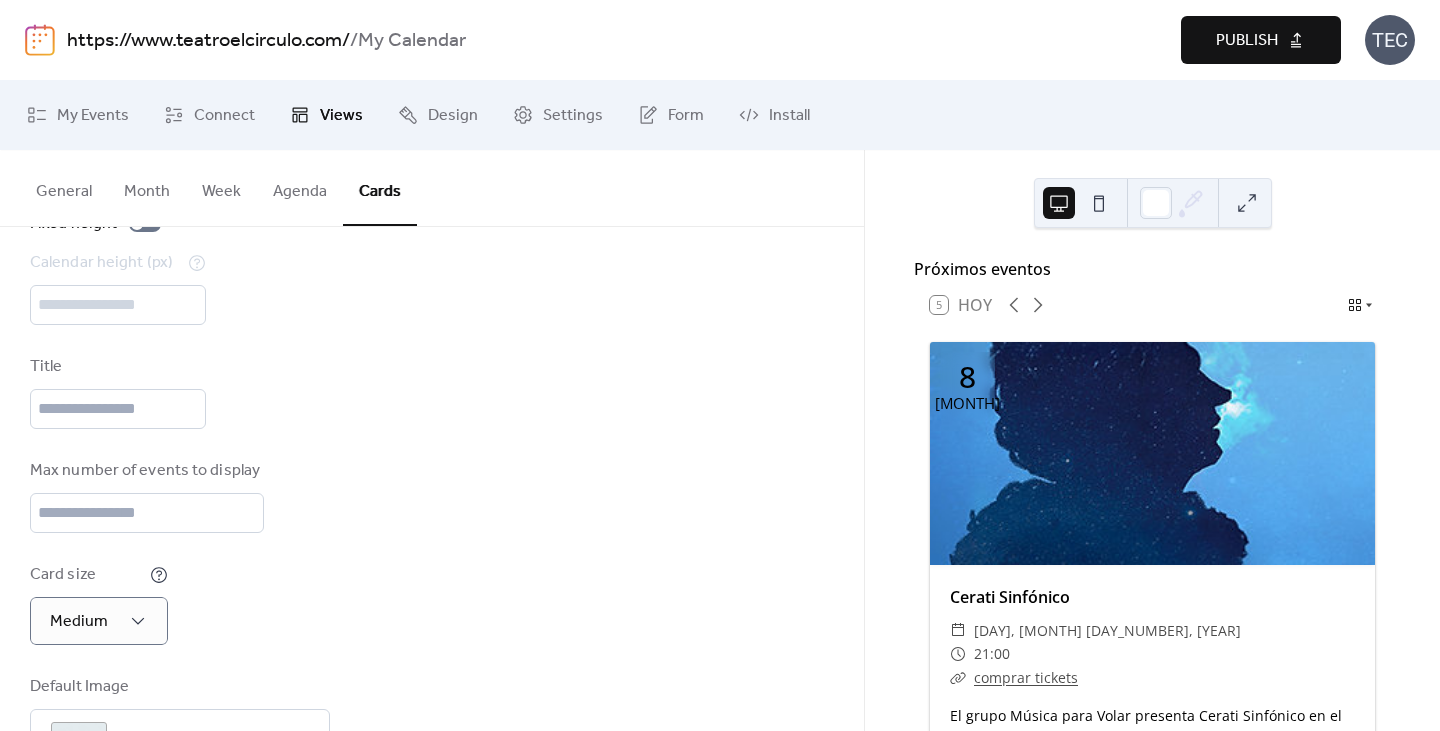 scroll, scrollTop: 131, scrollLeft: 0, axis: vertical 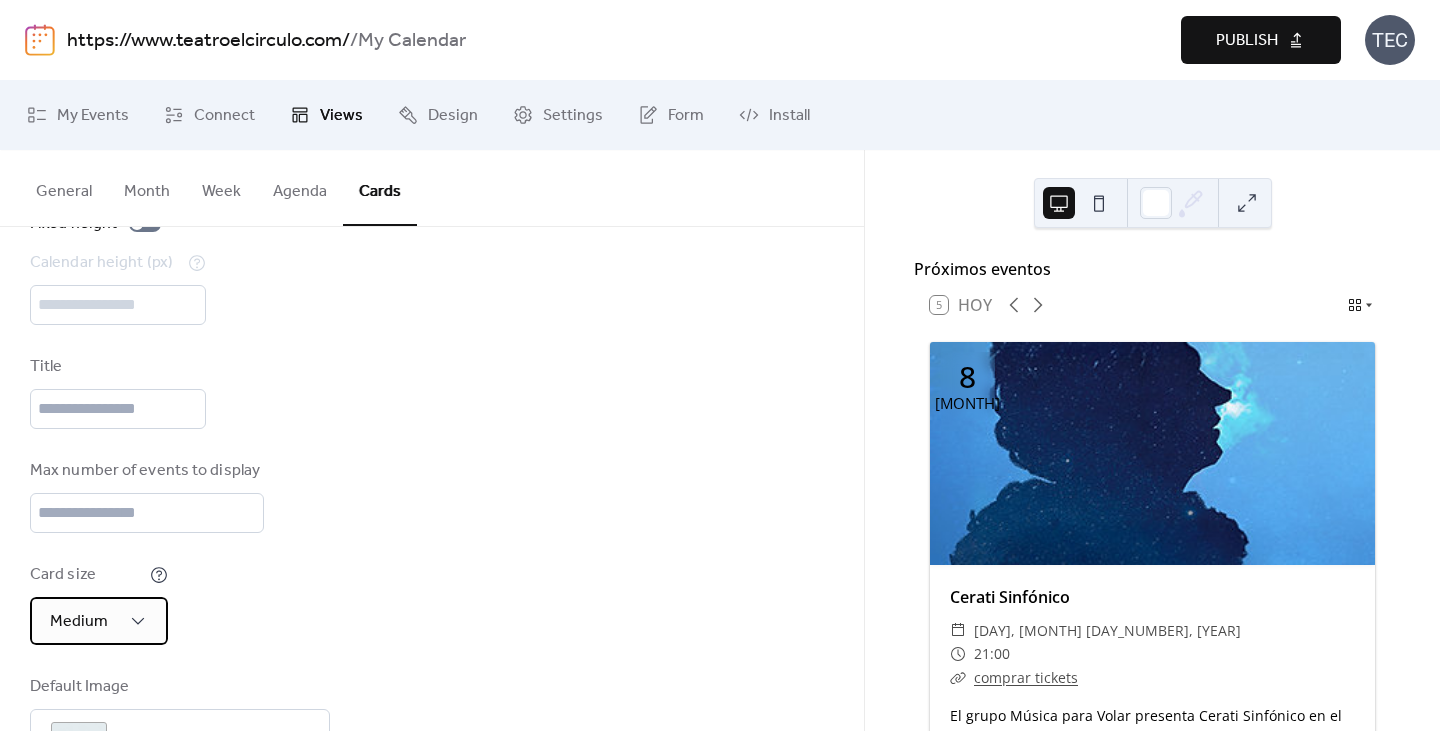click on "Medium" at bounding box center [99, 621] 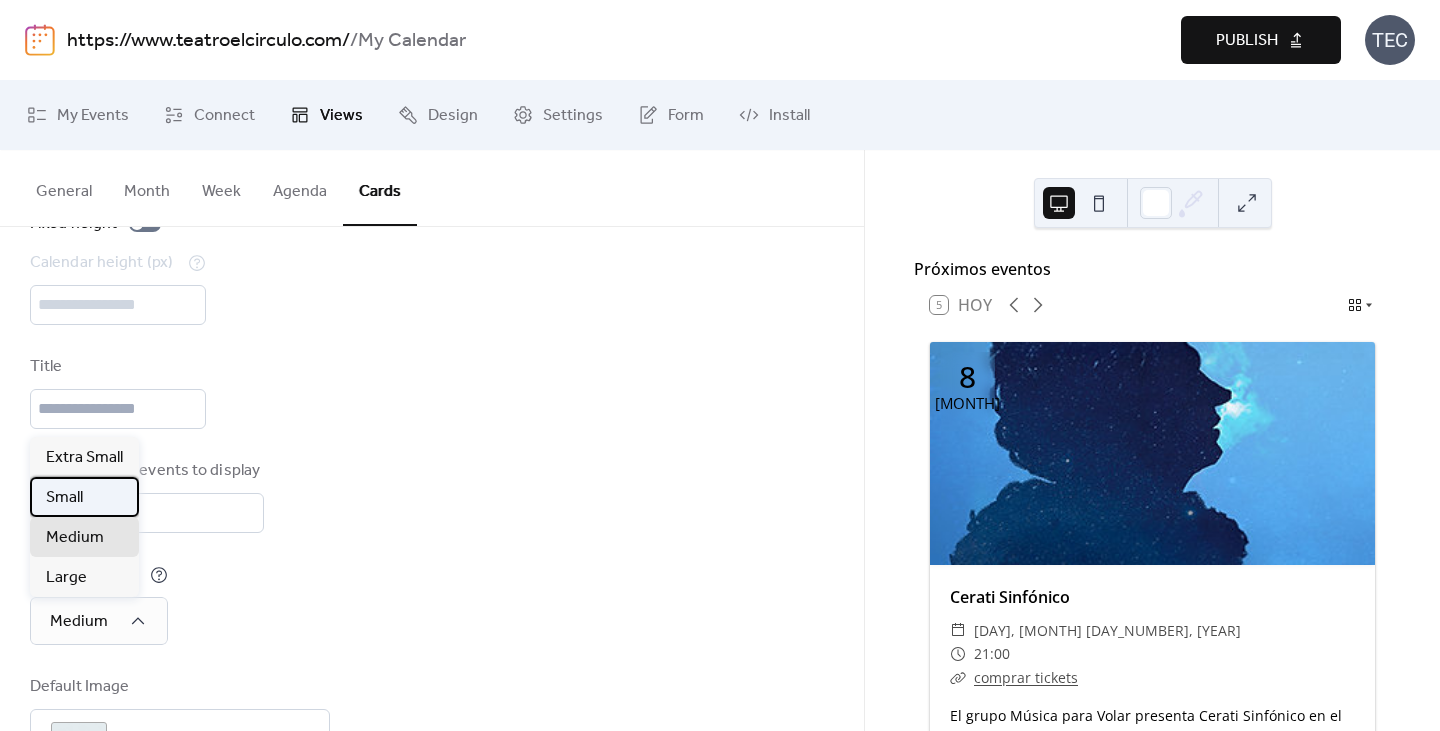 click on "Small" at bounding box center [64, 498] 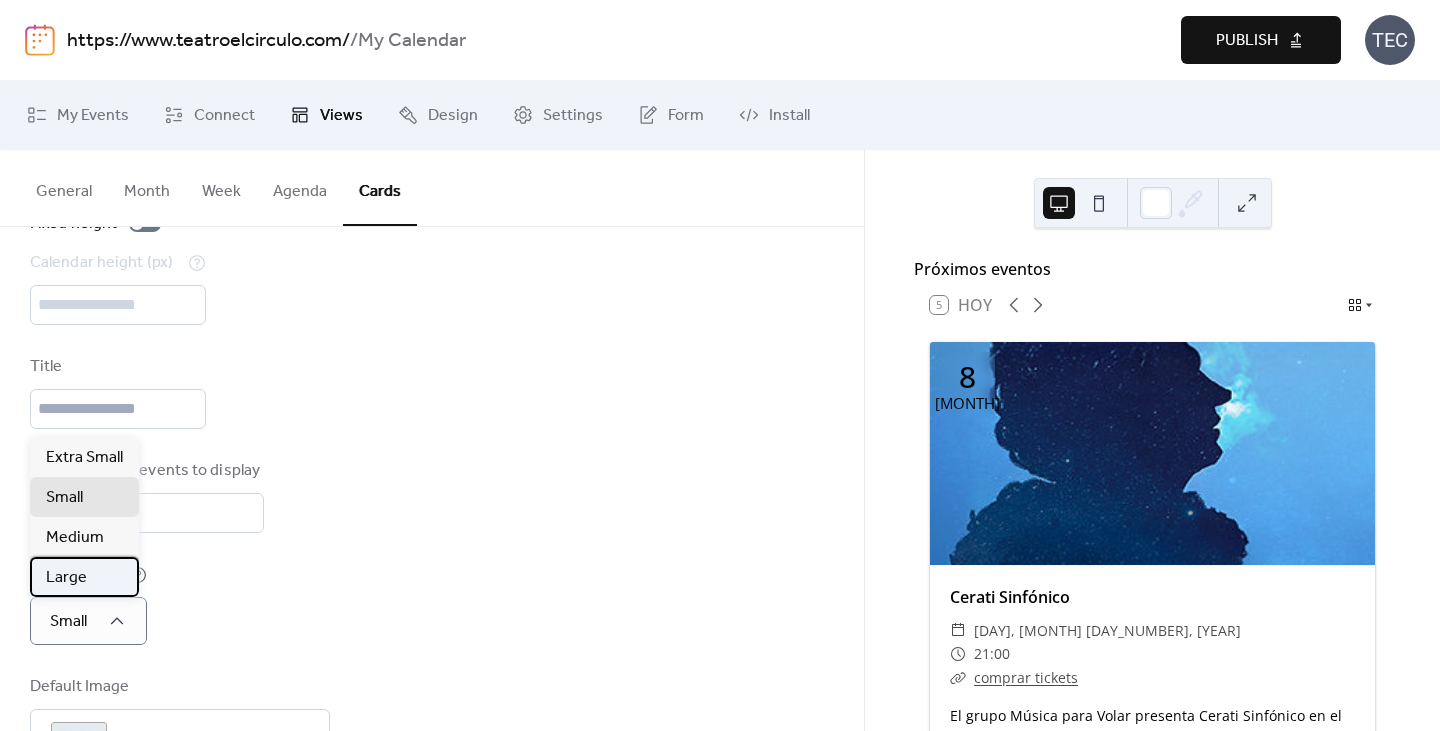 click on "Large" at bounding box center (84, 577) 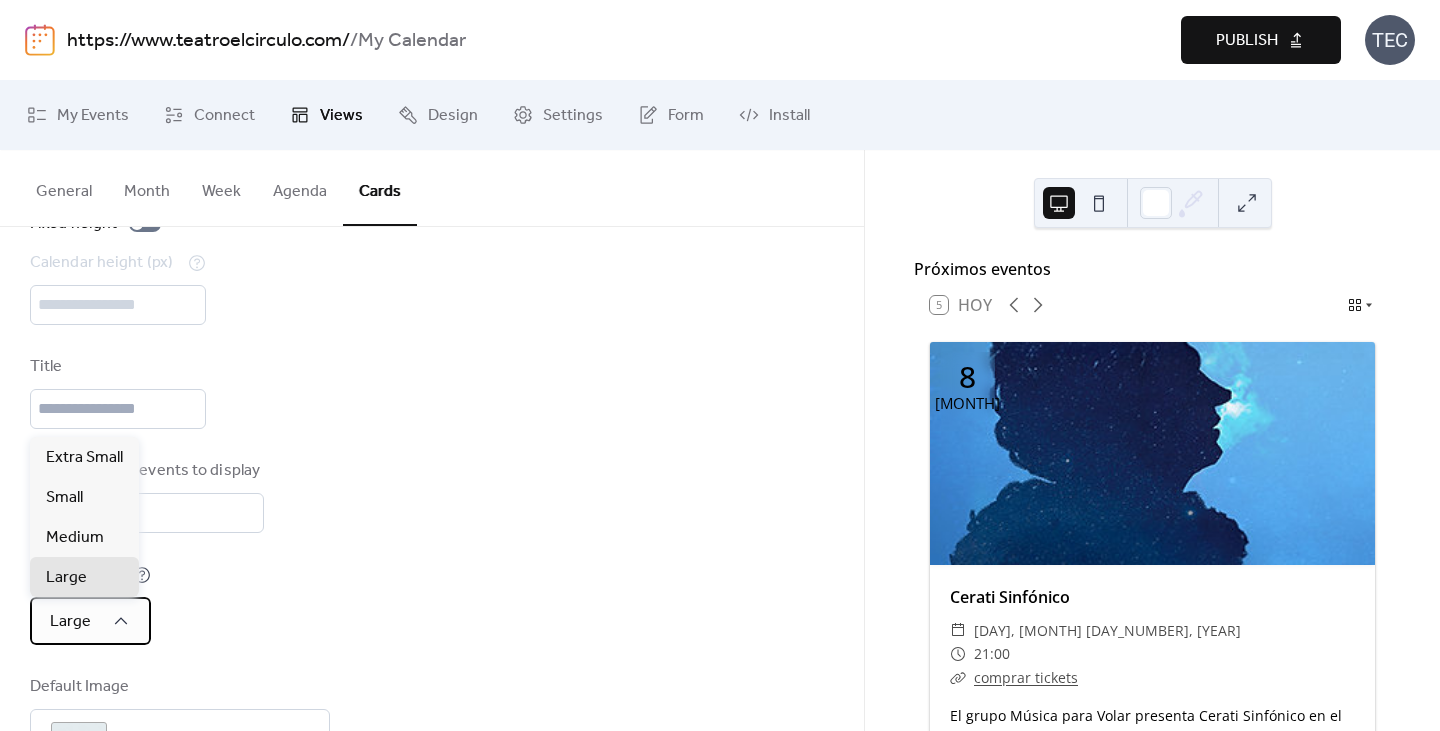 click on "Large" at bounding box center [90, 621] 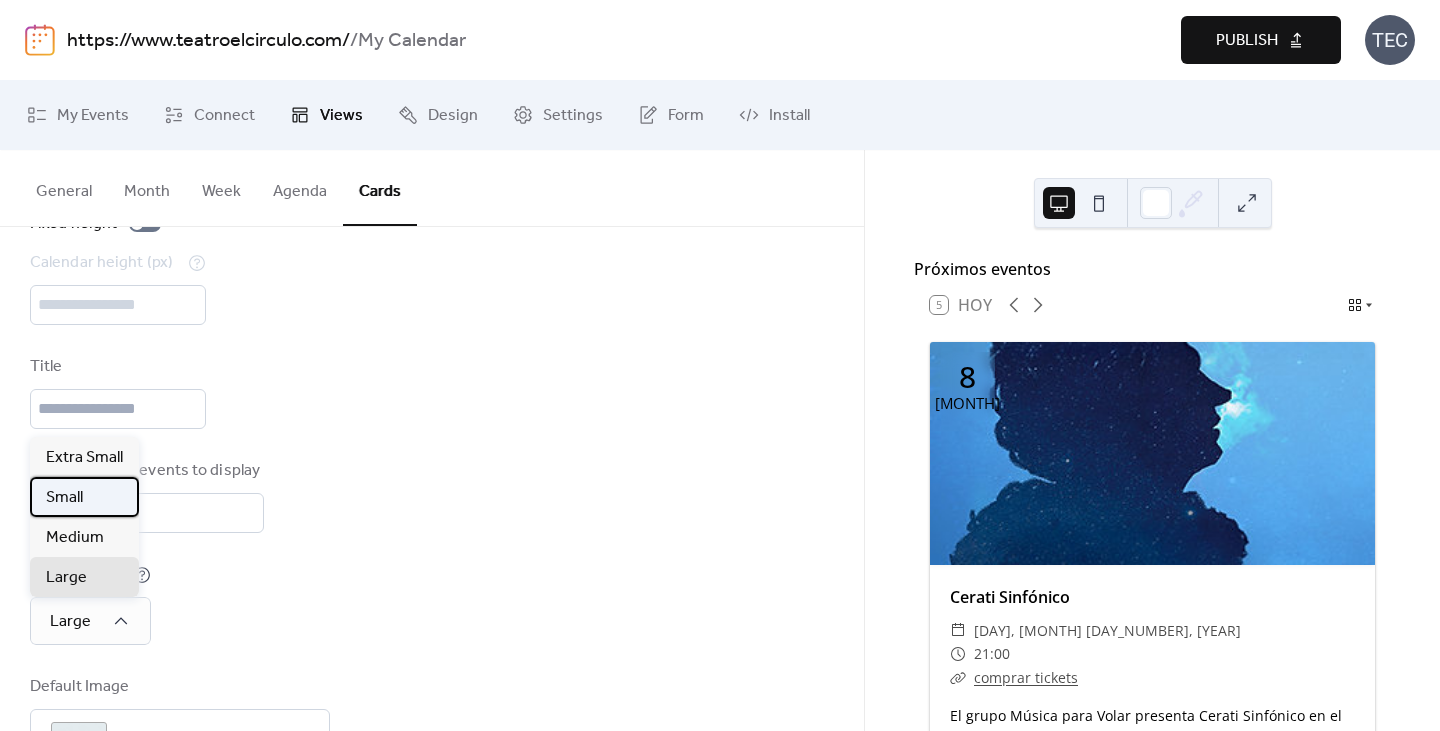 click on "Small" at bounding box center (84, 497) 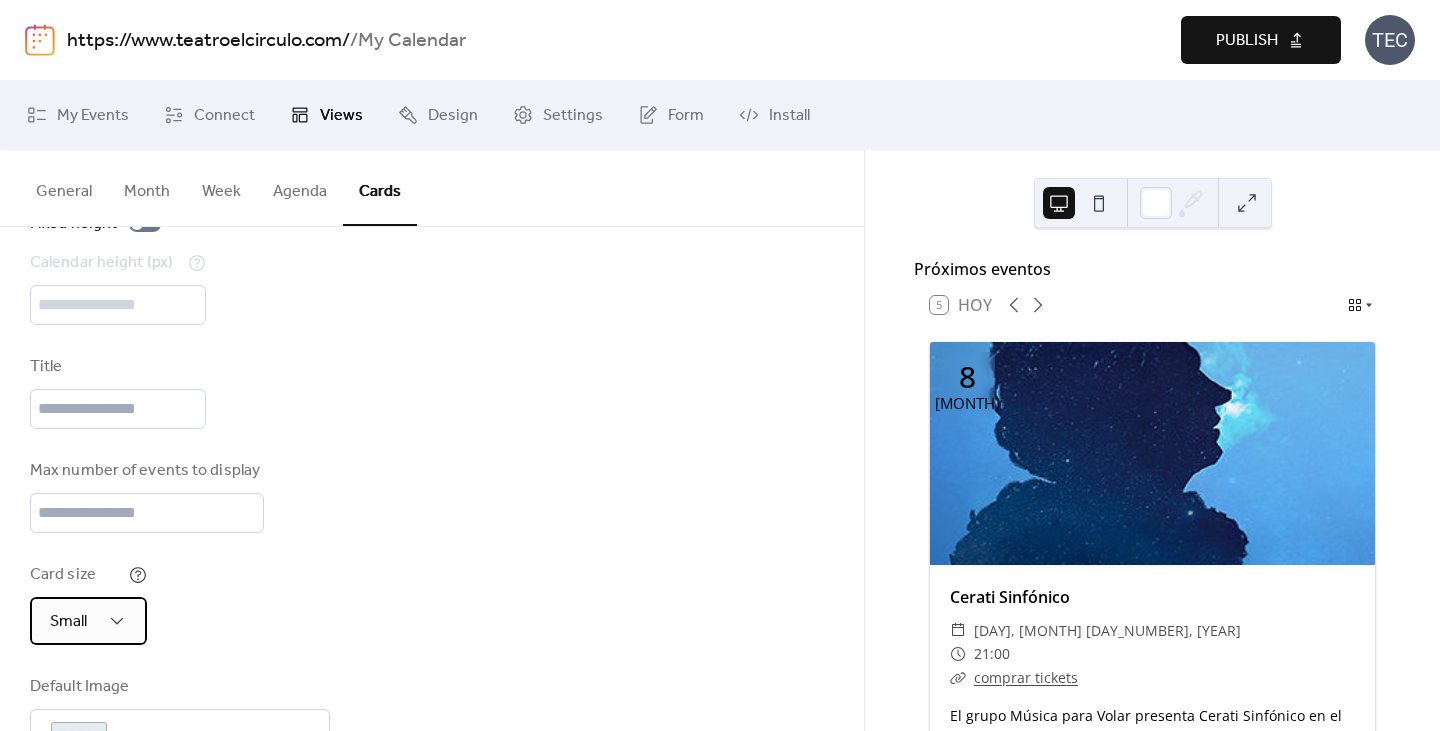 click on "Small" at bounding box center [88, 621] 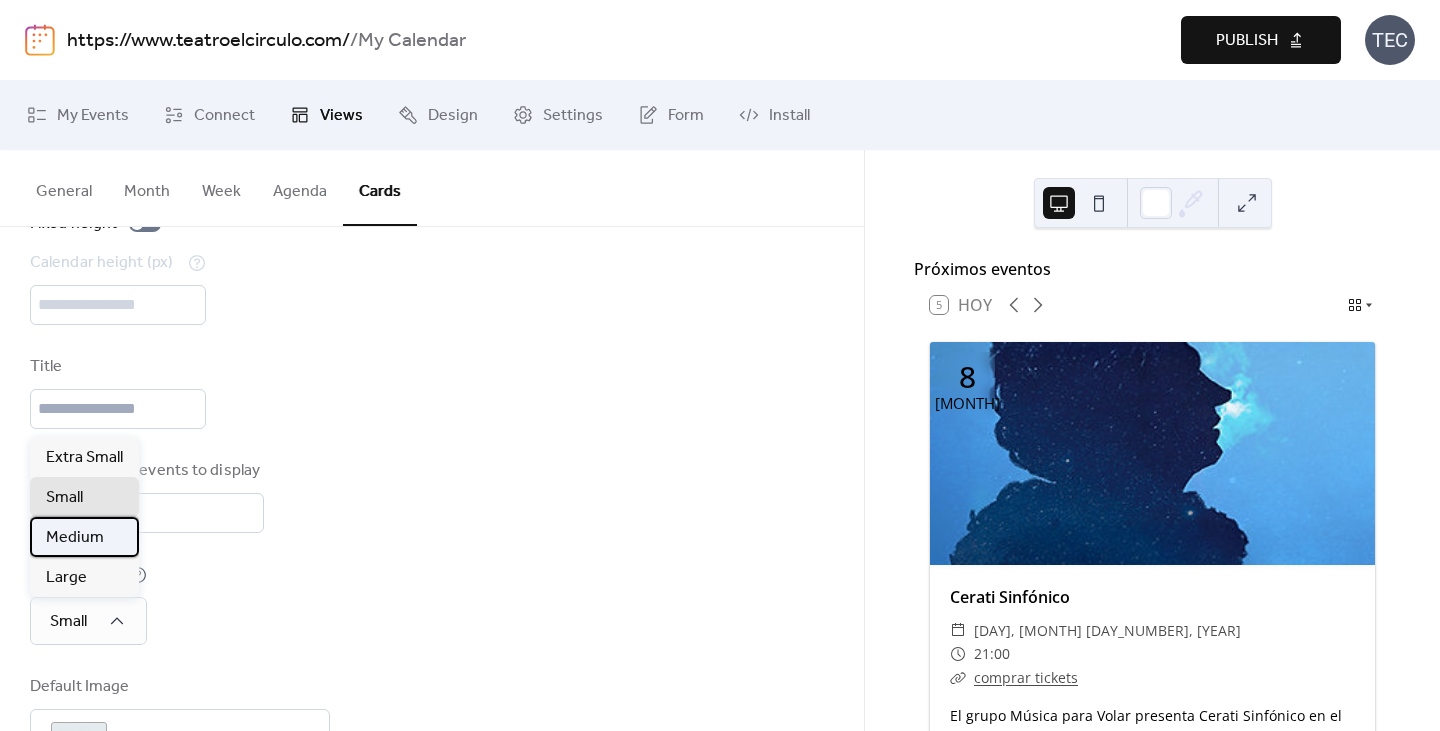 click on "Medium" at bounding box center [75, 538] 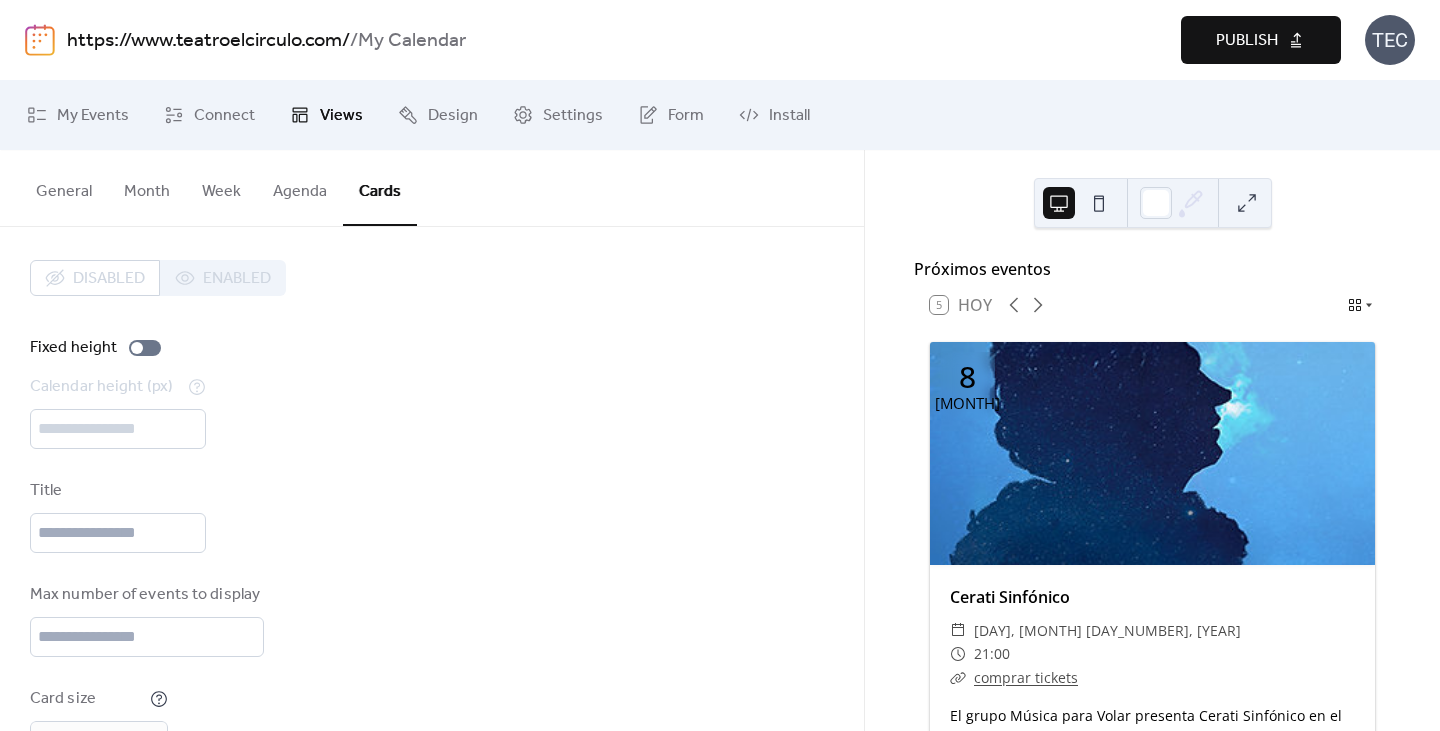 scroll, scrollTop: 0, scrollLeft: 0, axis: both 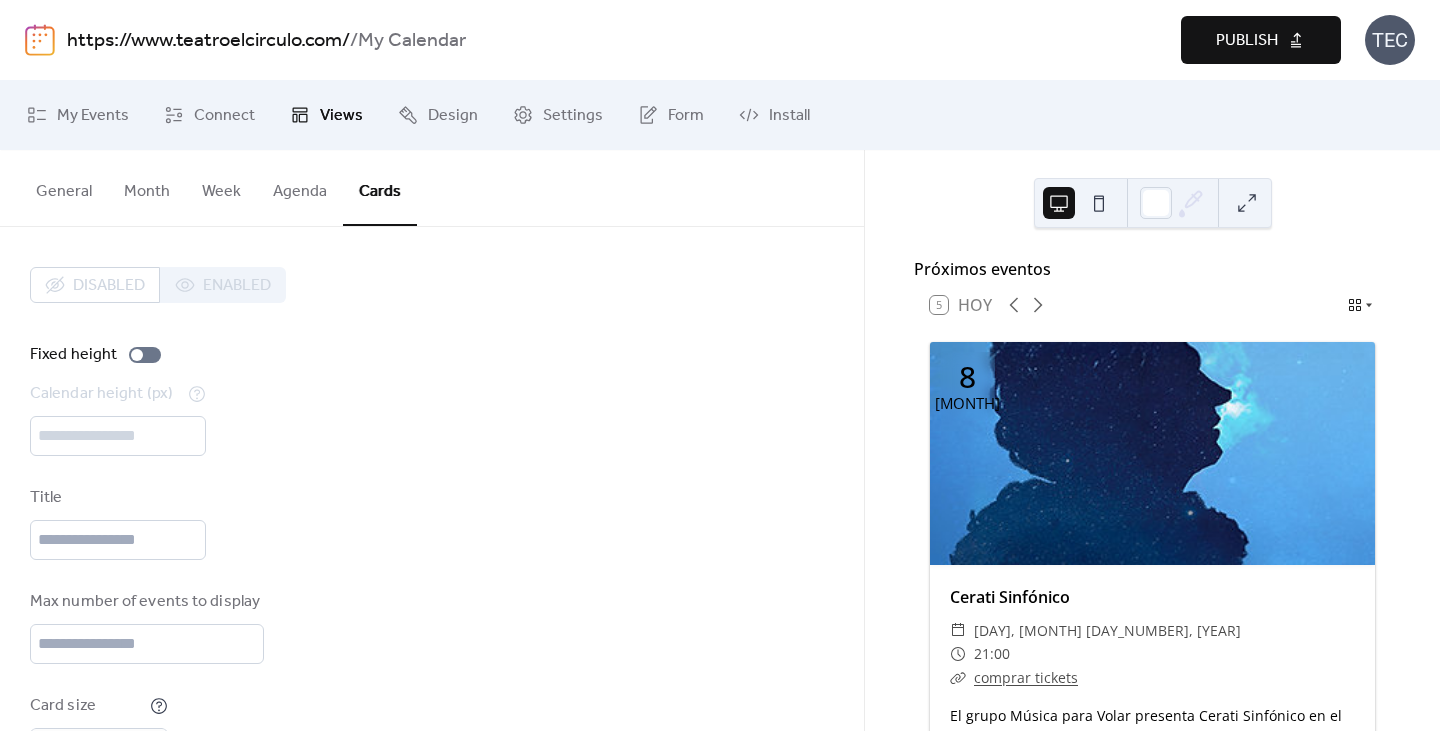 click on "Agenda" at bounding box center [300, 187] 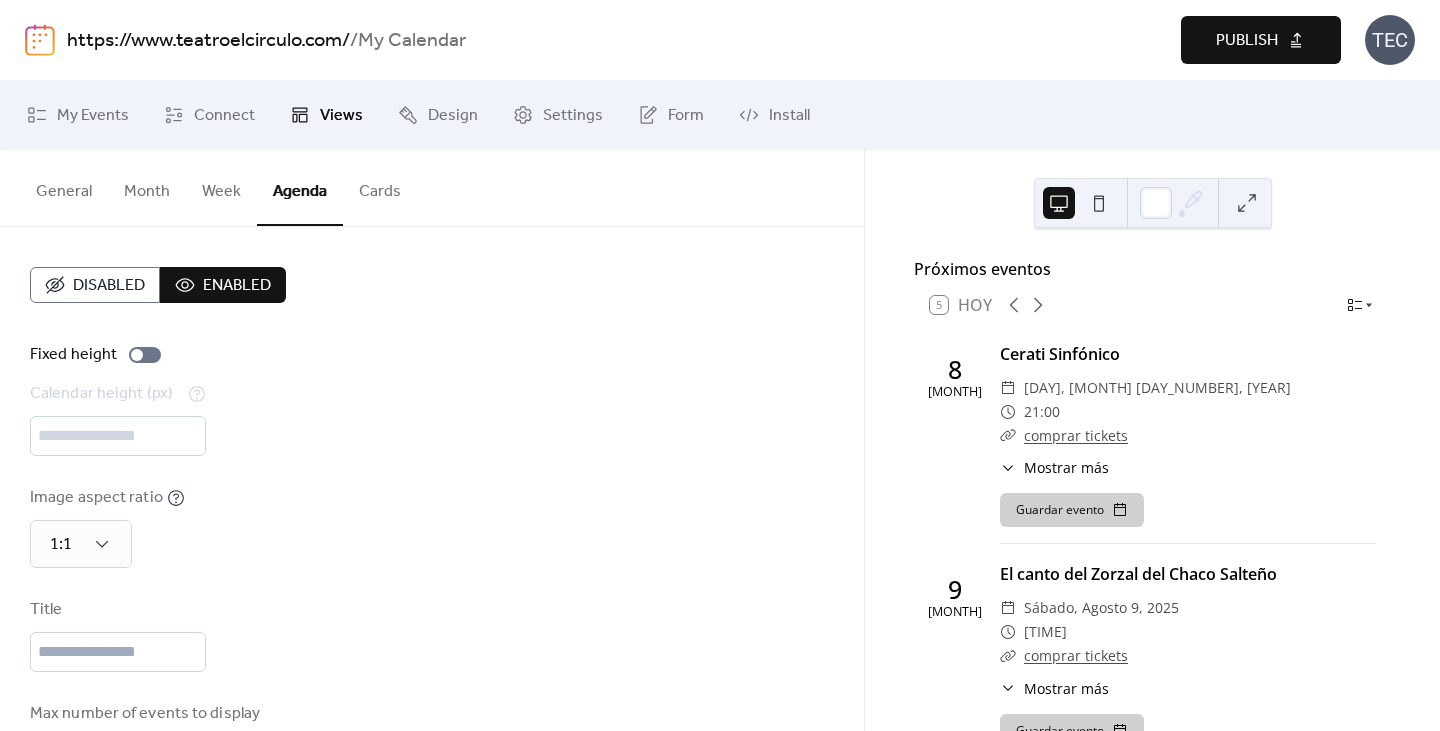 click on "Week" at bounding box center [221, 187] 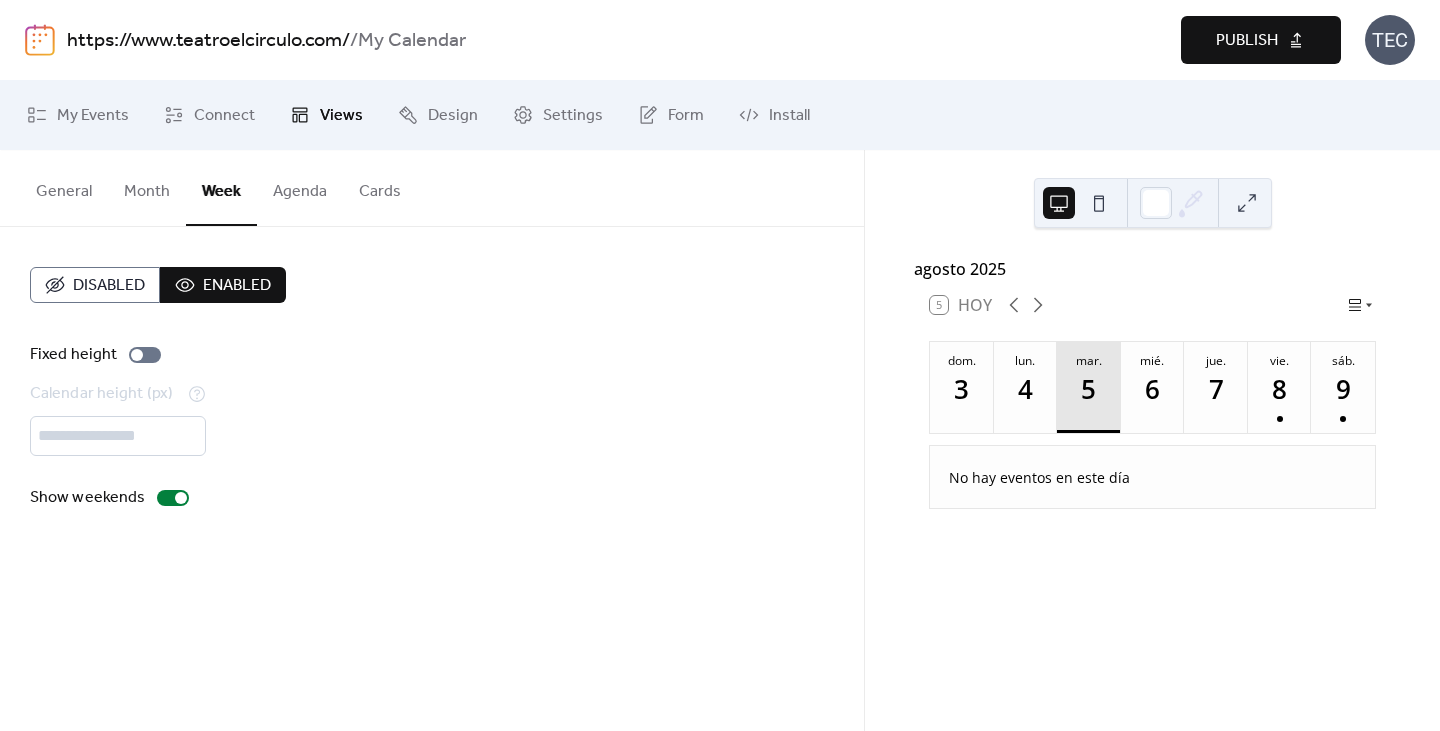 click on "Month" at bounding box center [147, 187] 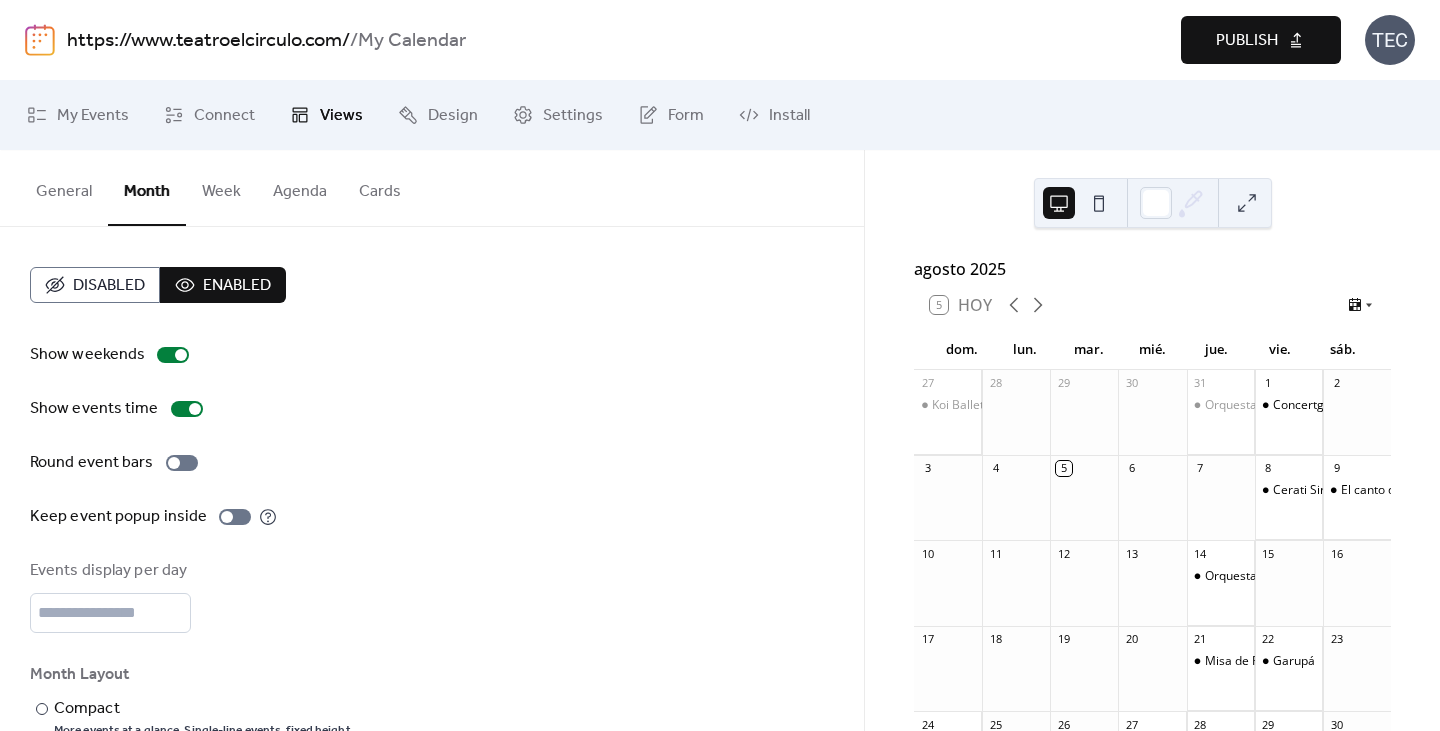 click on "General" at bounding box center (64, 187) 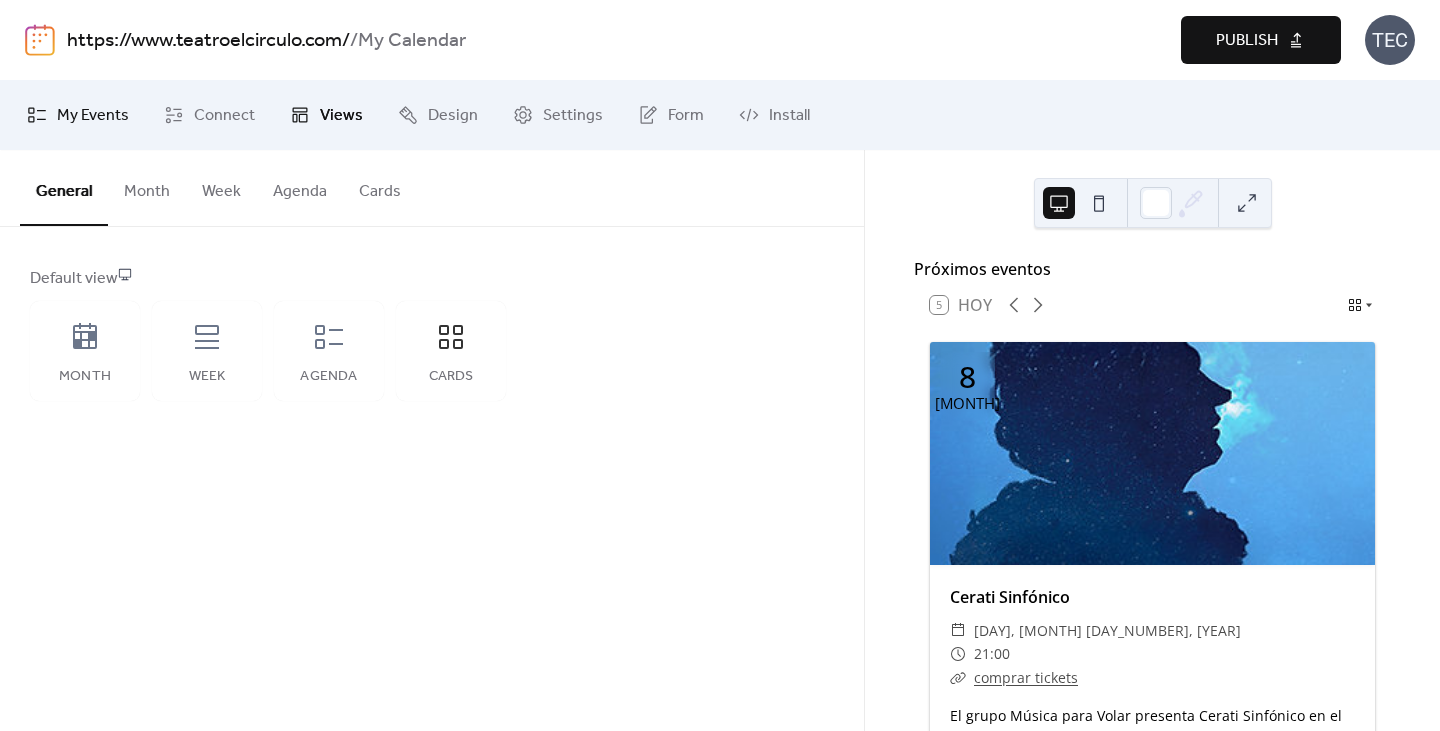 click on "My Events" at bounding box center [93, 116] 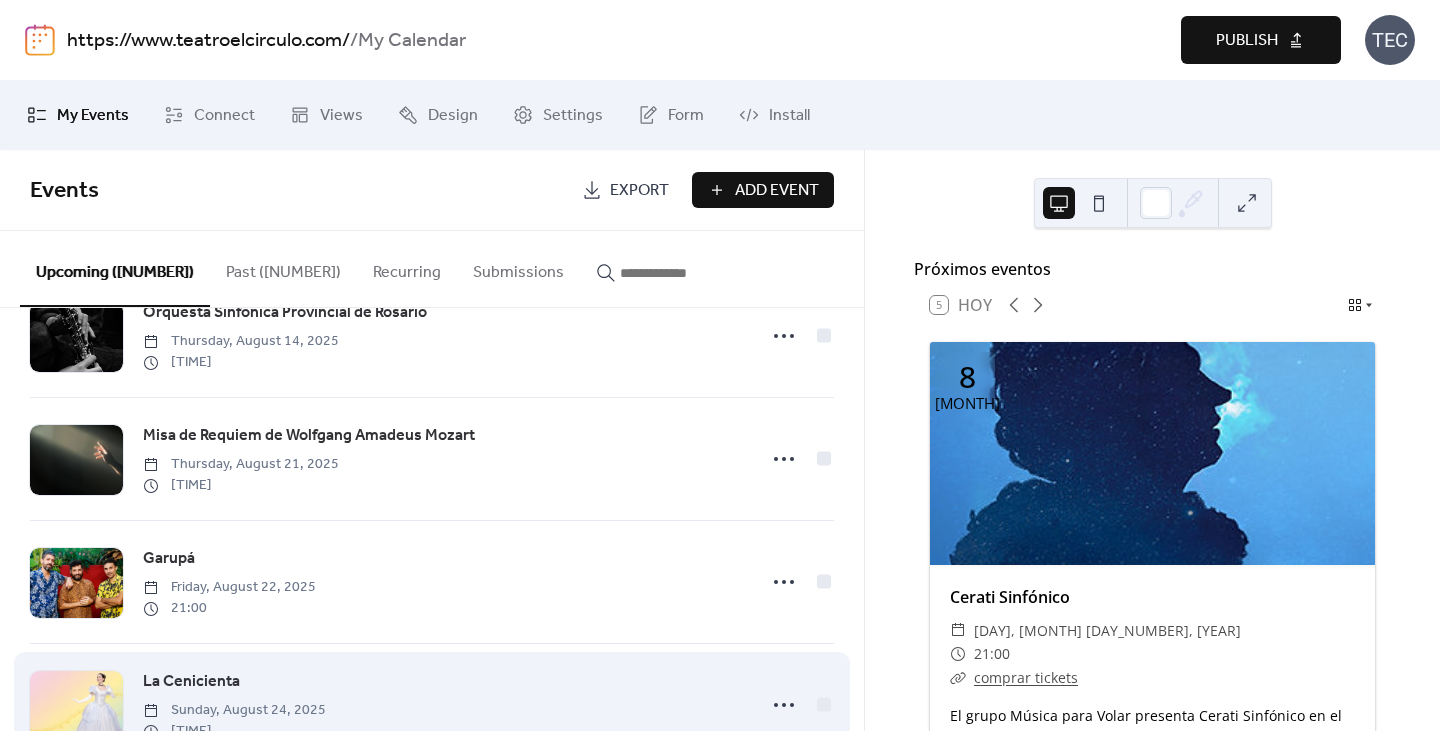scroll, scrollTop: 300, scrollLeft: 0, axis: vertical 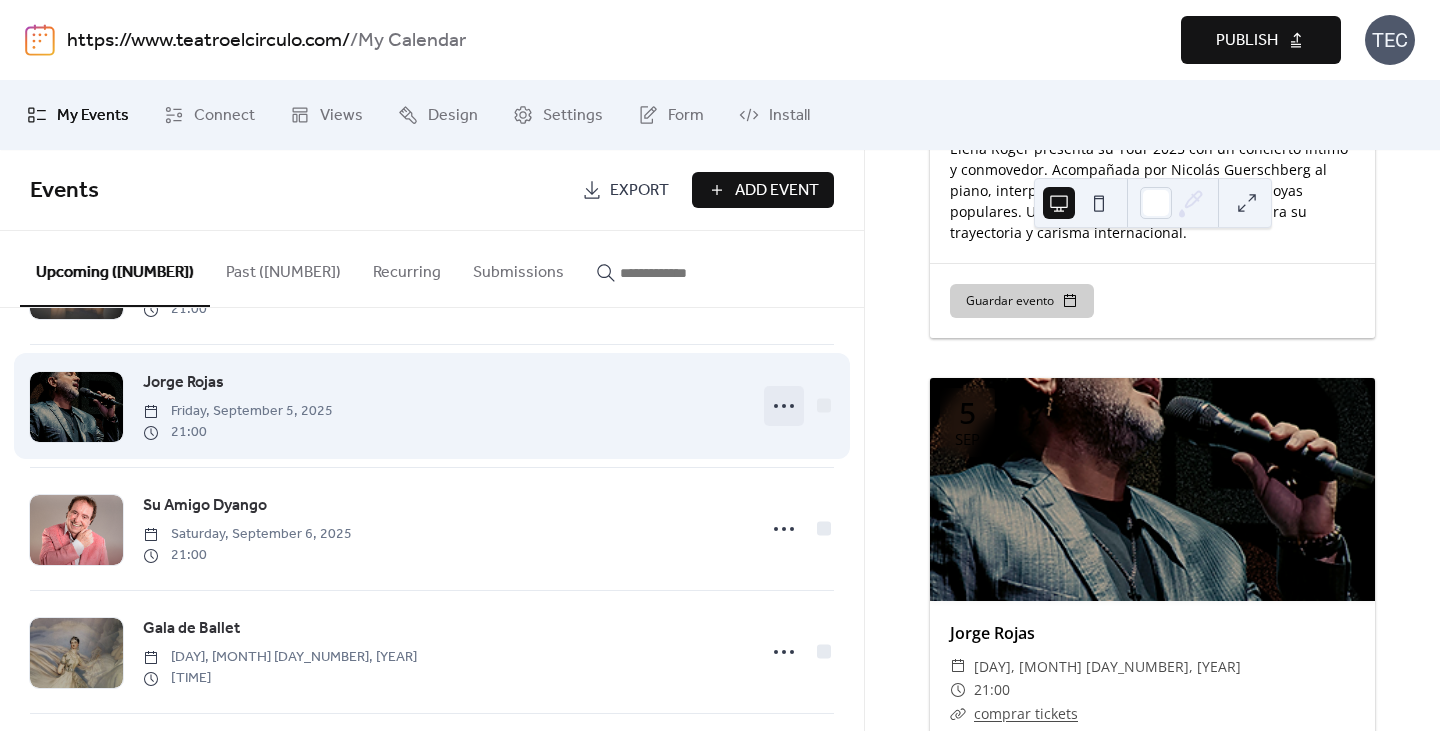 click 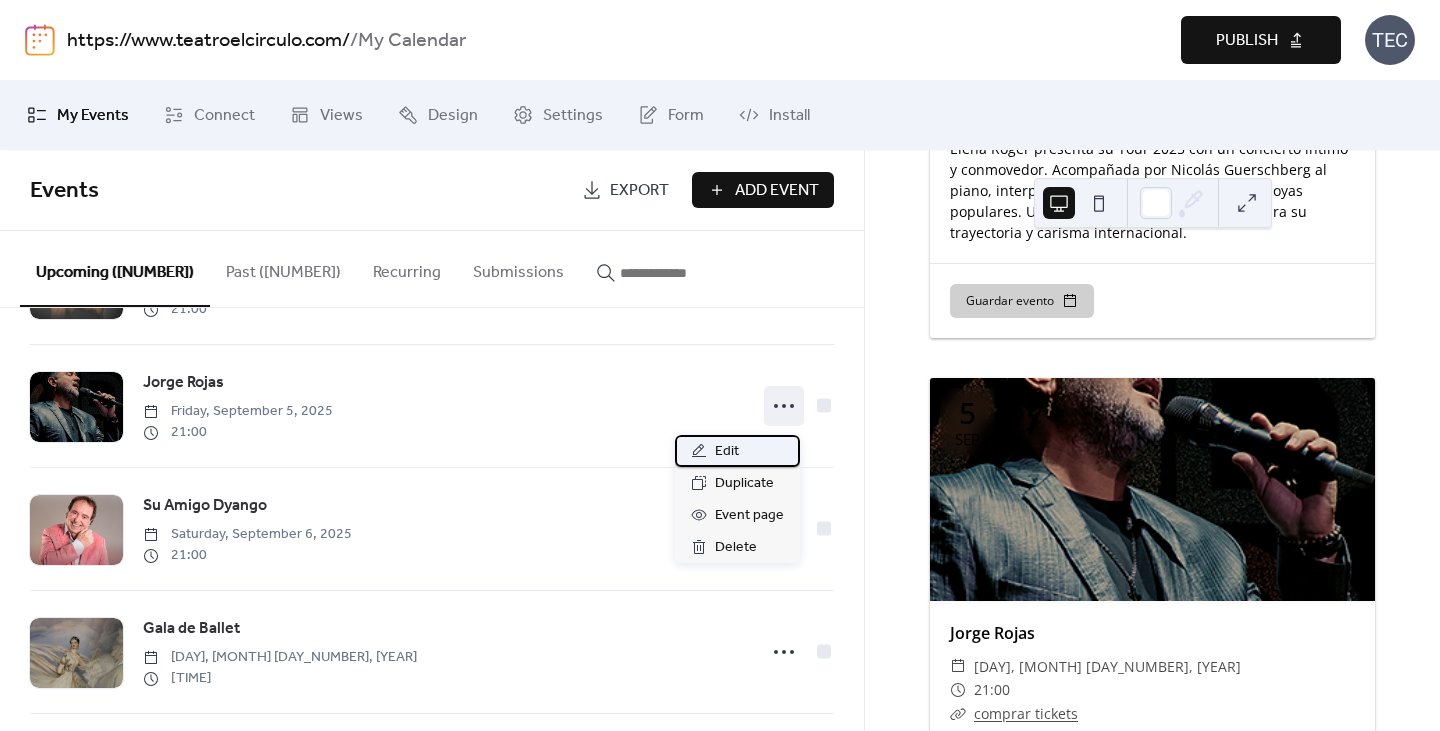 click on "Edit" at bounding box center (737, 451) 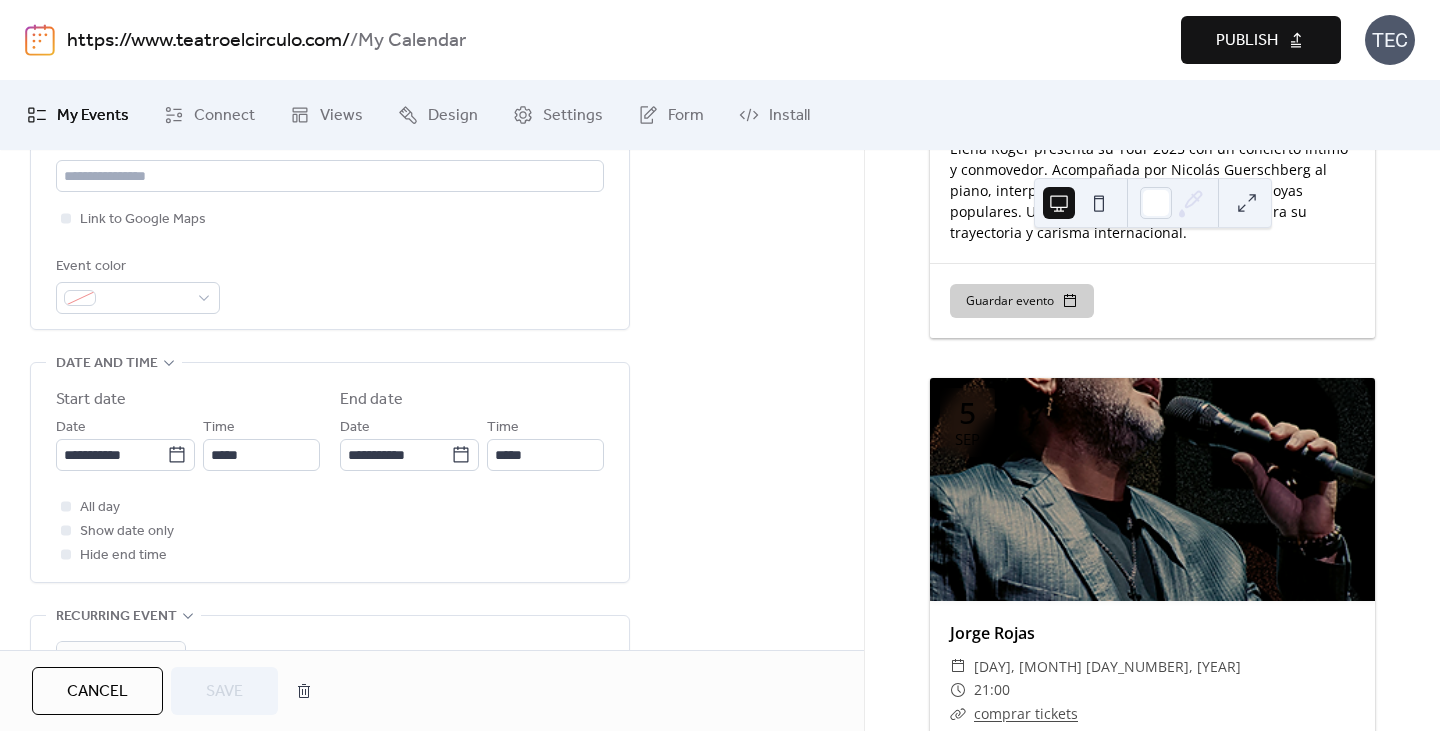 scroll, scrollTop: 600, scrollLeft: 0, axis: vertical 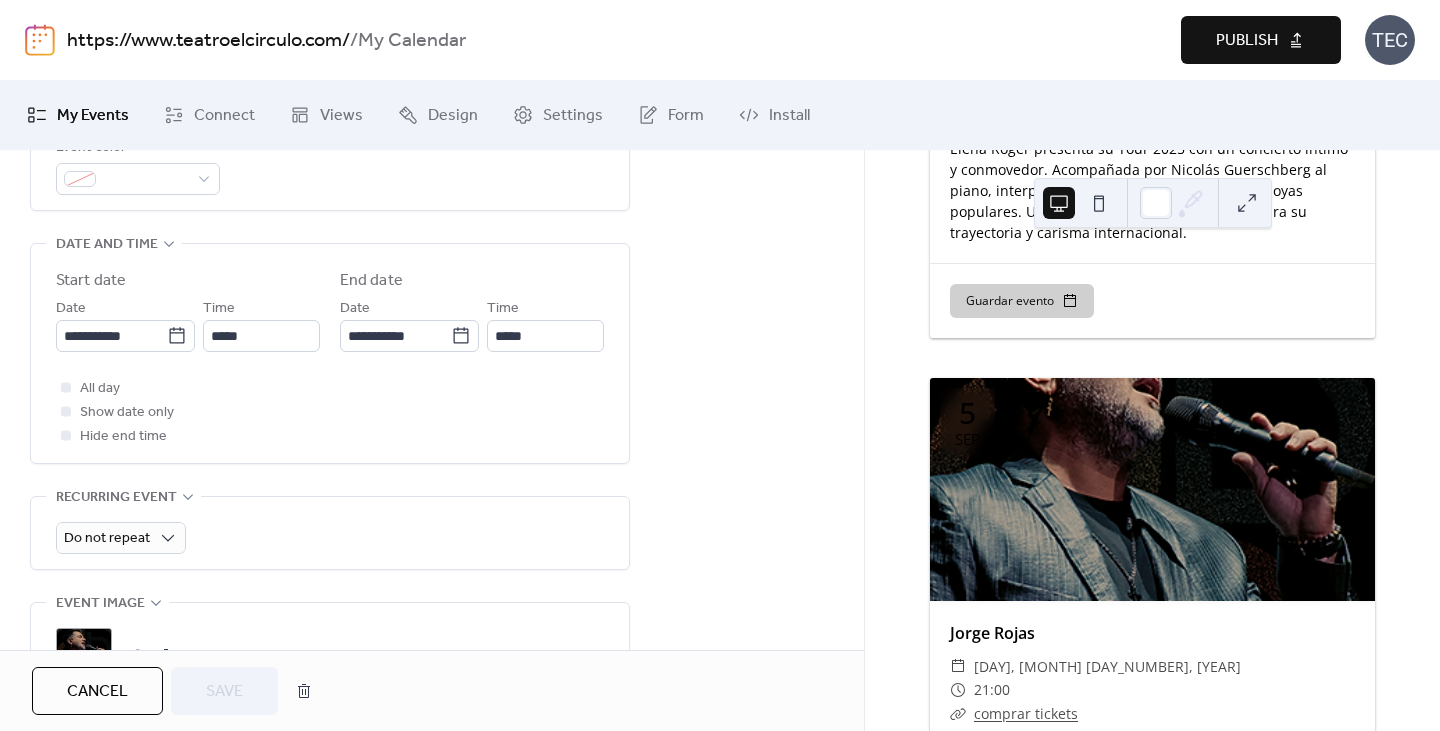click on ";" at bounding box center (84, 656) 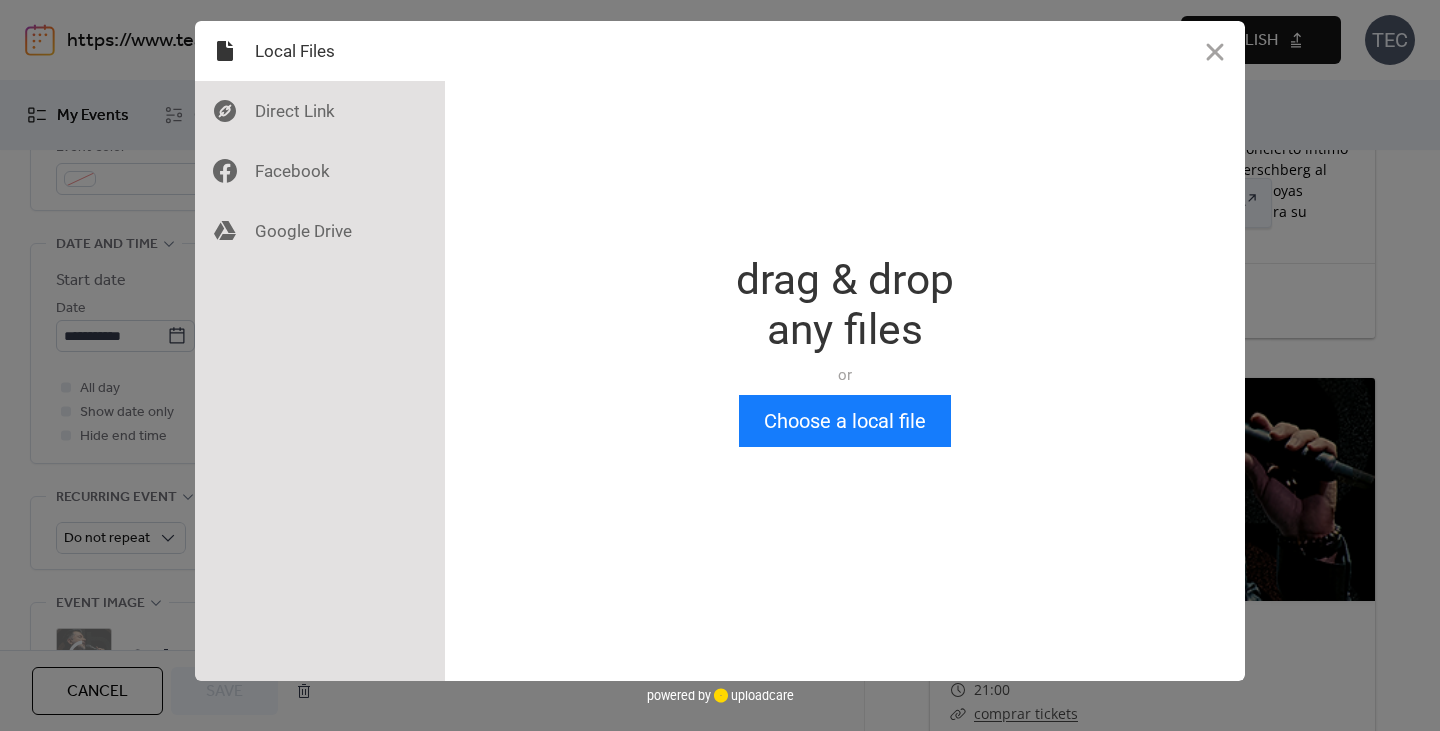click on "Drop a file here drag & drop any files or Upload files from your computer Choose a local file or choose from" at bounding box center [845, 351] 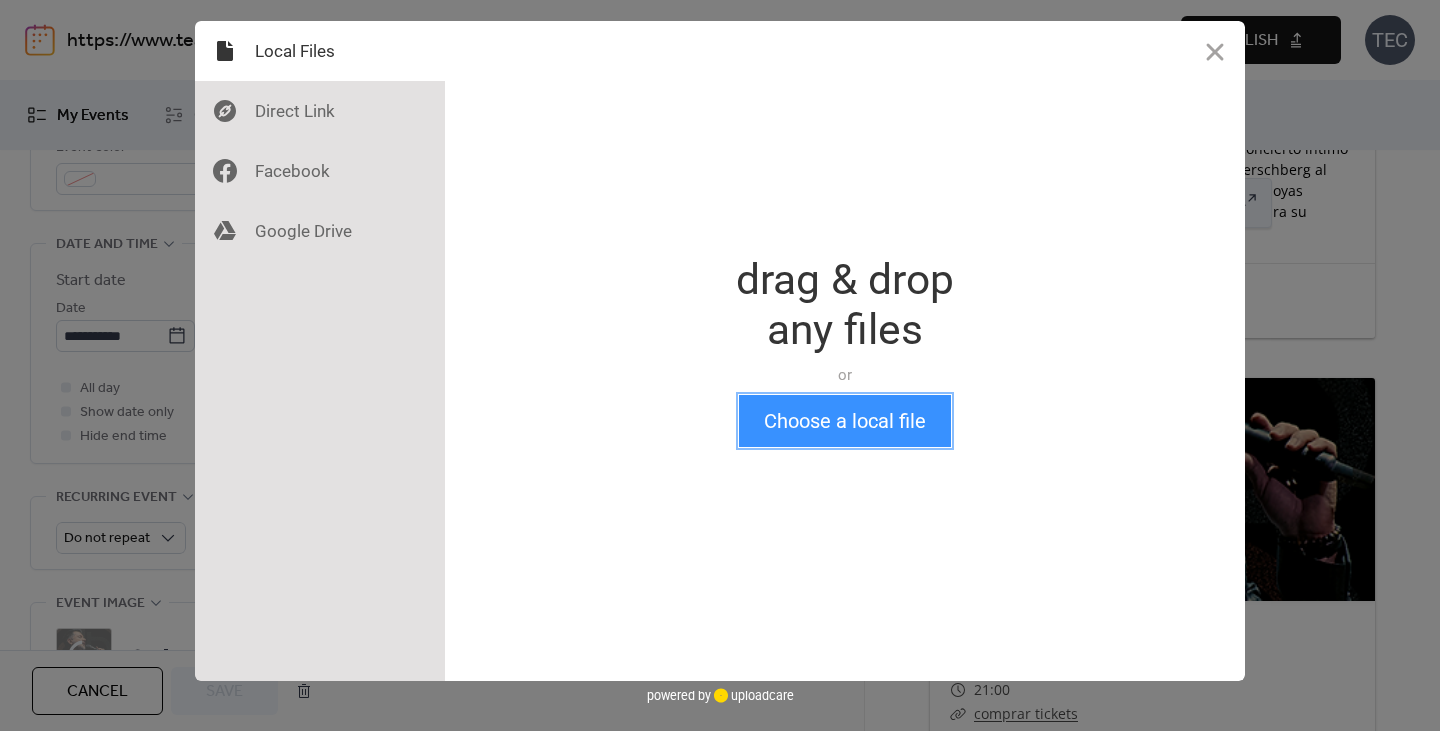 click on "Choose a local file" at bounding box center [845, 421] 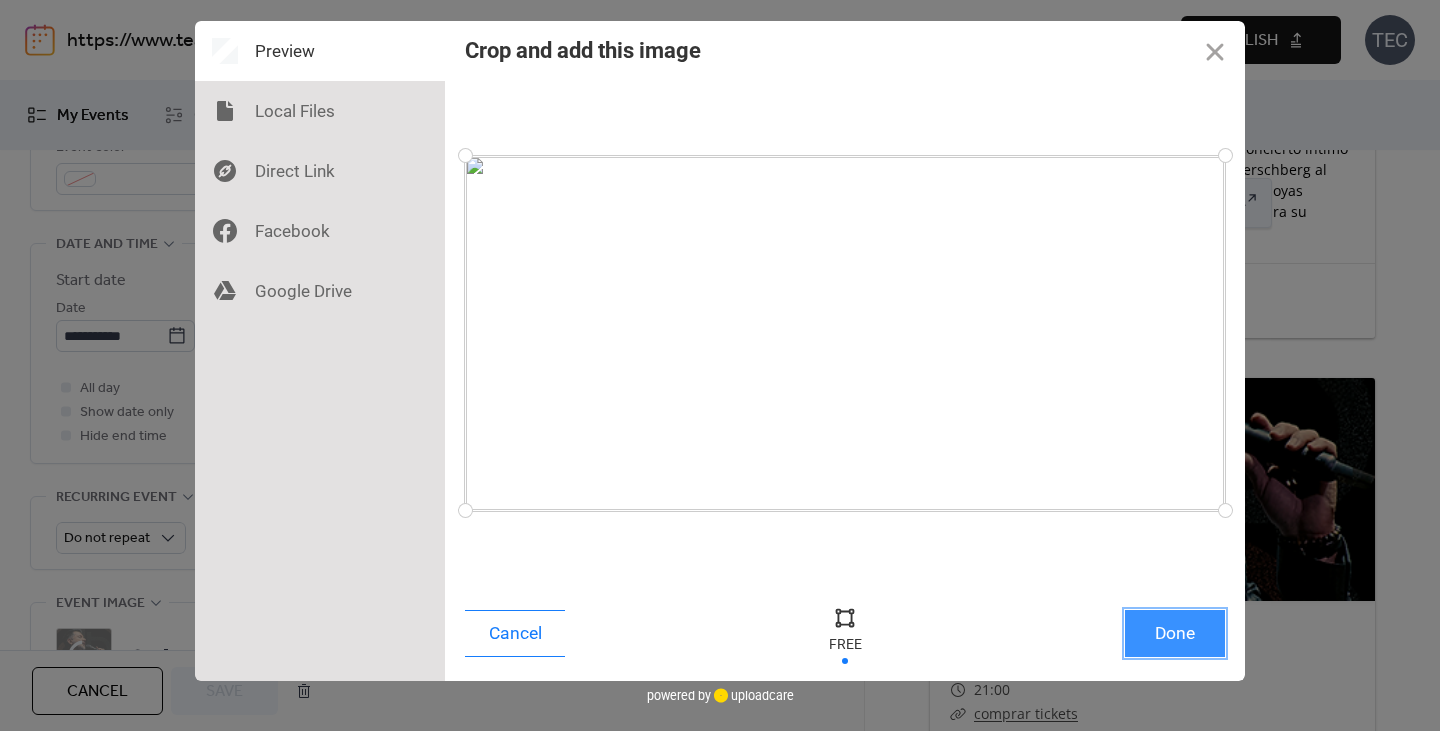click on "Done" at bounding box center [1175, 633] 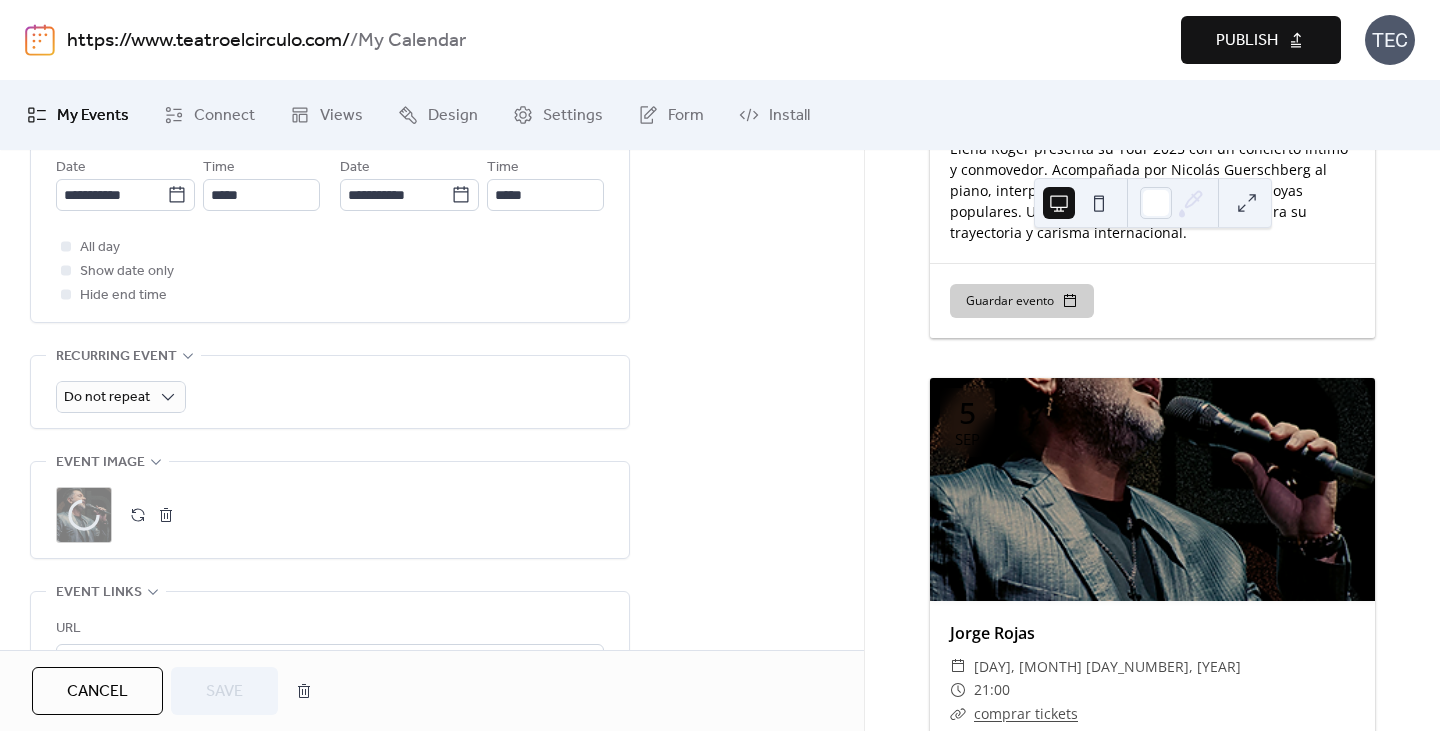 scroll, scrollTop: 800, scrollLeft: 0, axis: vertical 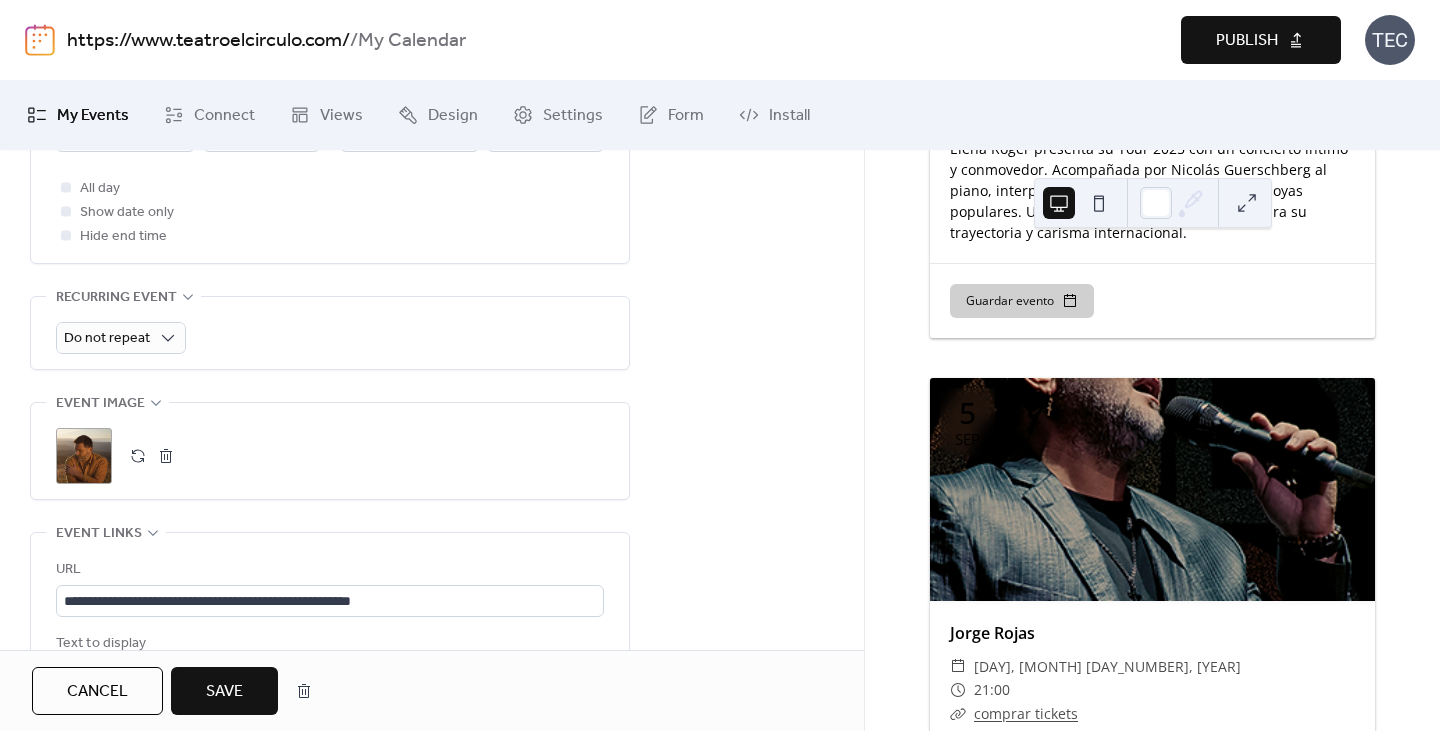 click on "Save" at bounding box center [224, 691] 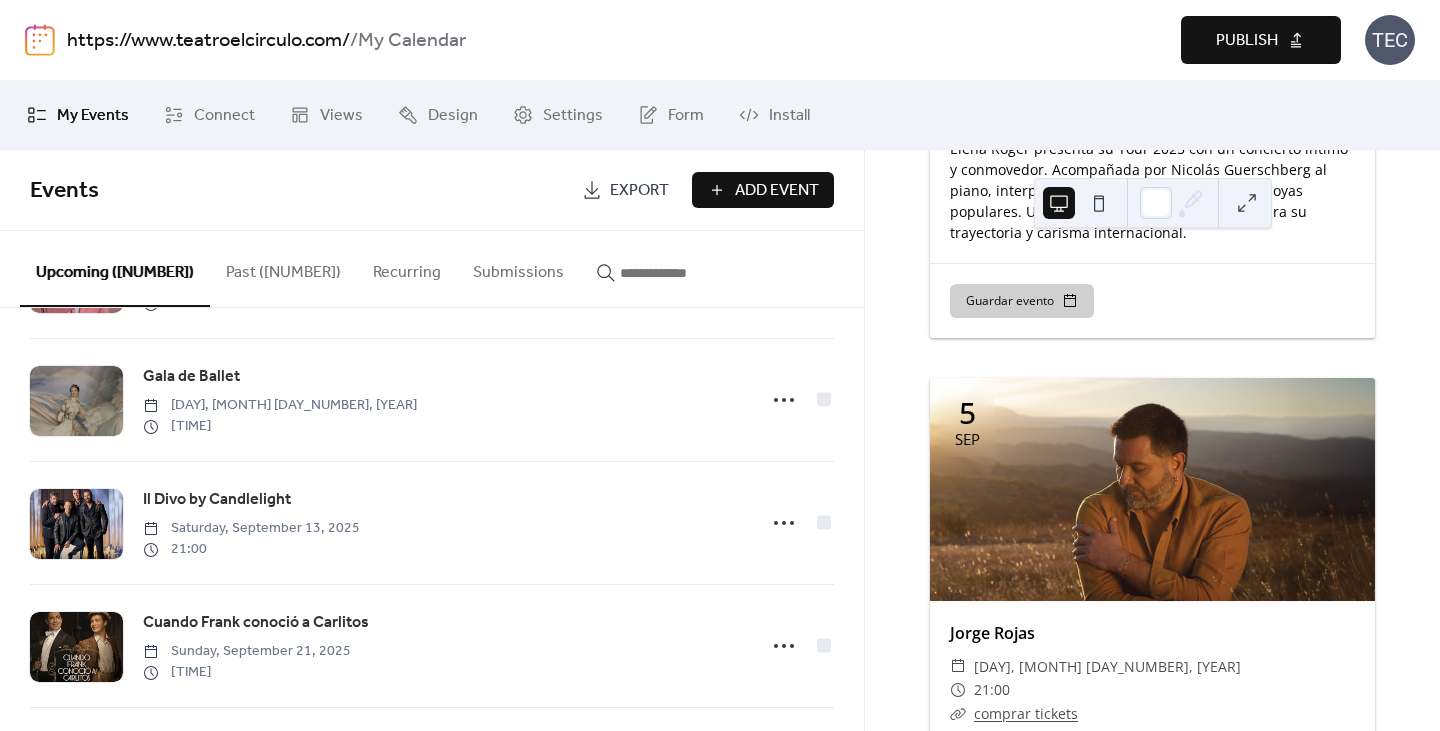 scroll, scrollTop: 1200, scrollLeft: 0, axis: vertical 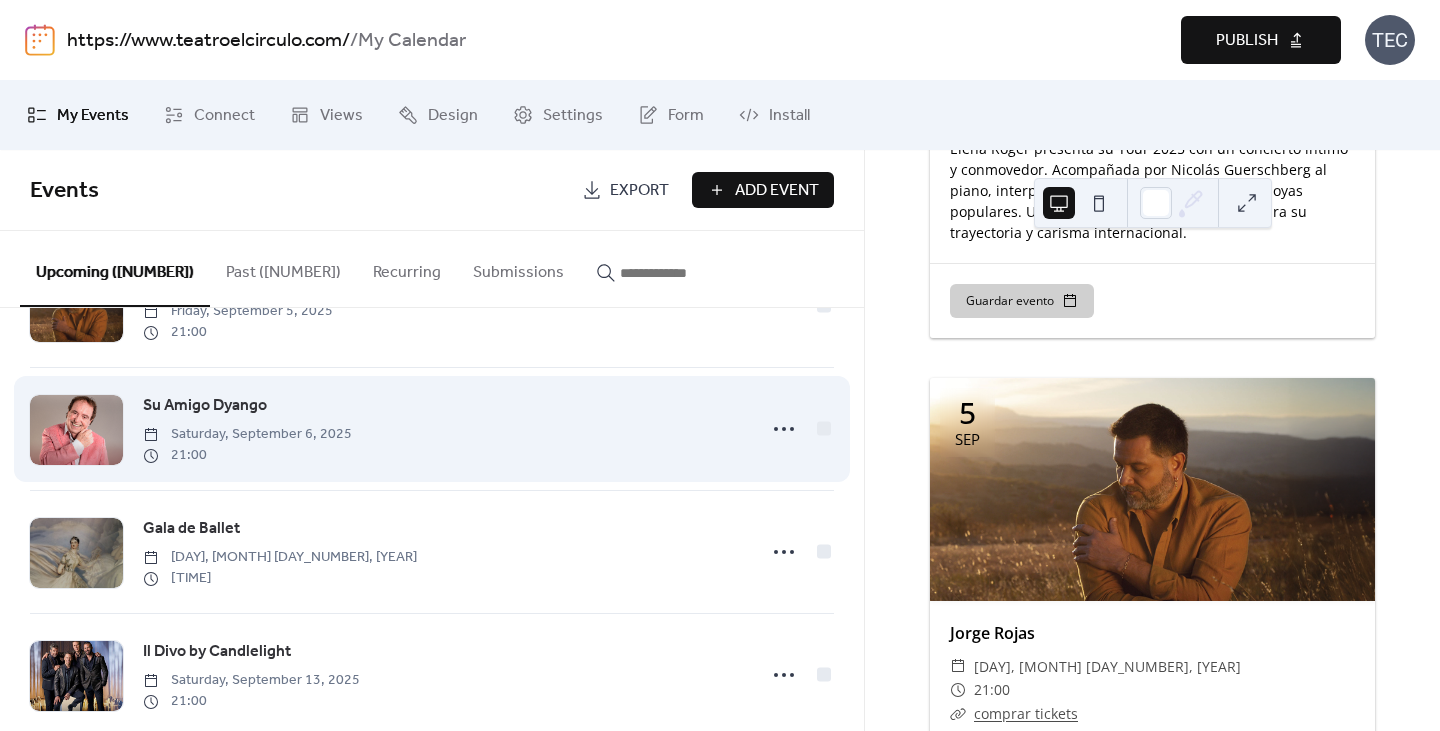 click on "Su Amigo Dyango" at bounding box center [205, 406] 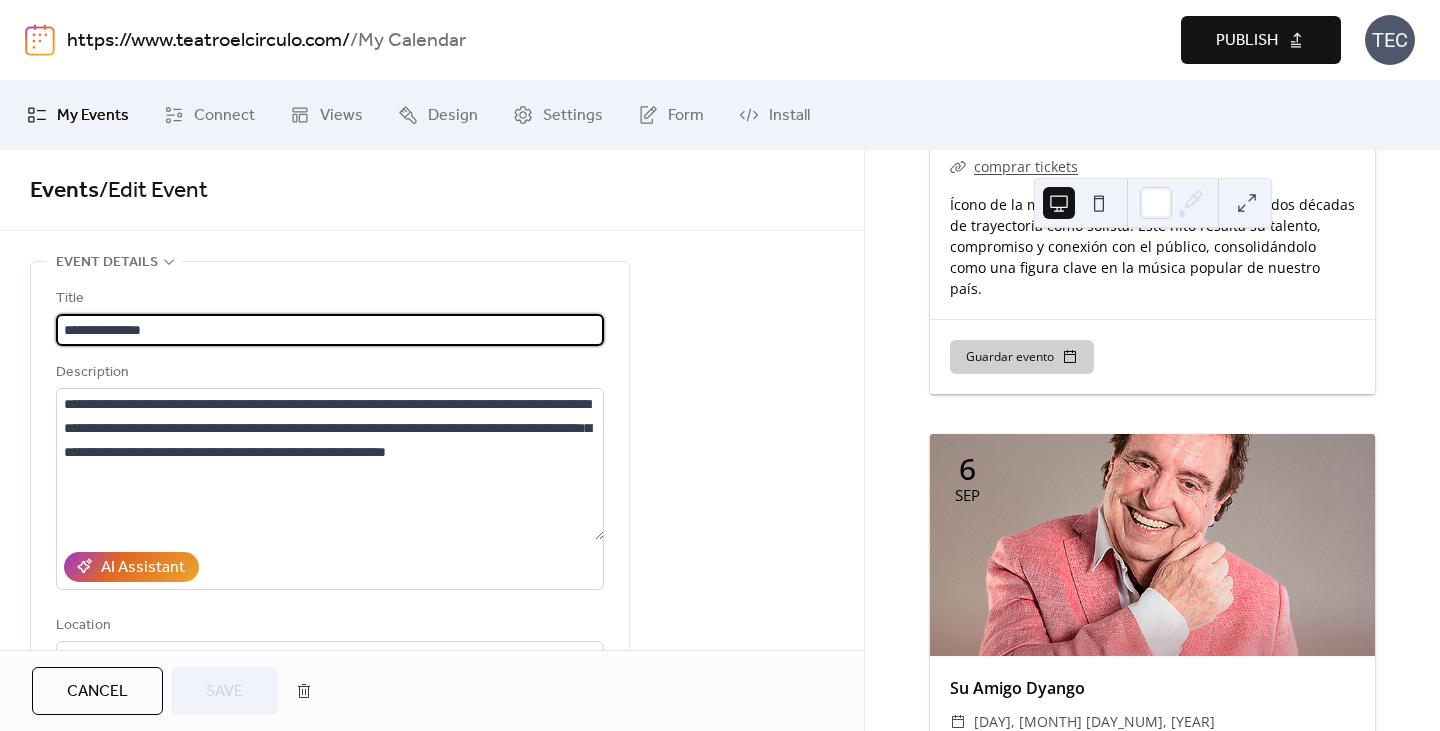 scroll, scrollTop: 6300, scrollLeft: 0, axis: vertical 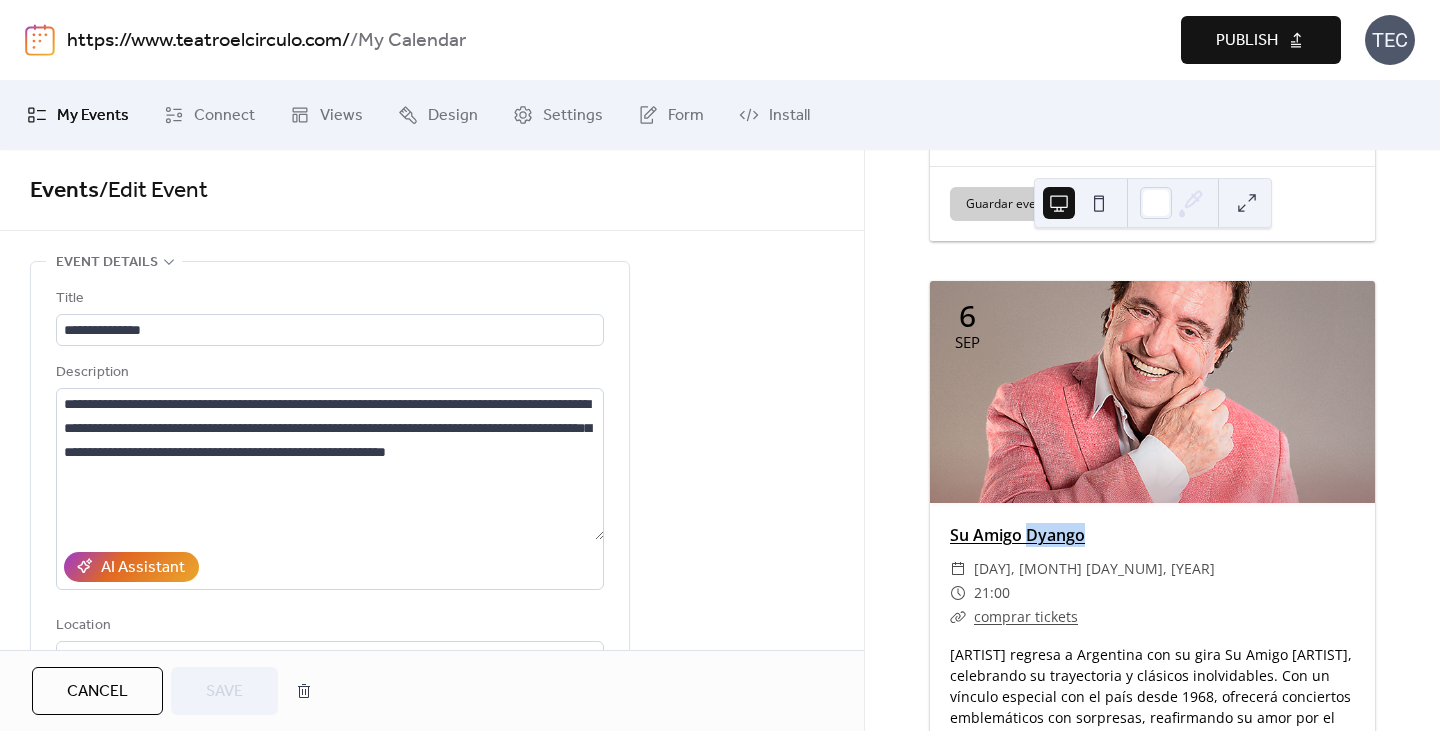 drag, startPoint x: 1080, startPoint y: 486, endPoint x: 1030, endPoint y: 492, distance: 50.358715 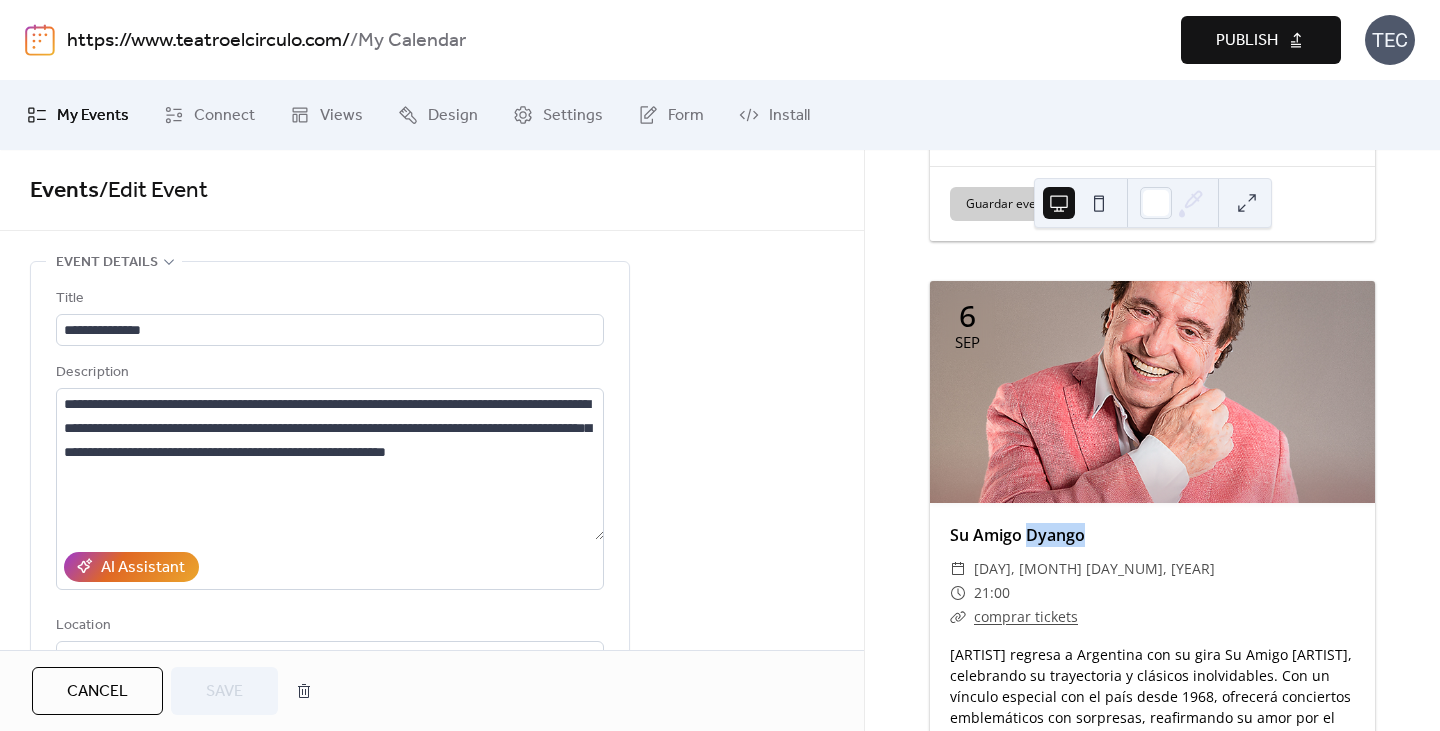 copy on "Dyango" 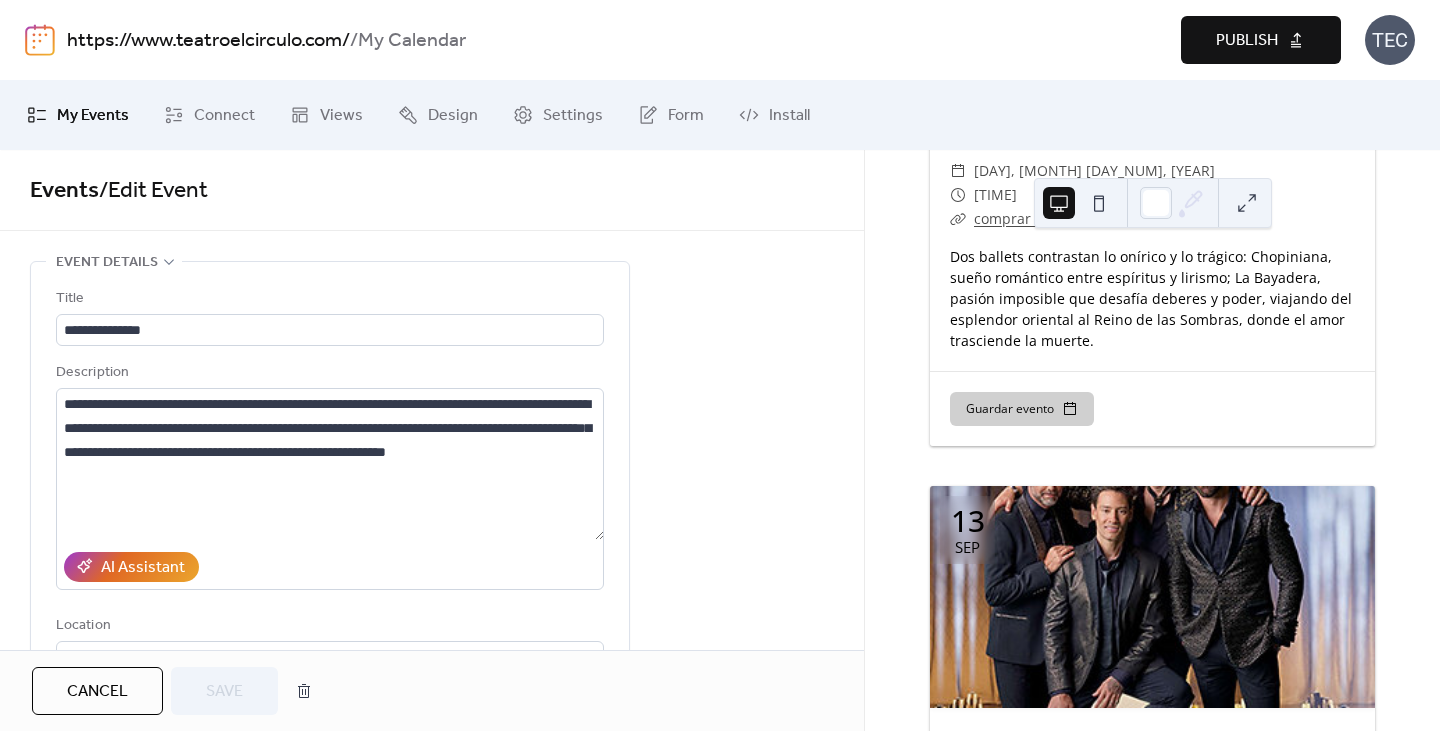 scroll, scrollTop: 7400, scrollLeft: 0, axis: vertical 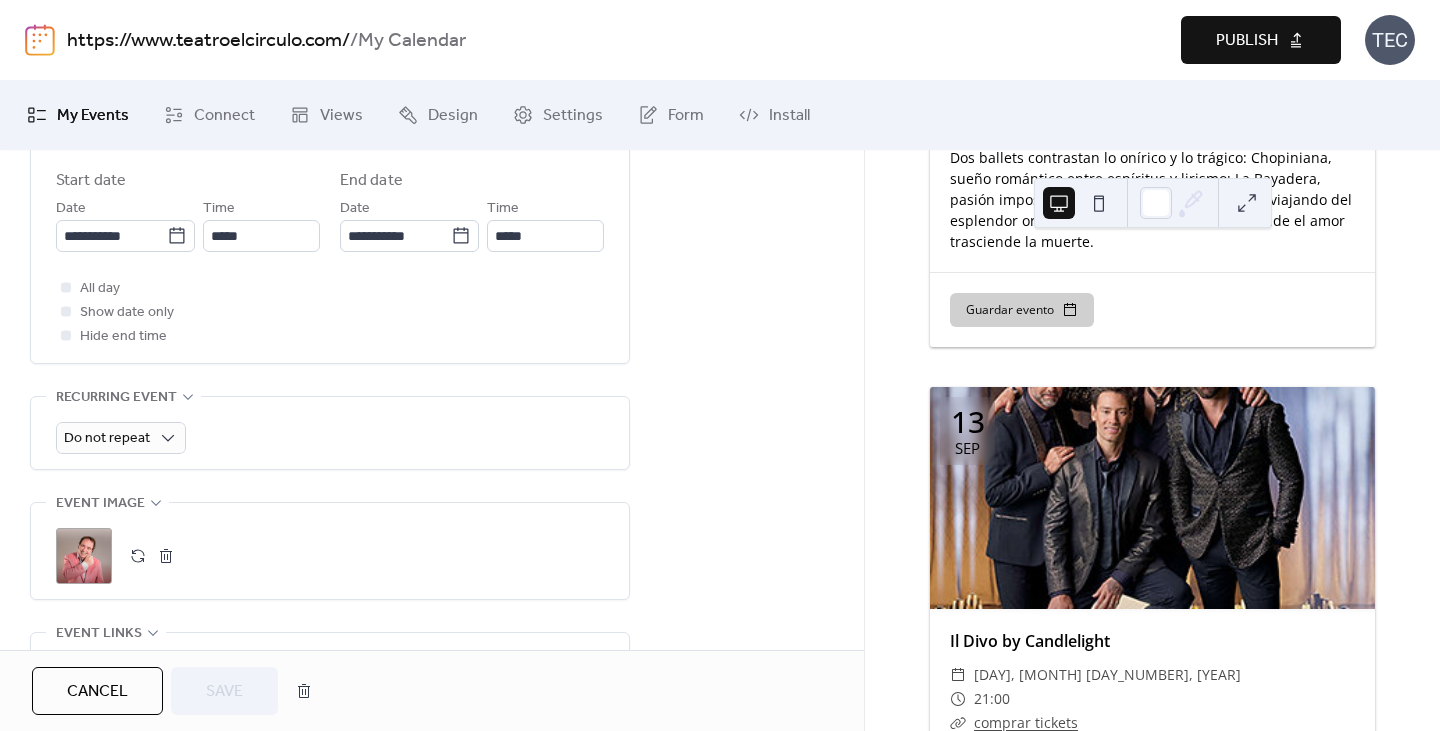 click at bounding box center [138, 556] 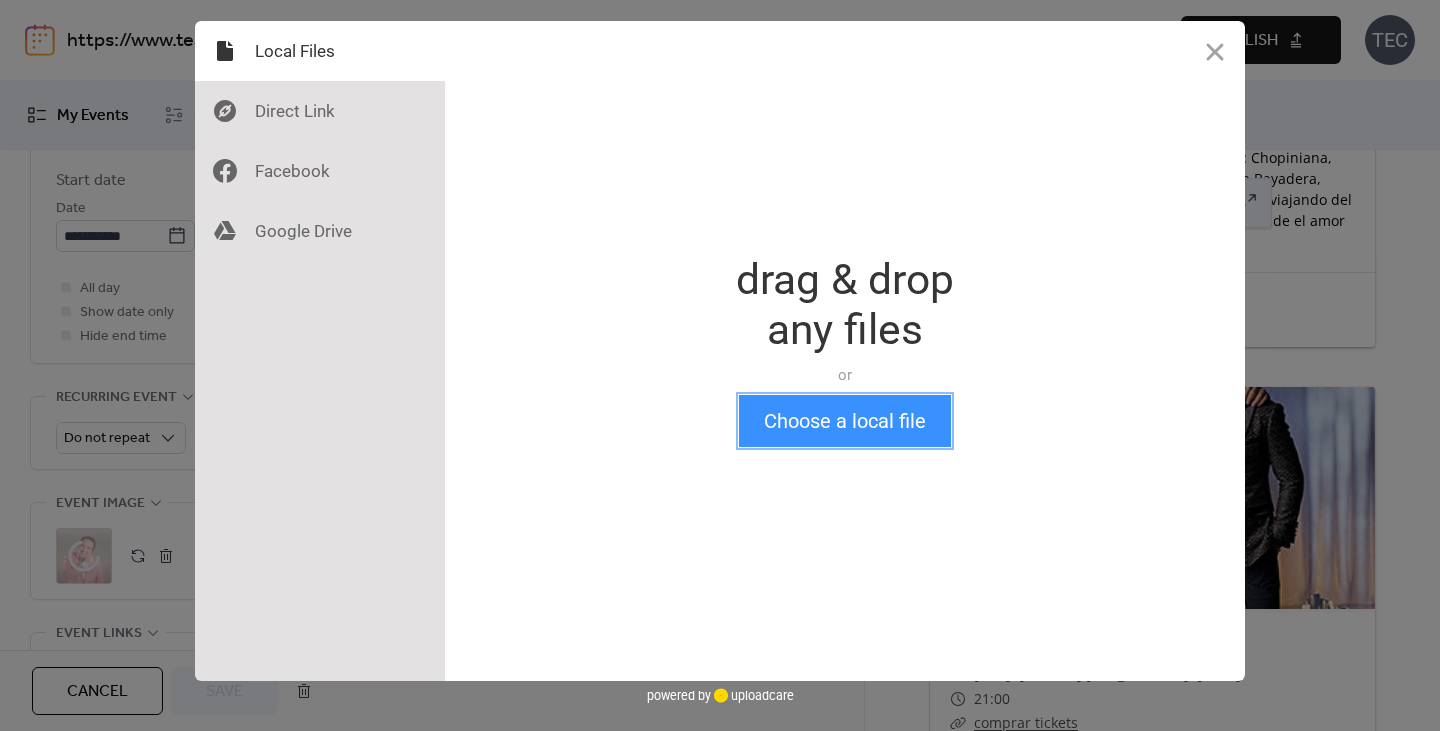 click on "Choose a local file" at bounding box center [845, 421] 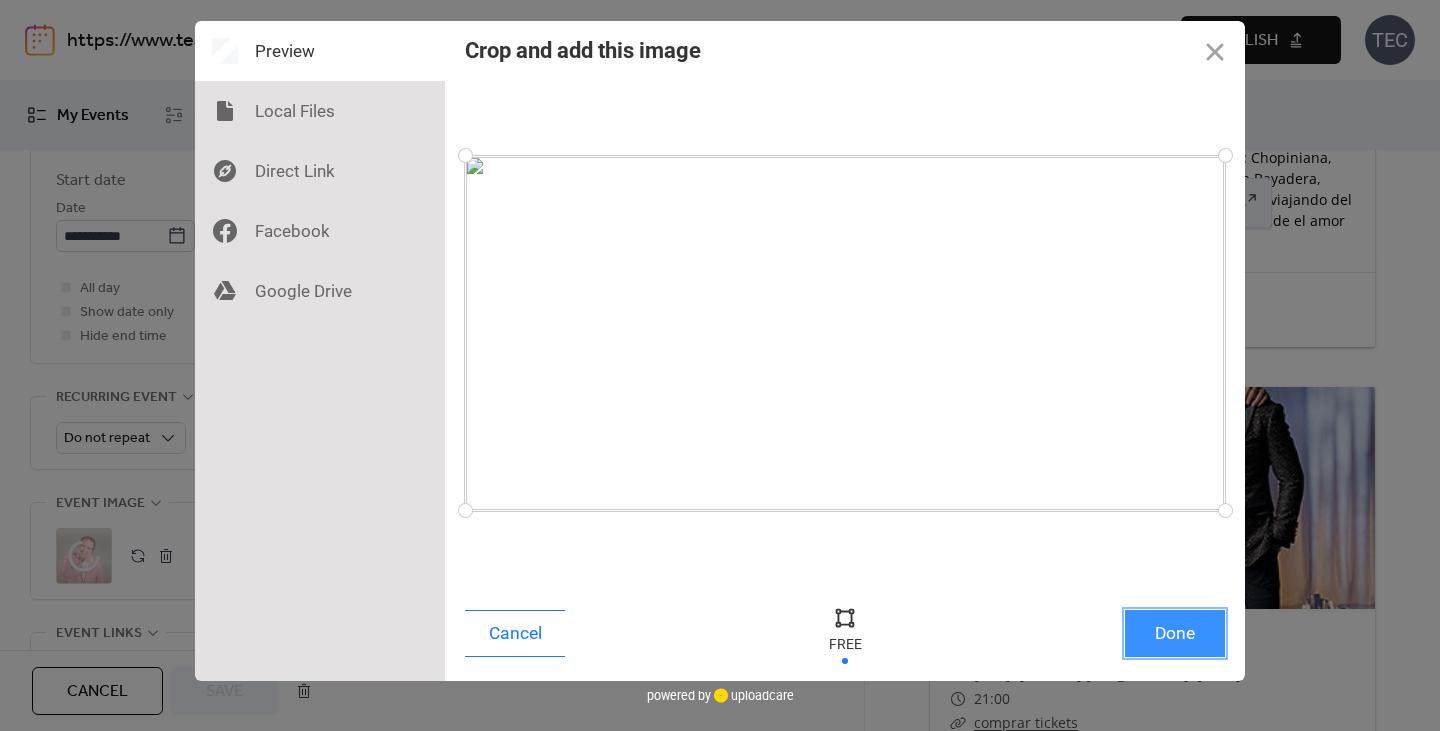 click on "Done" at bounding box center (1175, 633) 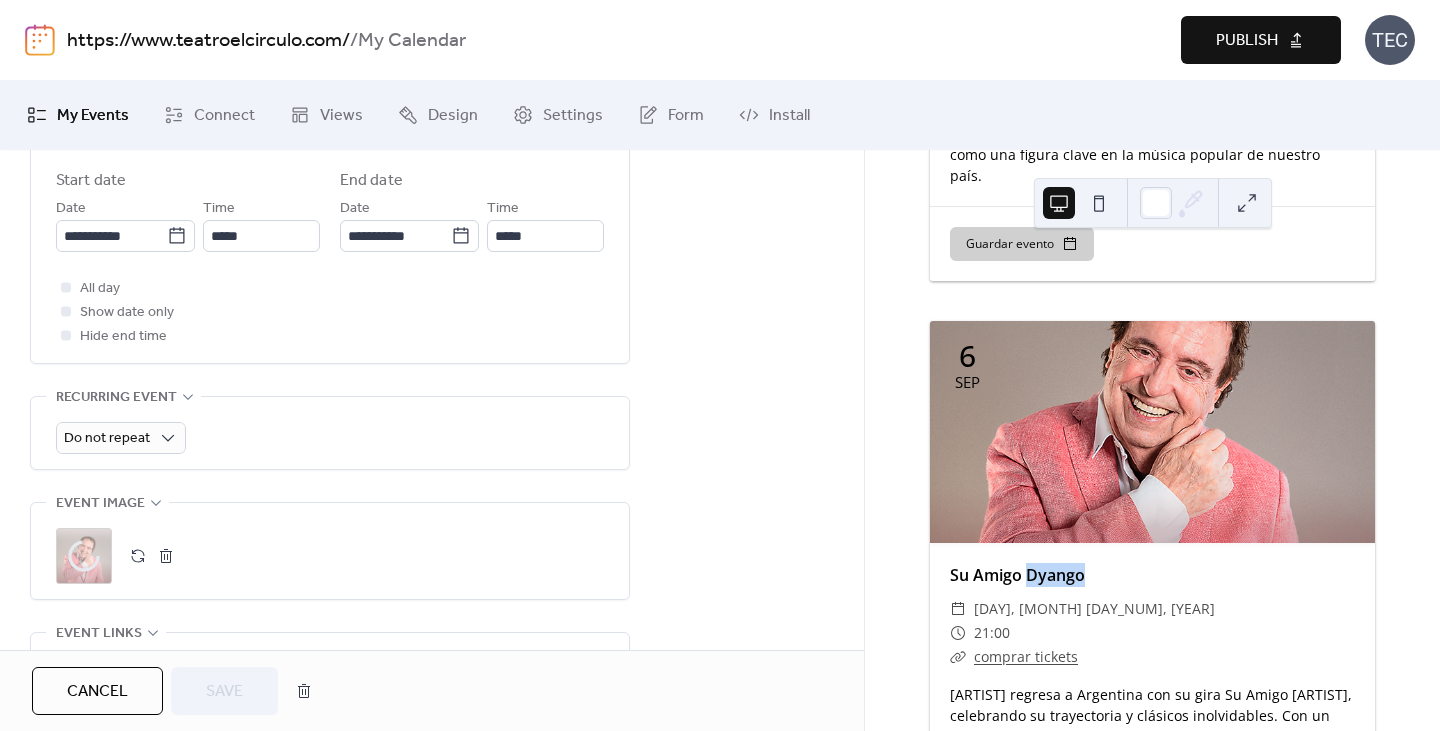 scroll, scrollTop: 6300, scrollLeft: 0, axis: vertical 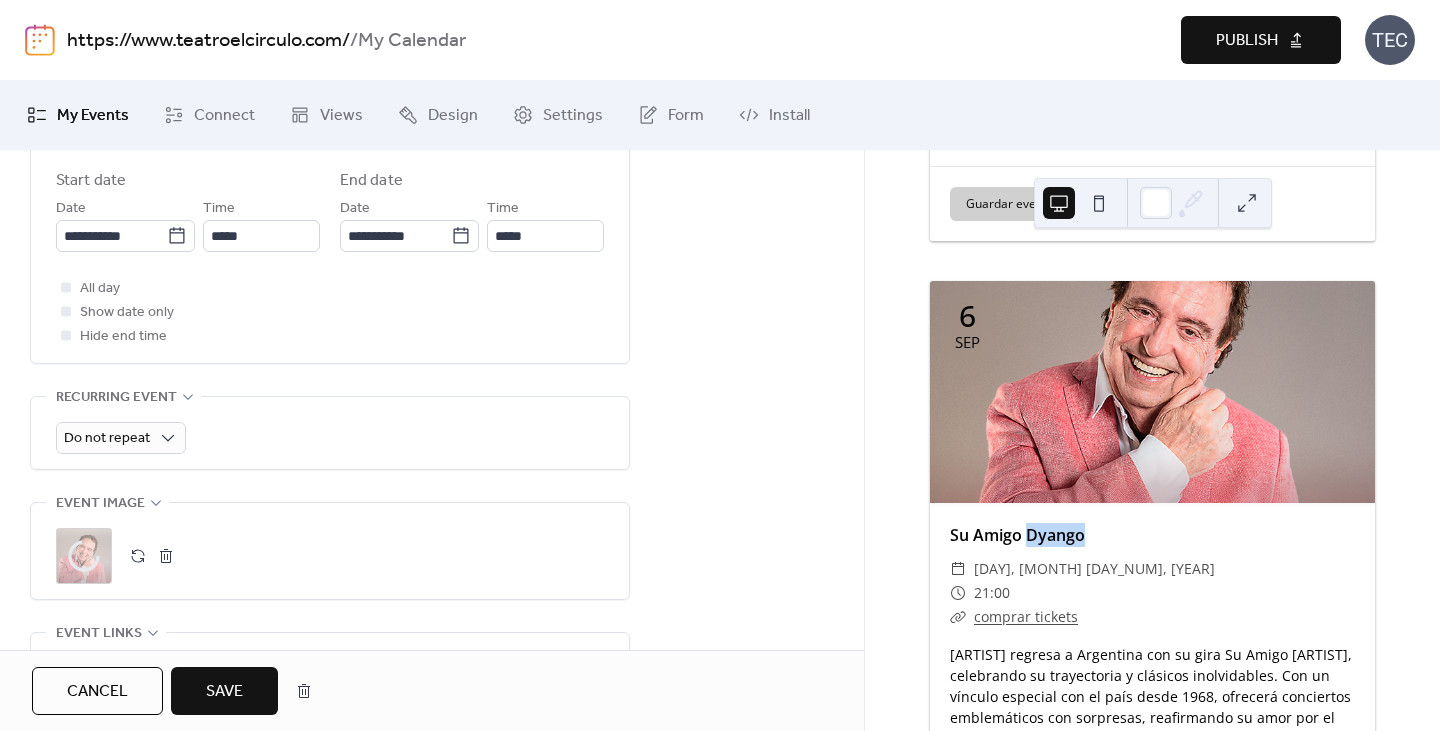 click on "Save" at bounding box center (224, 691) 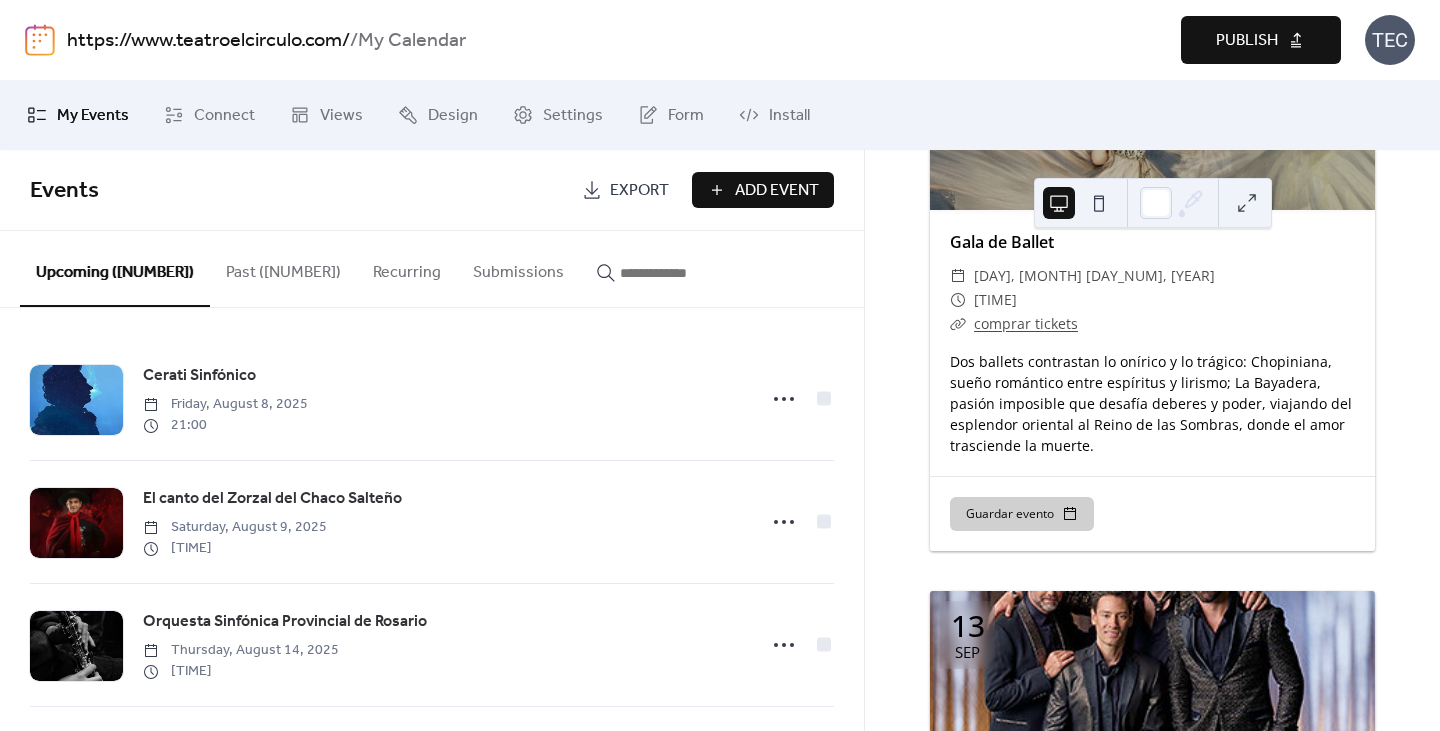 scroll, scrollTop: 7400, scrollLeft: 0, axis: vertical 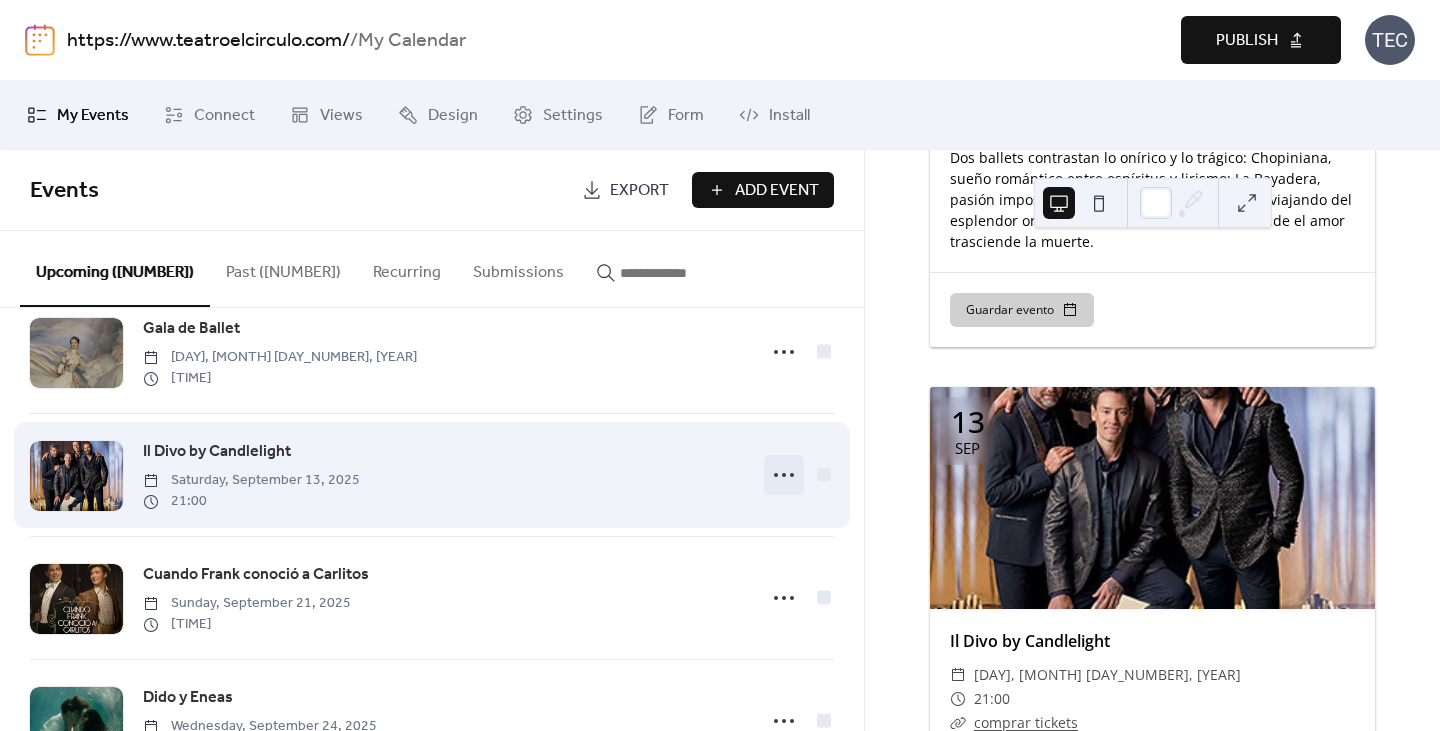 click 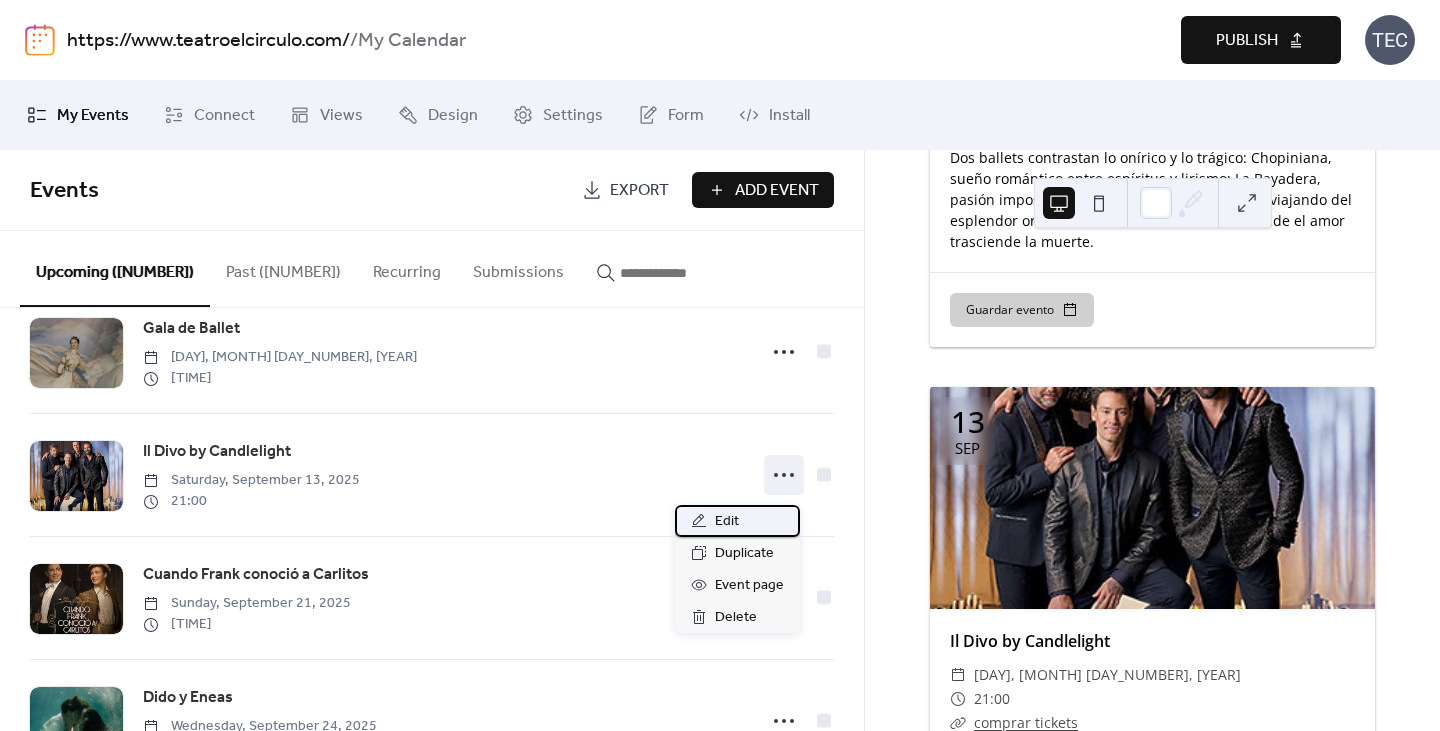 click on "Edit" at bounding box center [727, 522] 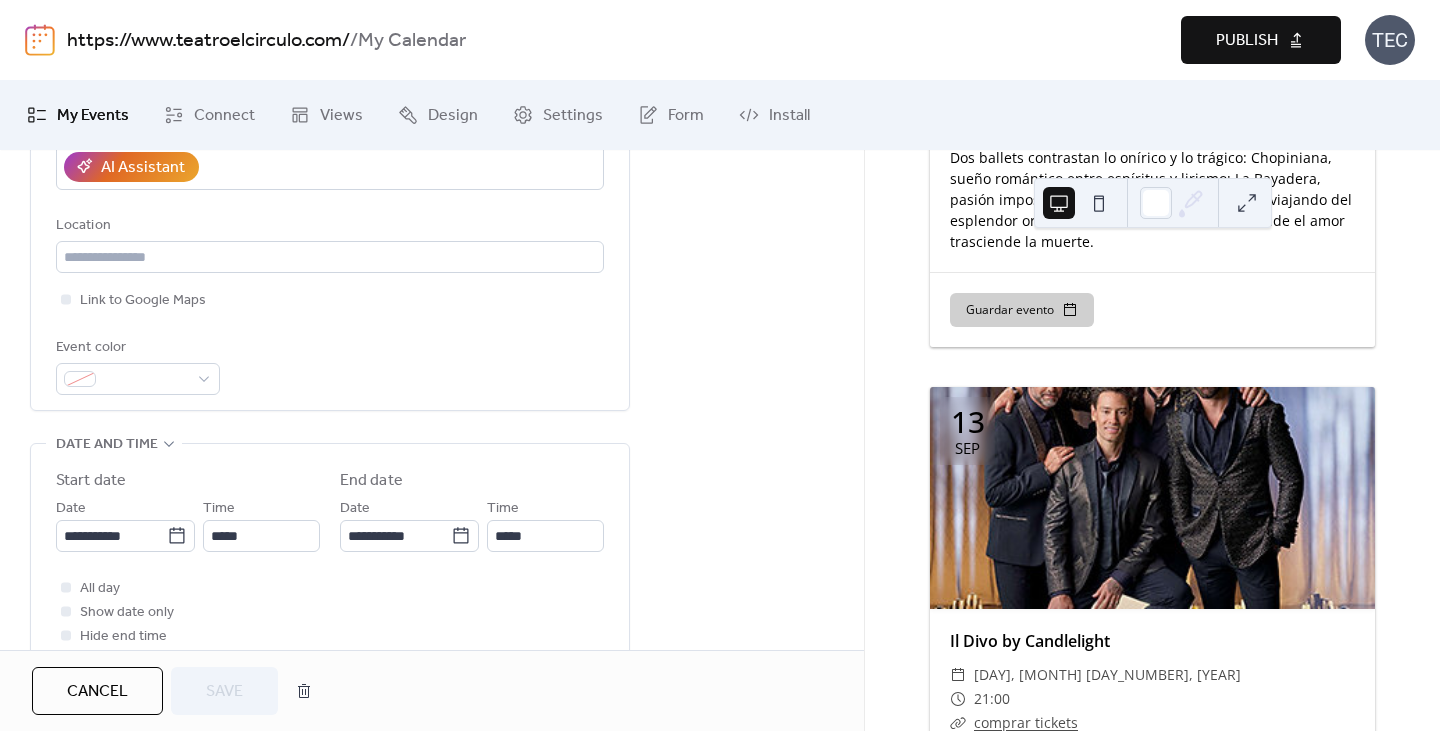 scroll, scrollTop: 700, scrollLeft: 0, axis: vertical 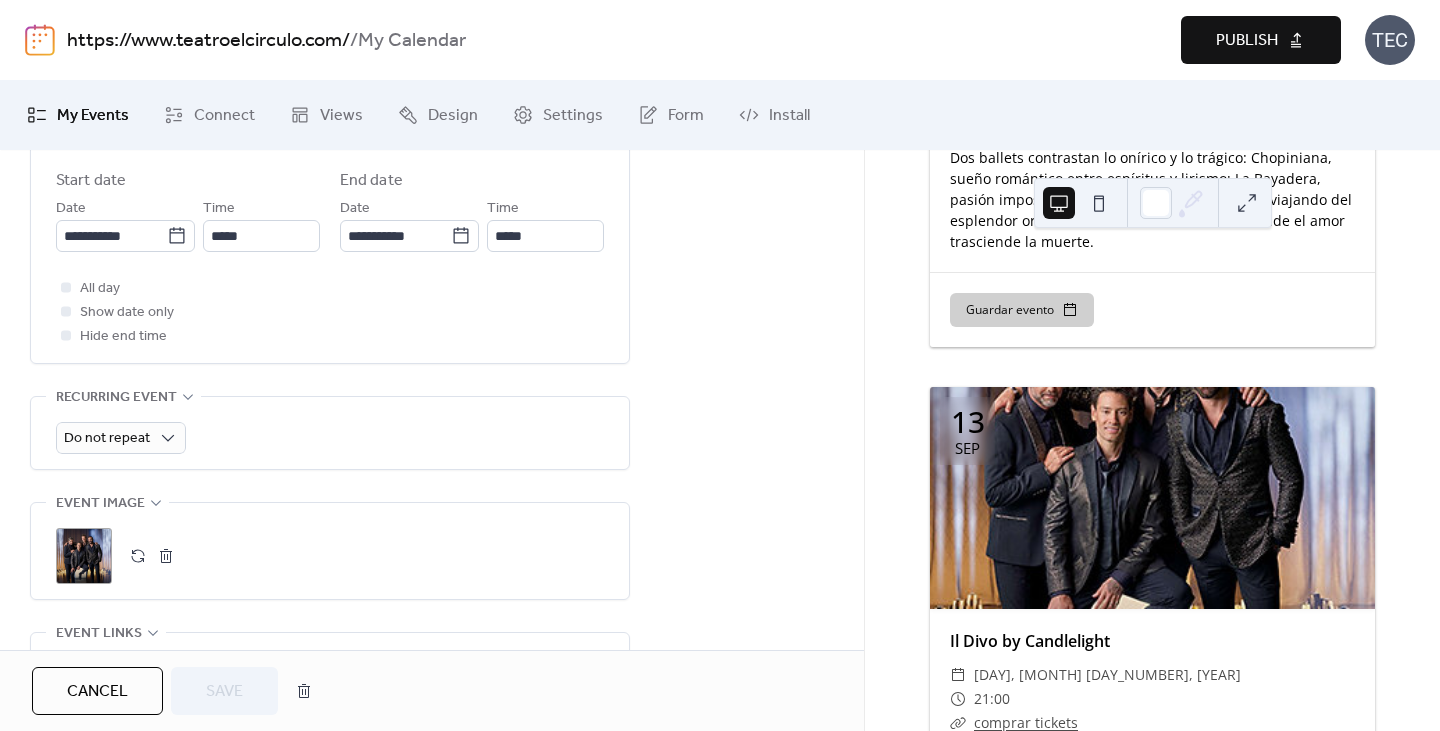 click on ";" at bounding box center [84, 556] 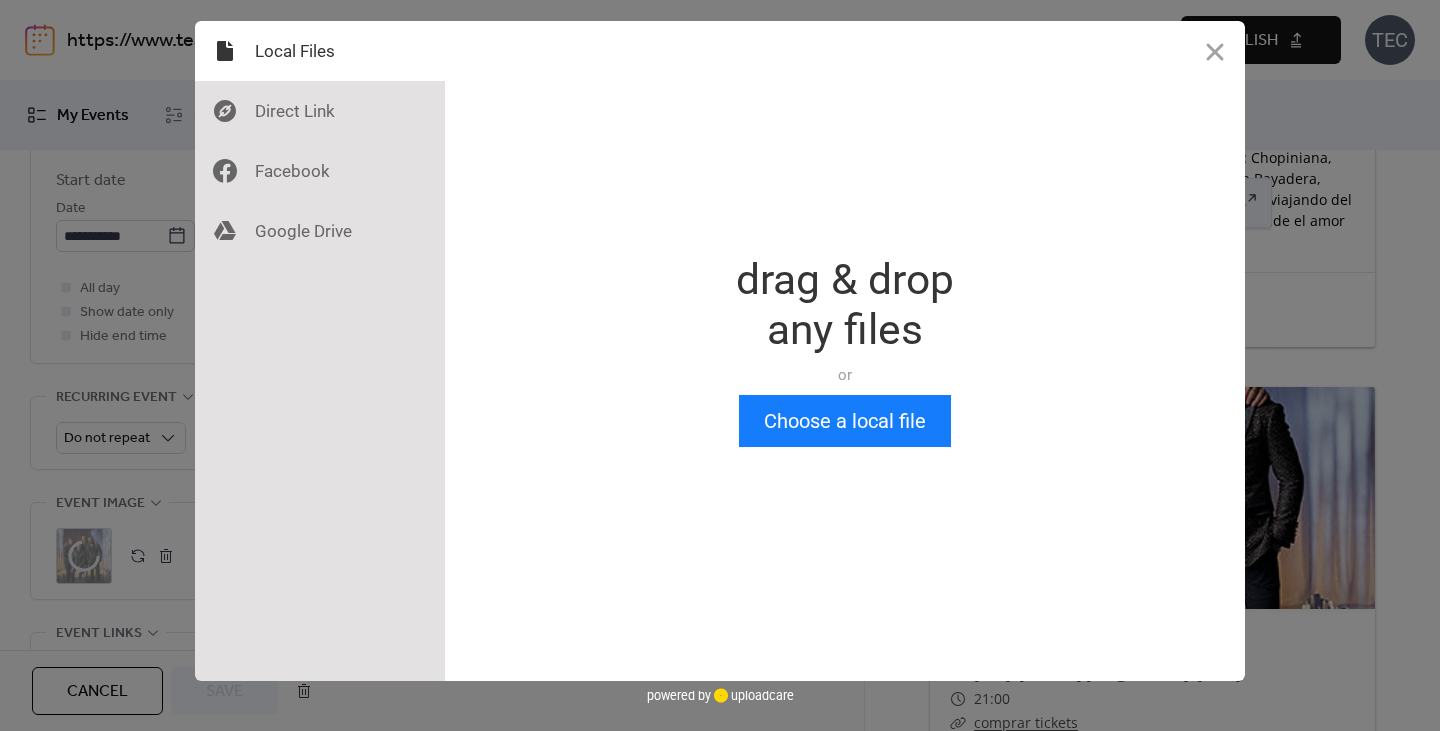click on "Drop a file here drag & drop any files or Upload files from your computer Choose a local file or choose from" at bounding box center (845, 351) 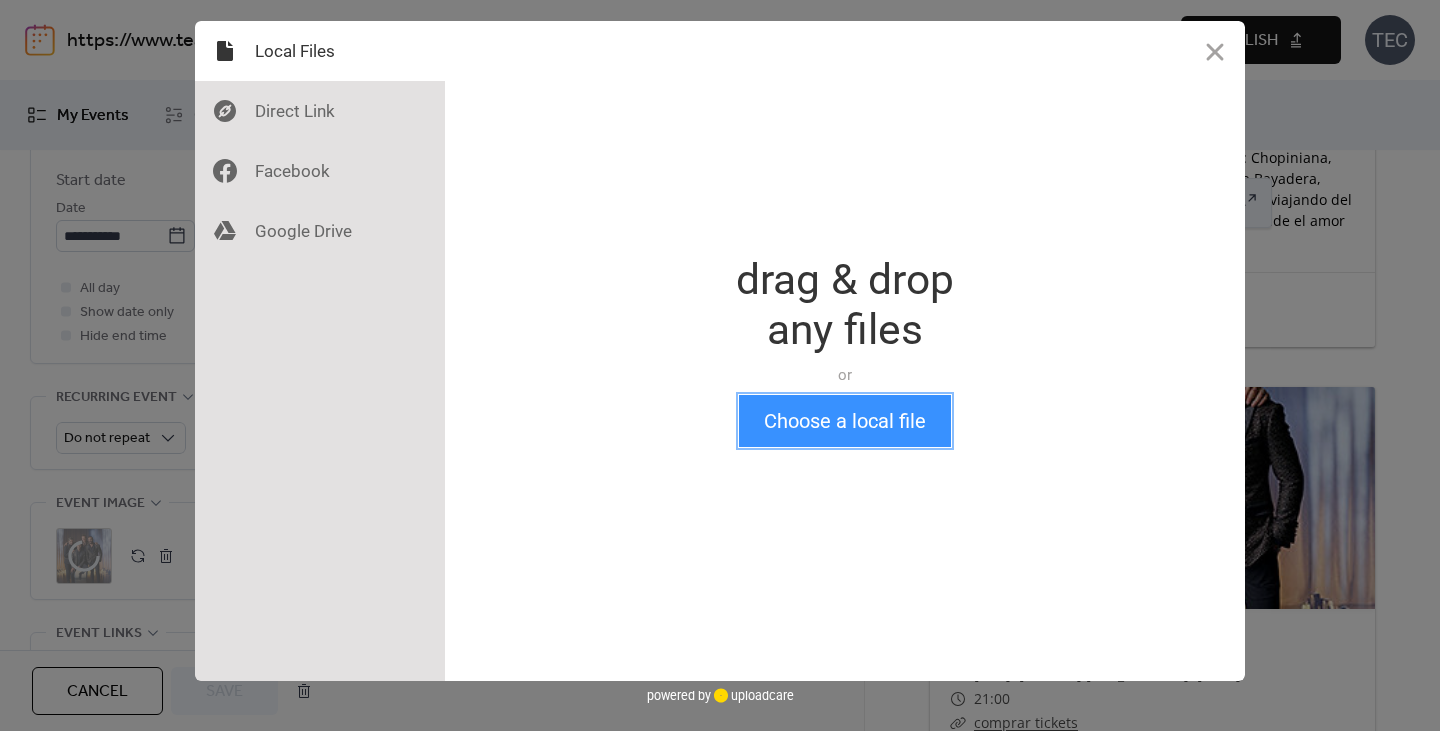 click on "Choose a local file" at bounding box center (845, 421) 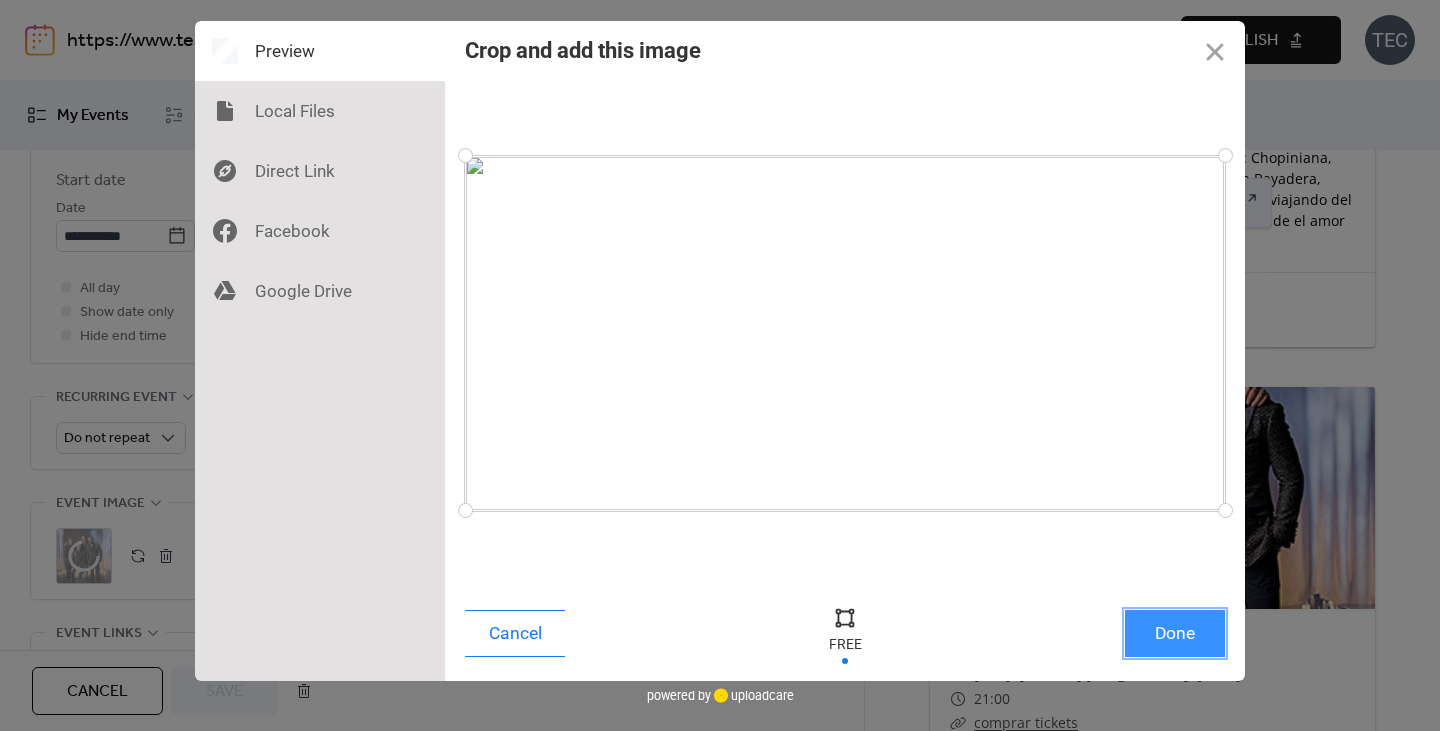 click on "Done" at bounding box center (1175, 633) 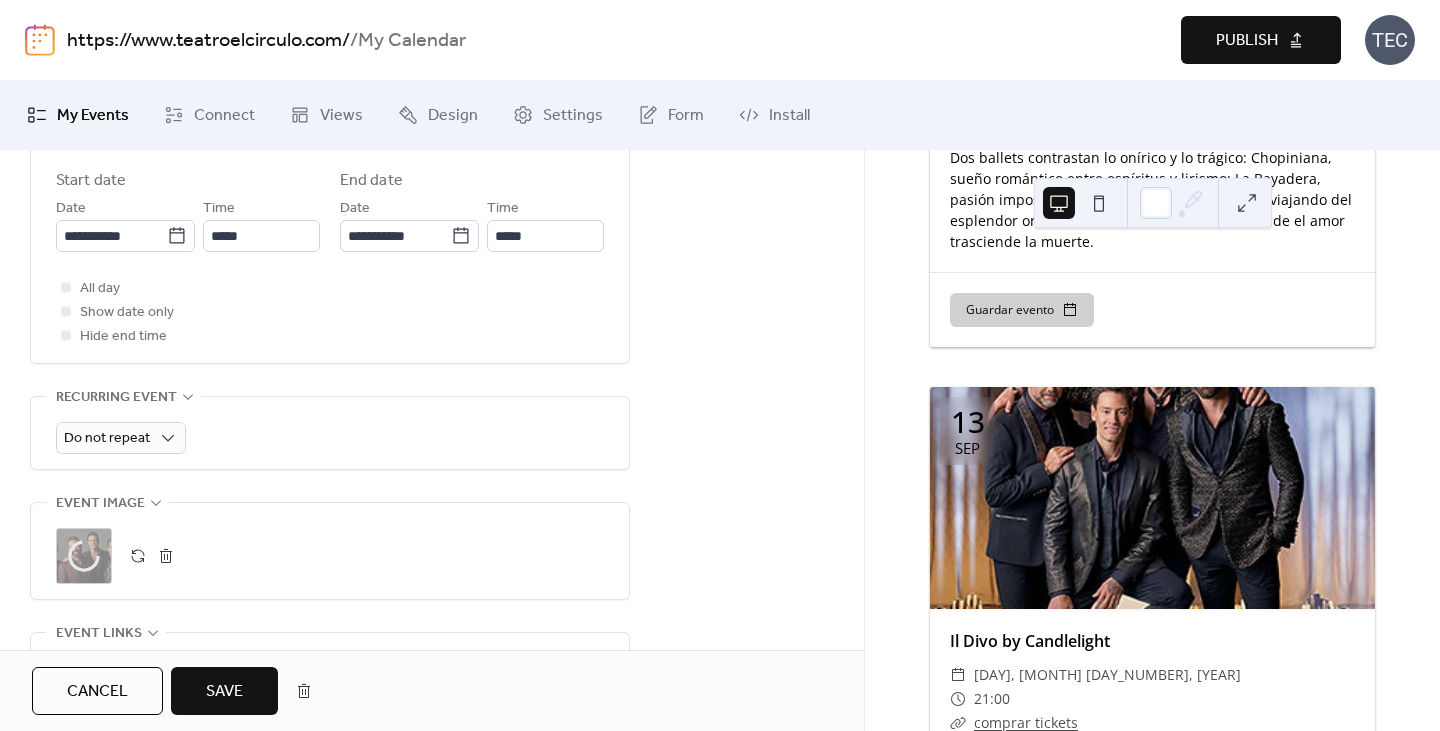 click on "Save" at bounding box center [224, 692] 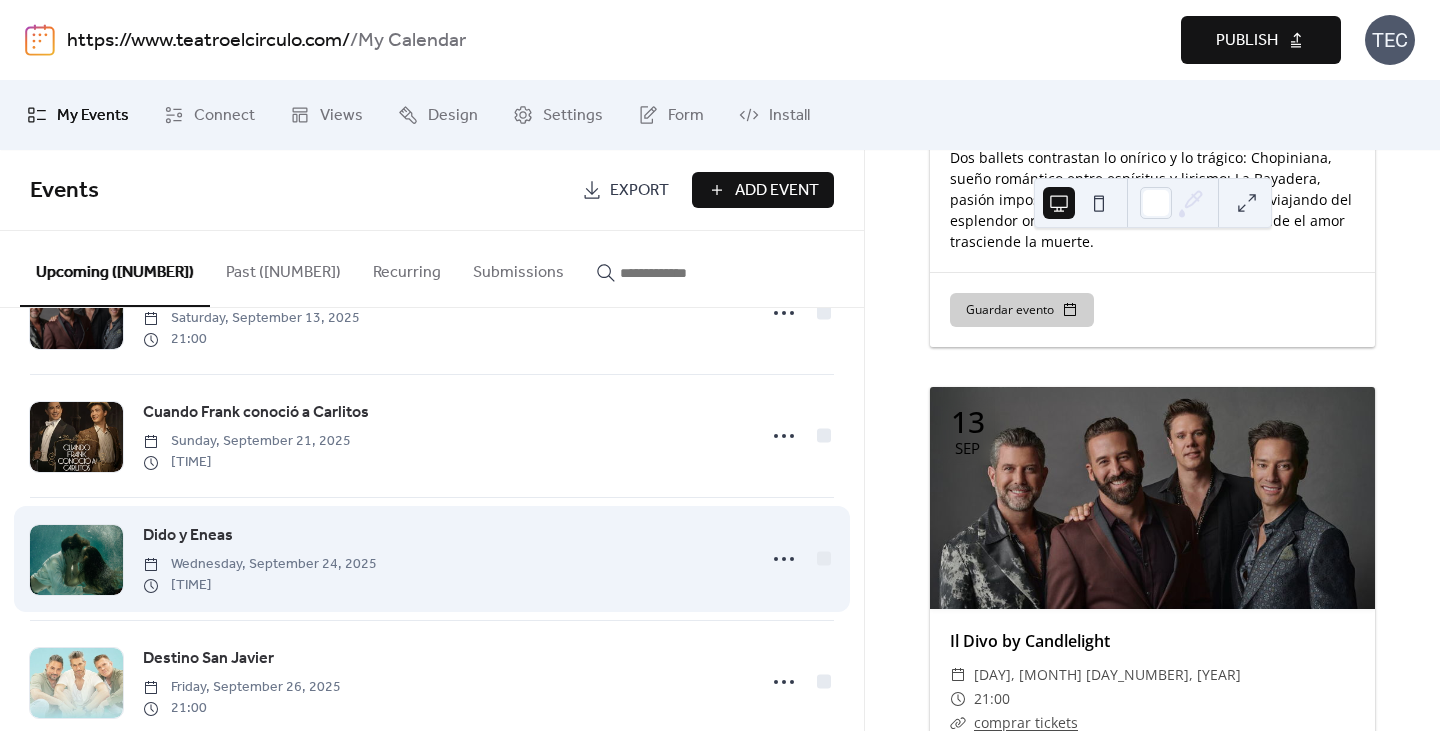 scroll, scrollTop: 1500, scrollLeft: 0, axis: vertical 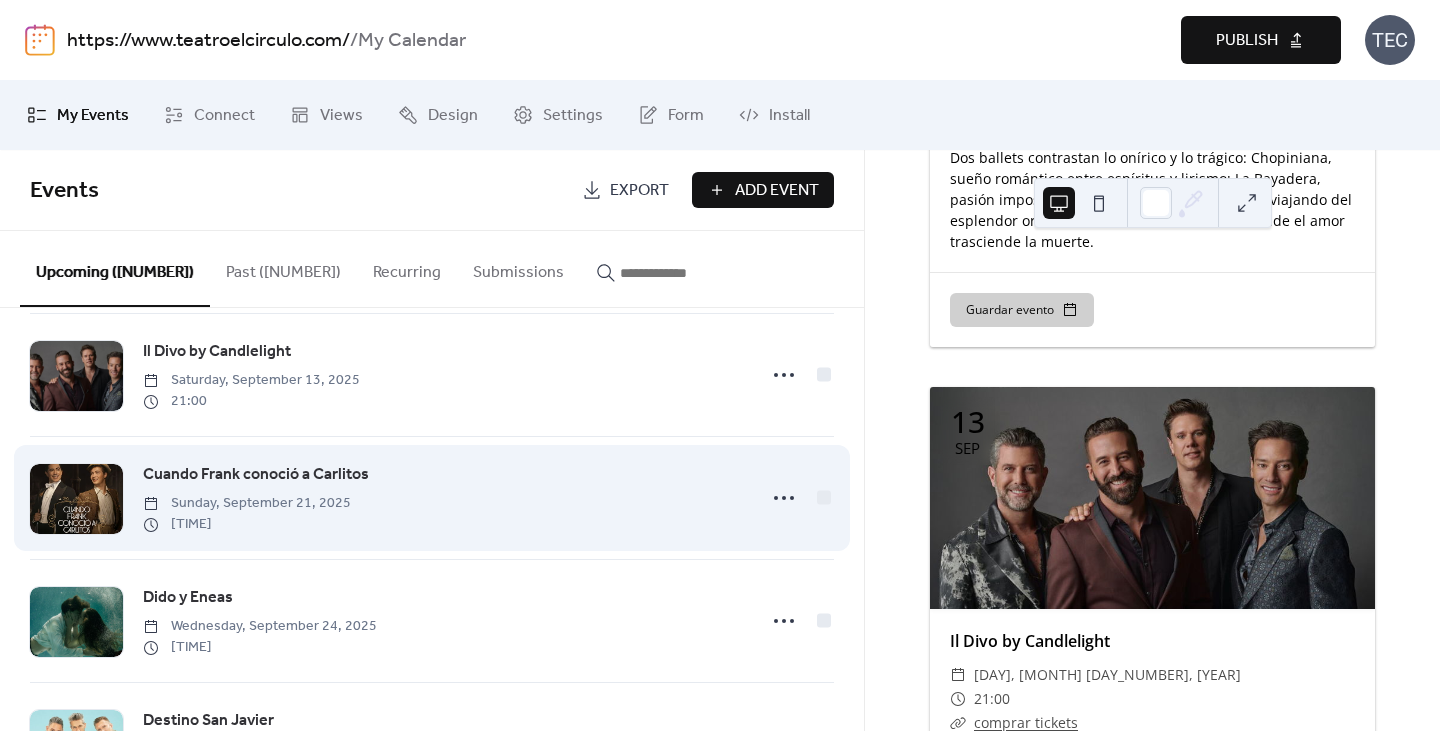 click on "Sunday, September 21, 2025" at bounding box center (247, 503) 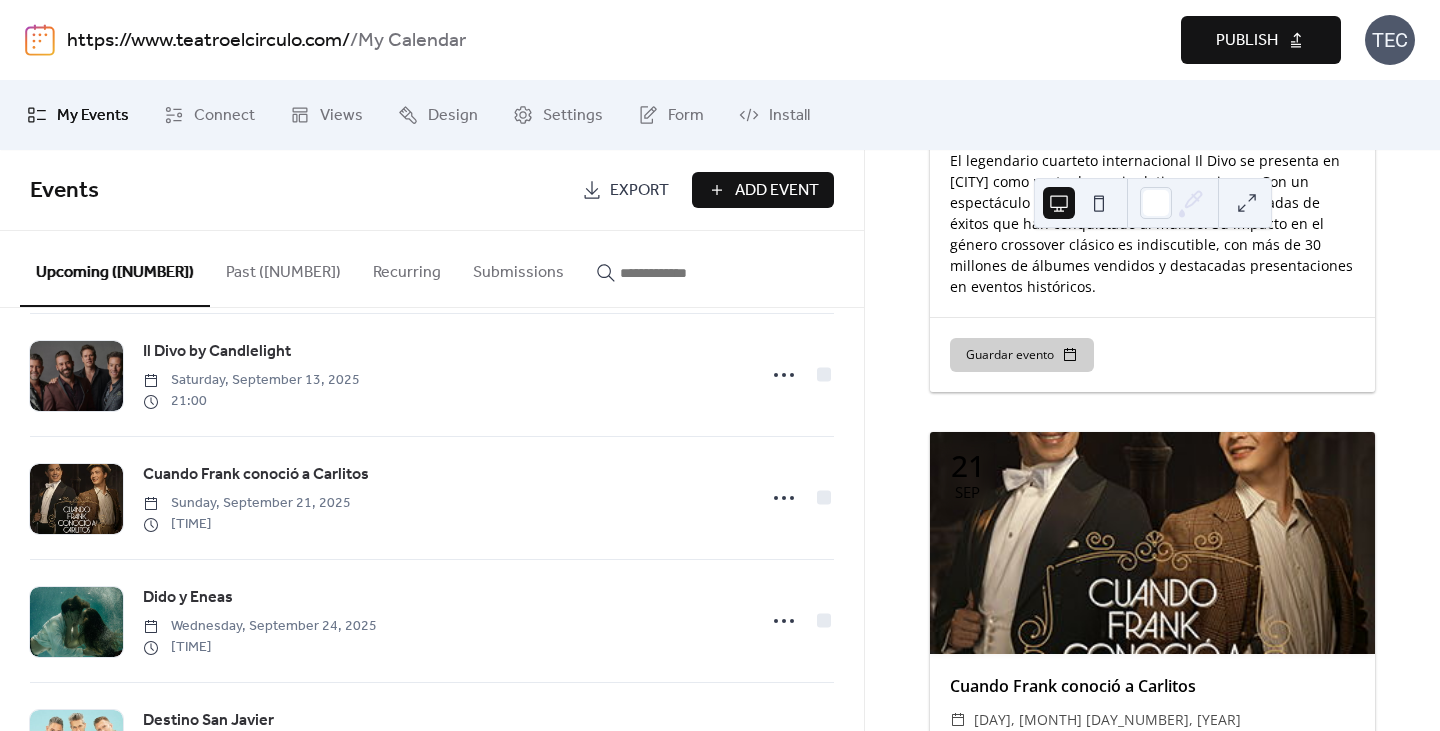 scroll, scrollTop: 8000, scrollLeft: 0, axis: vertical 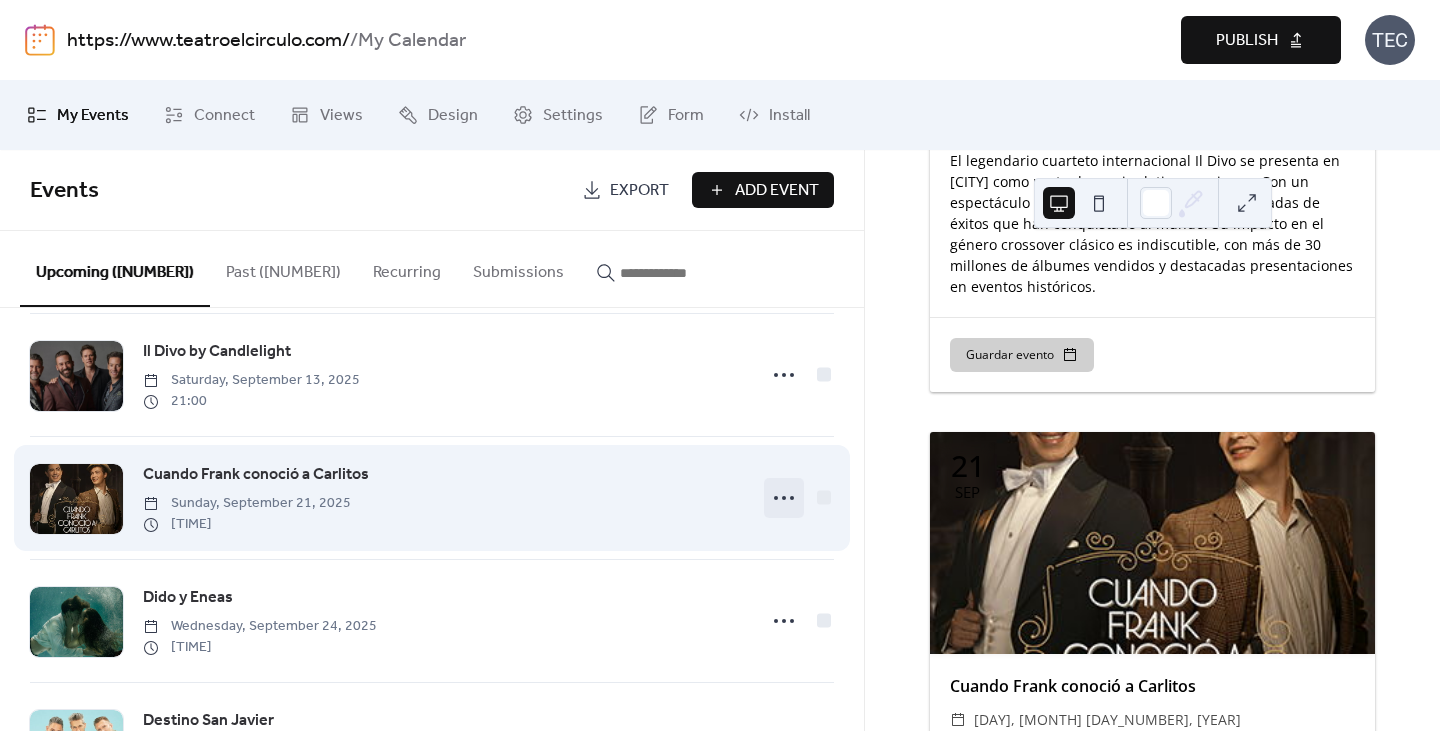 click 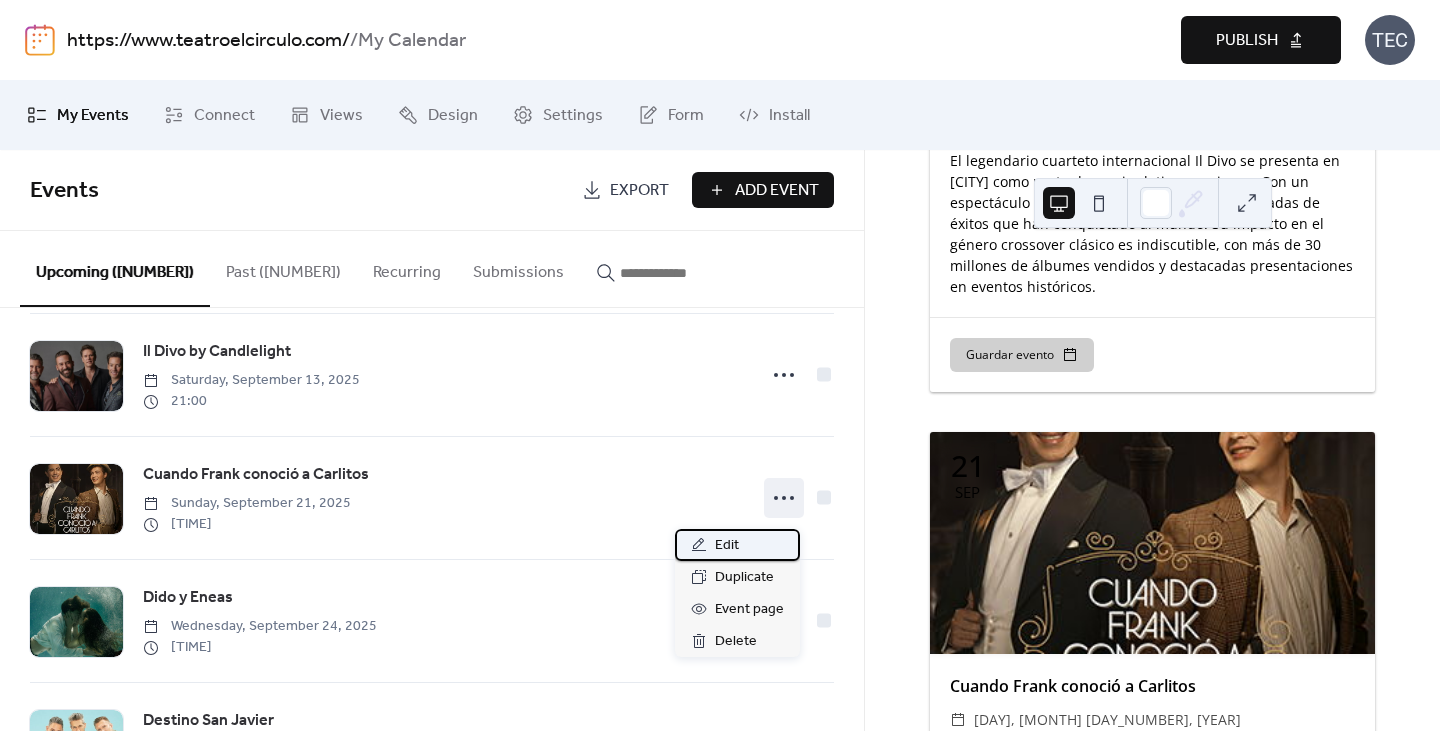 click on "Edit" at bounding box center (727, 546) 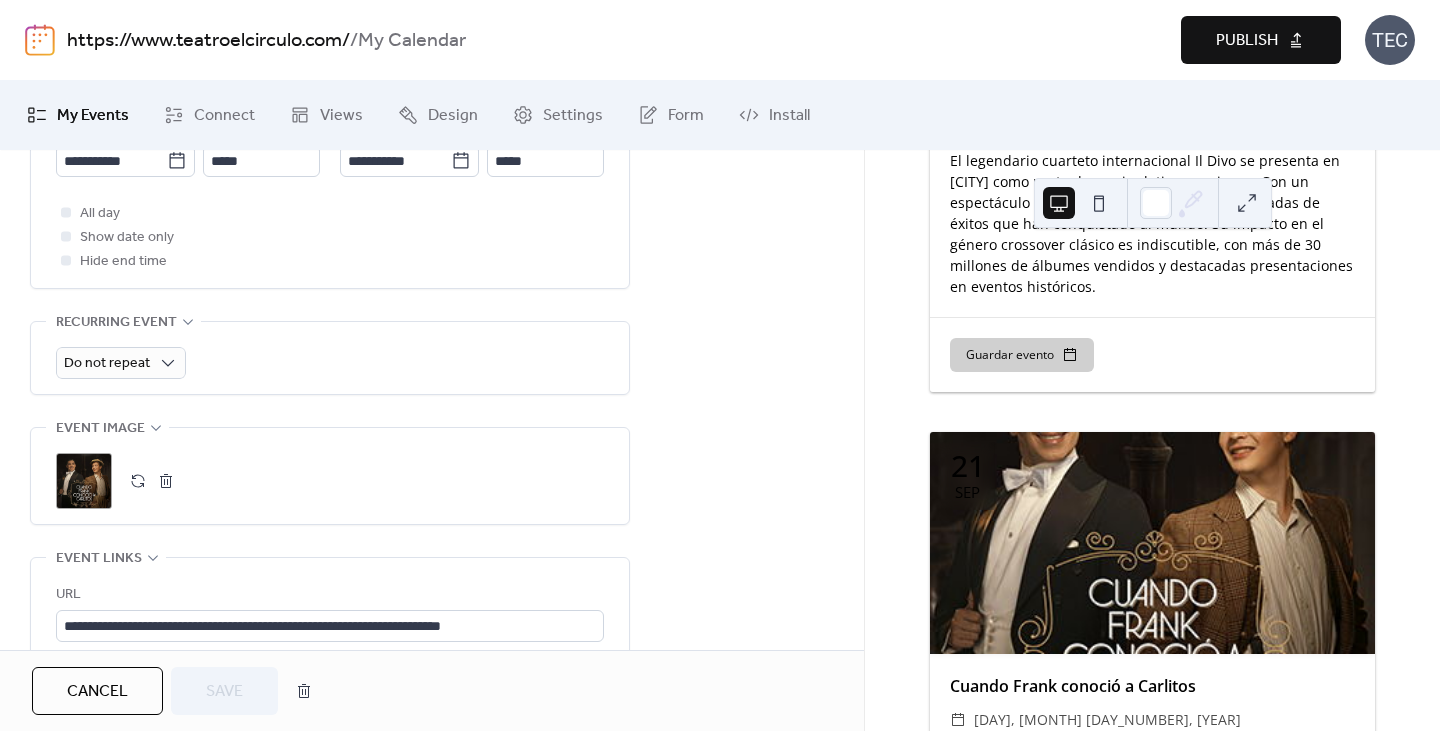 scroll, scrollTop: 800, scrollLeft: 0, axis: vertical 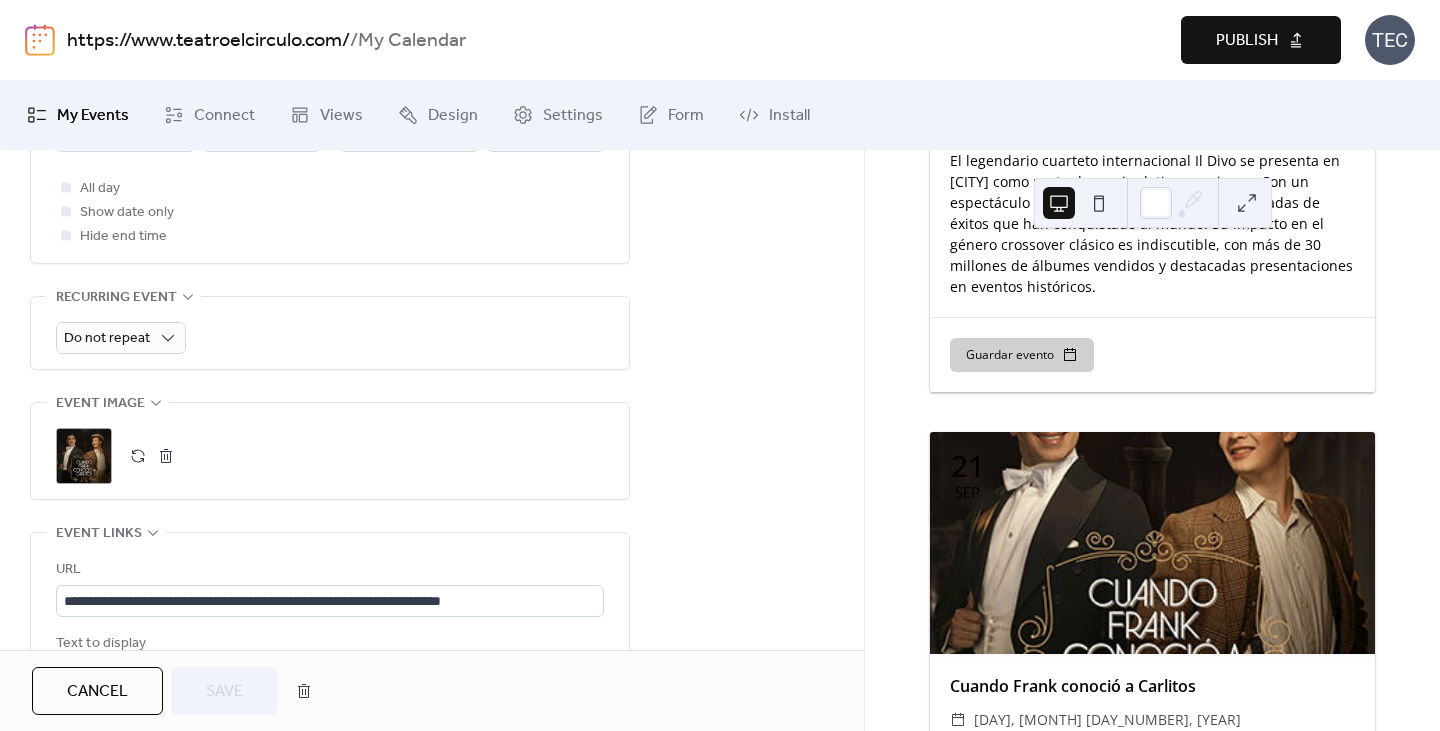 click at bounding box center [138, 456] 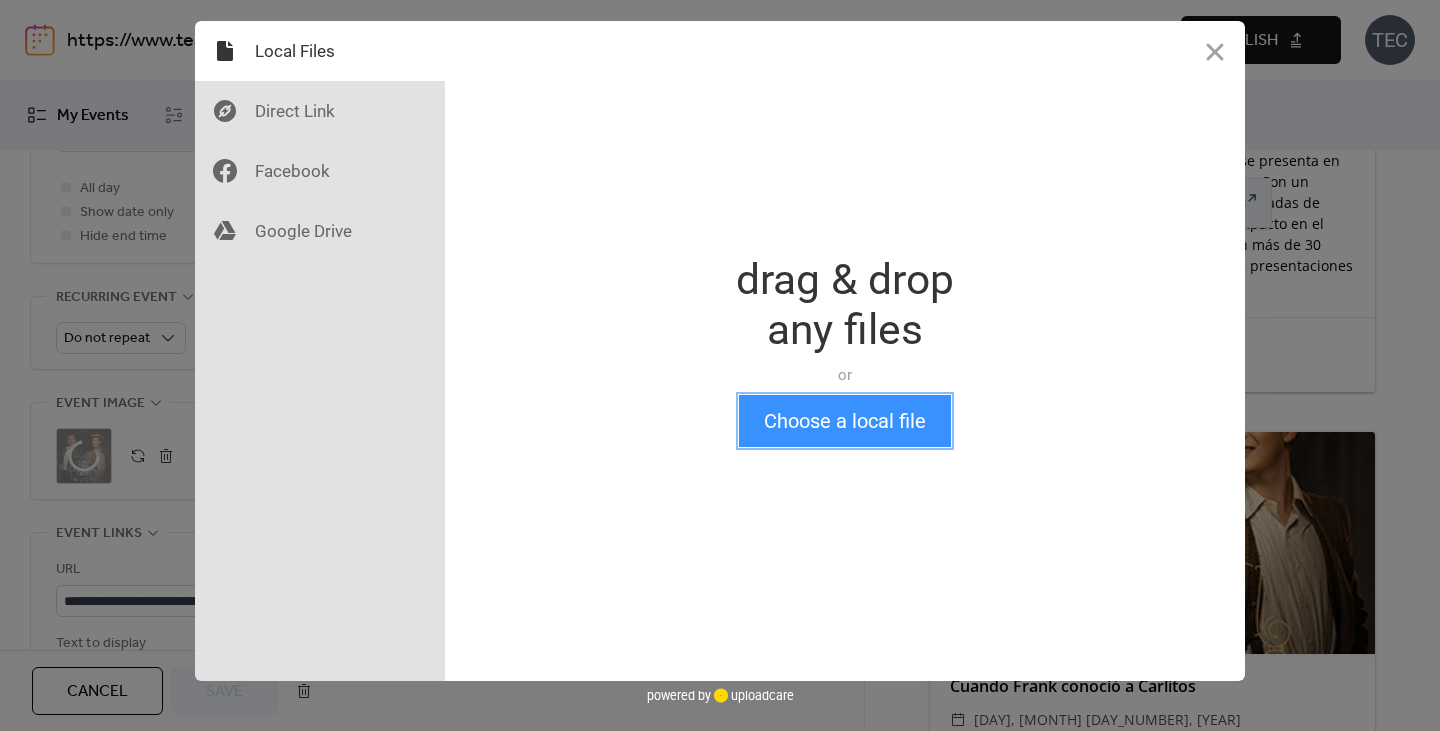 click on "Choose a local file" at bounding box center (845, 421) 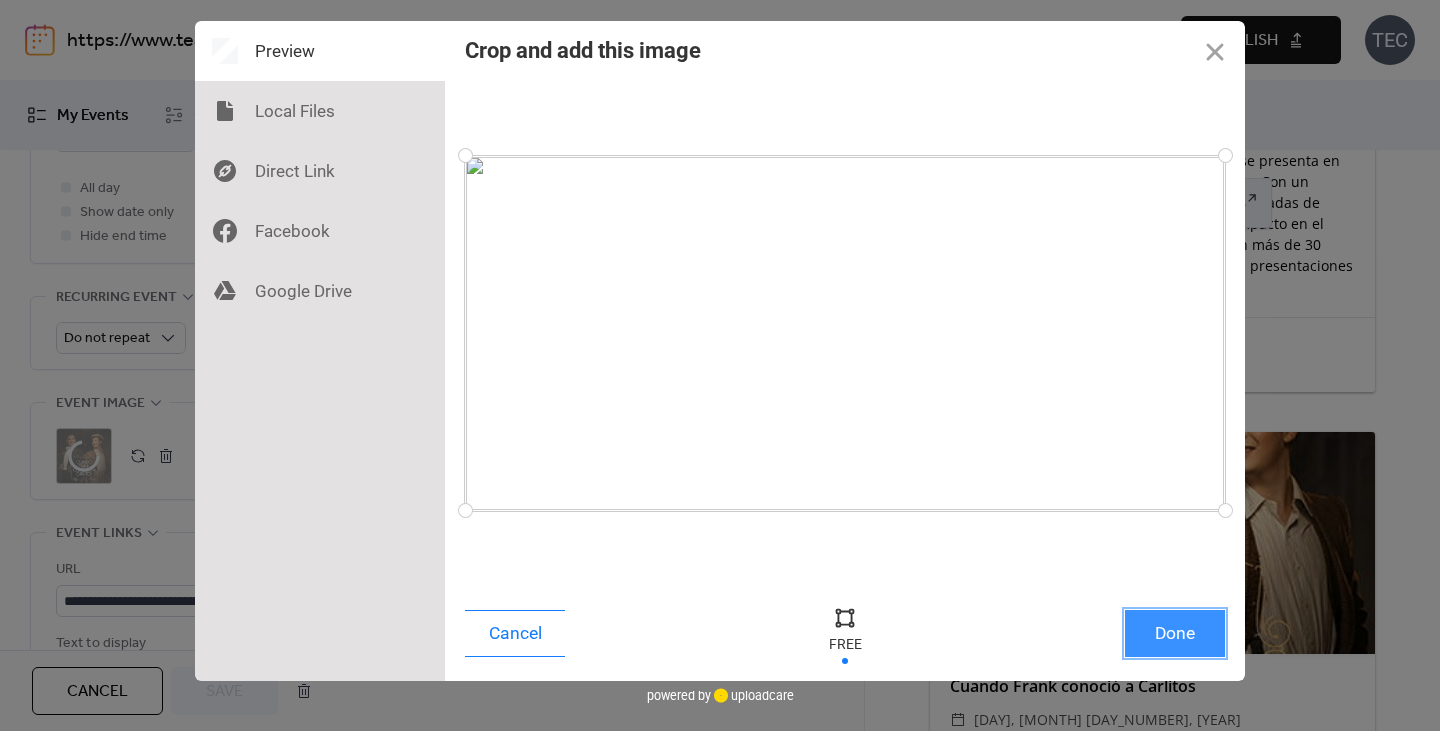 click on "Done" at bounding box center (1175, 633) 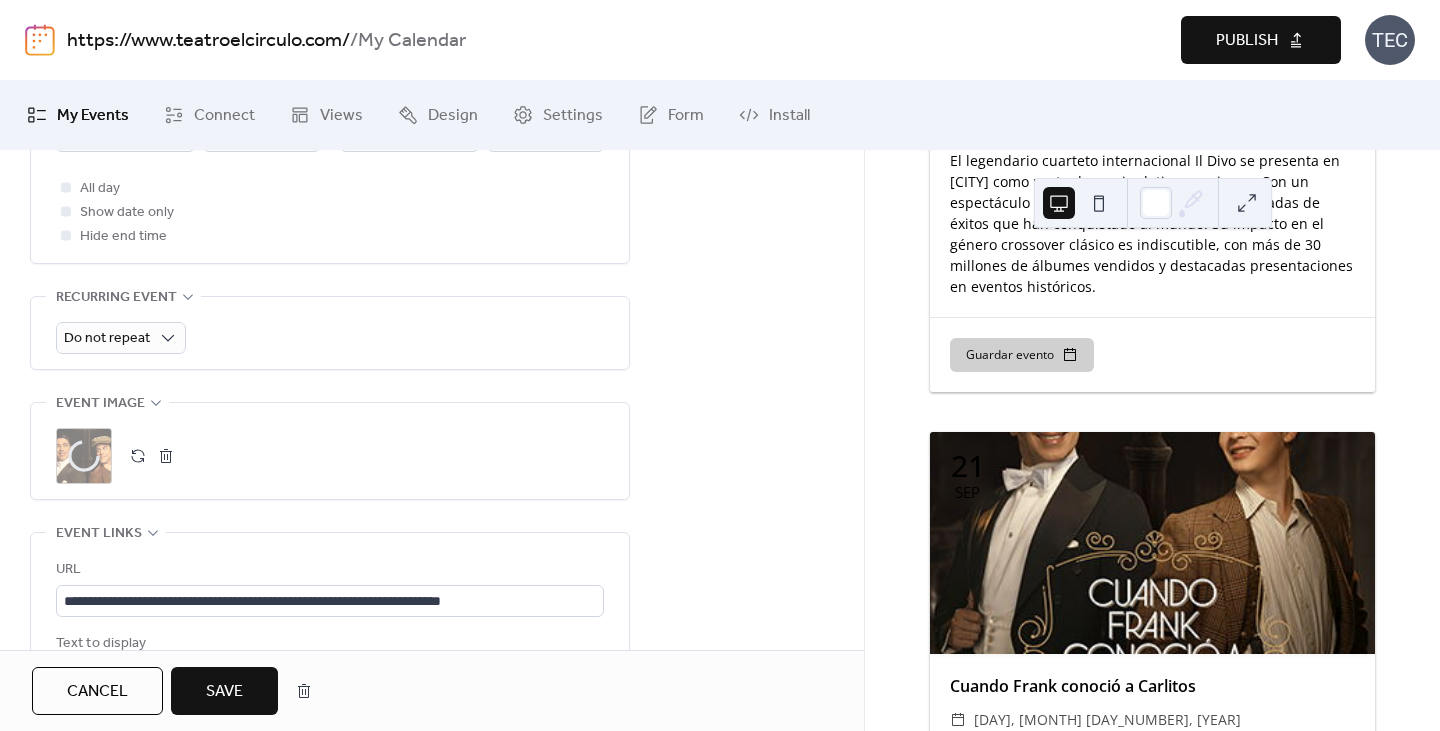 click on "Save" at bounding box center [224, 691] 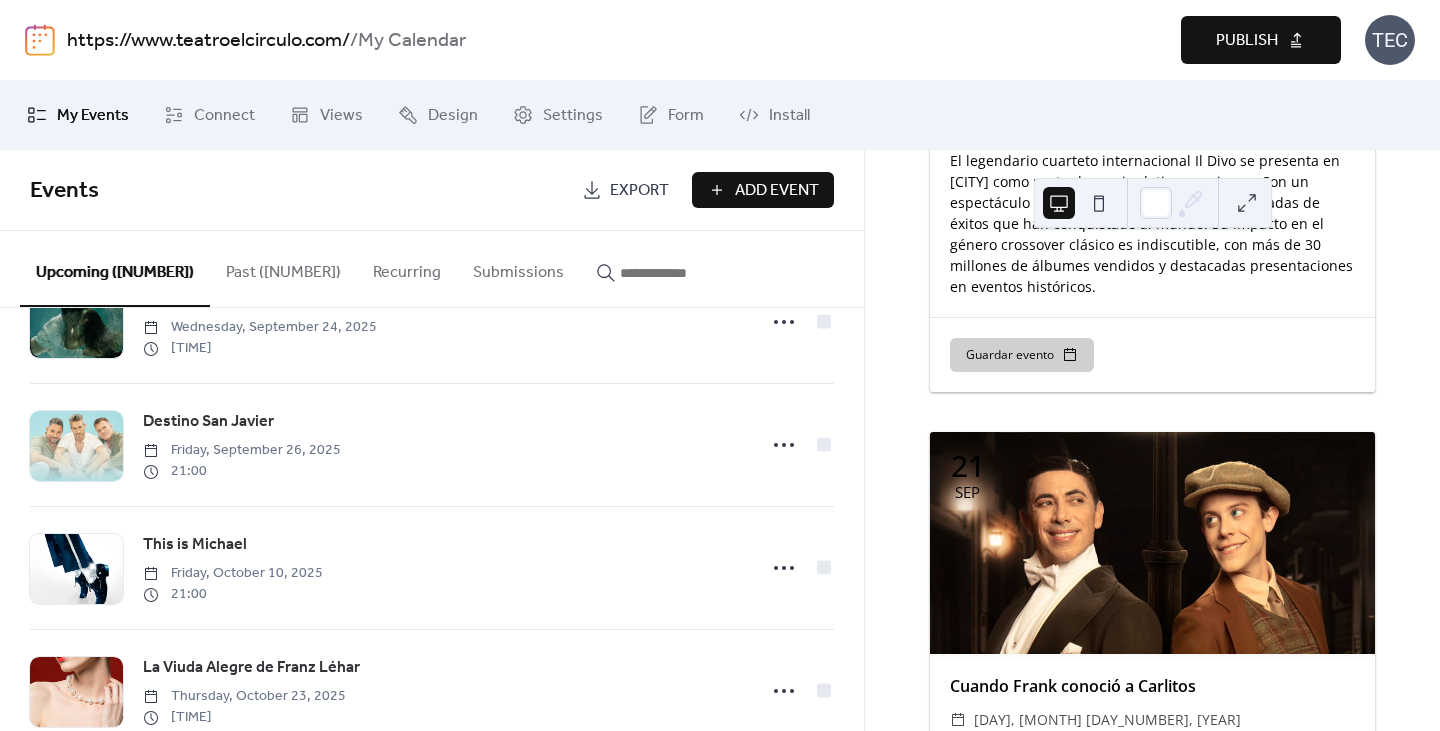 scroll, scrollTop: 1800, scrollLeft: 0, axis: vertical 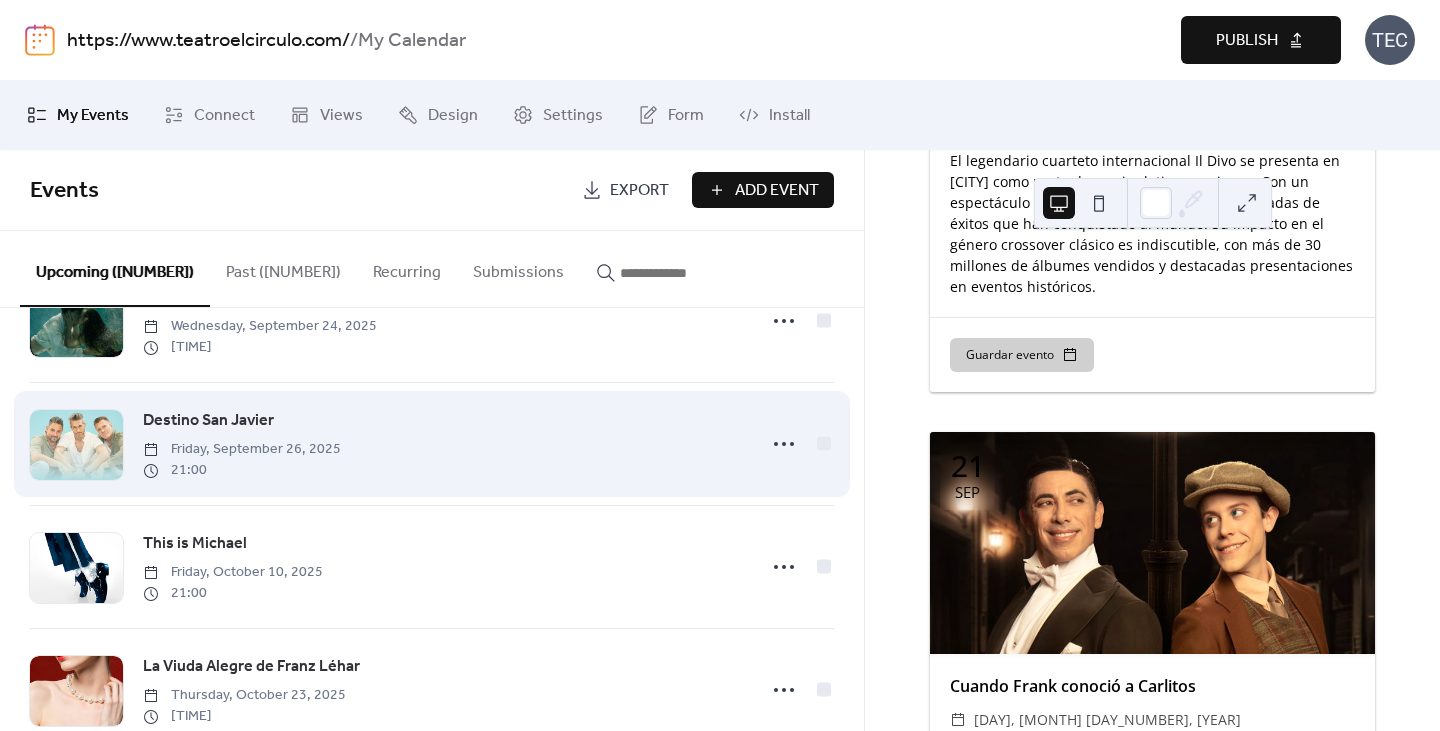 click on "[ARTIST] [MONTH] [DAY_NUM], [YEAR] 21:00" at bounding box center [443, 444] 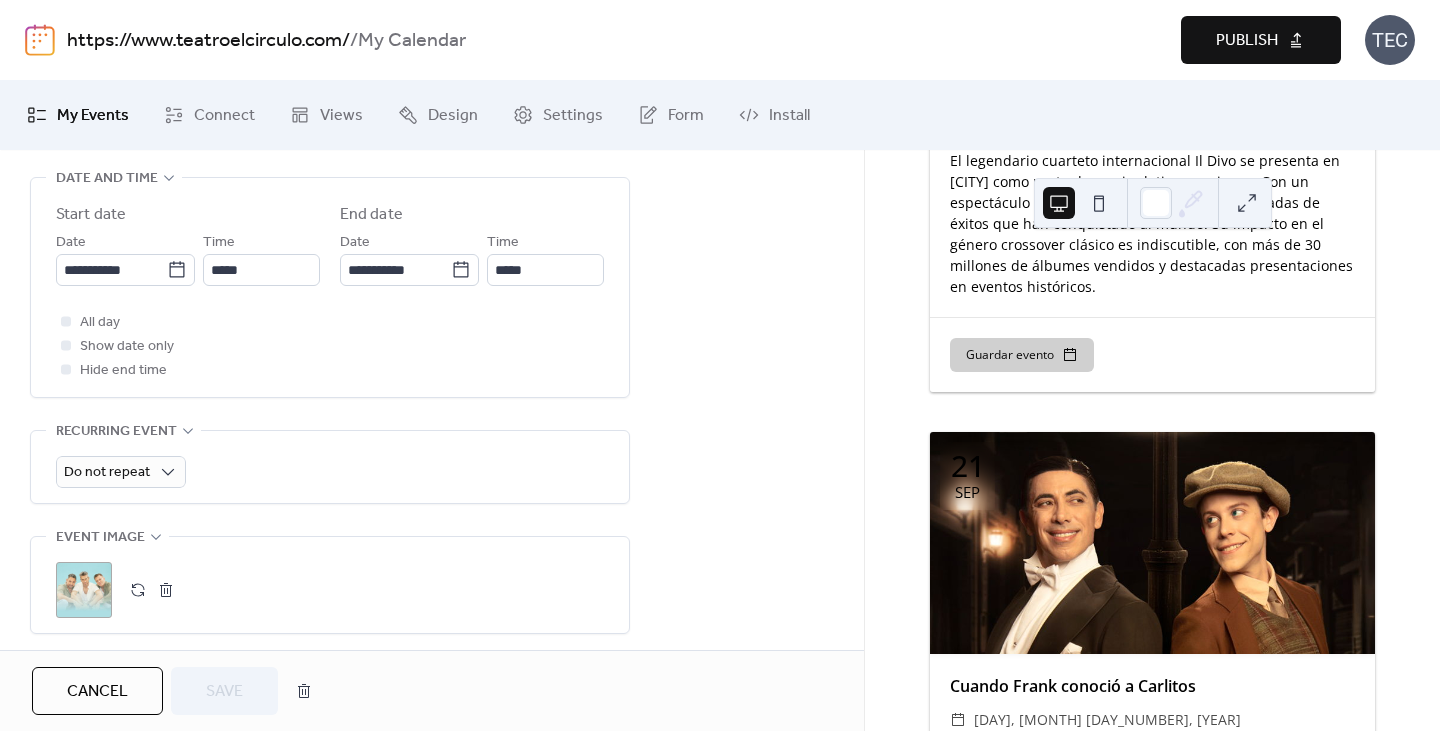 scroll, scrollTop: 700, scrollLeft: 0, axis: vertical 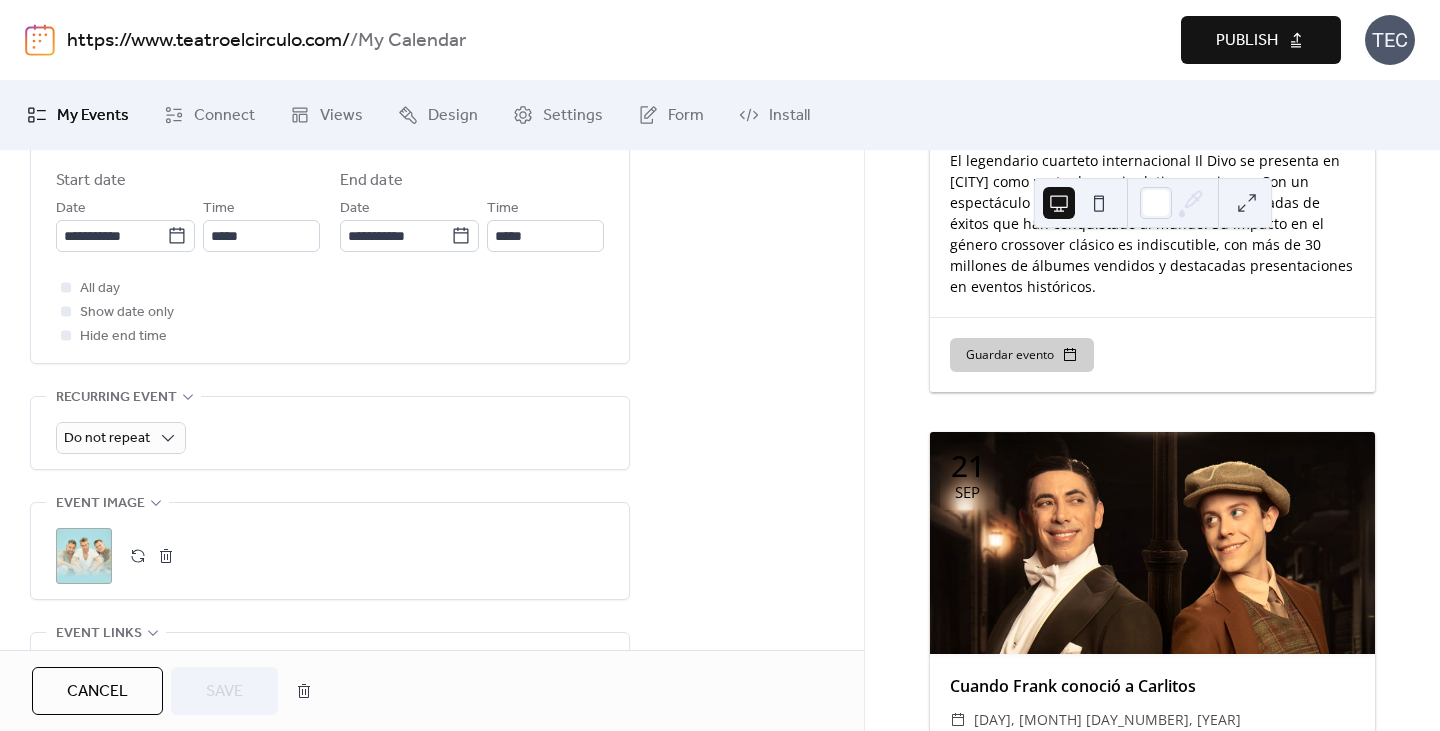 click on ";" at bounding box center (84, 556) 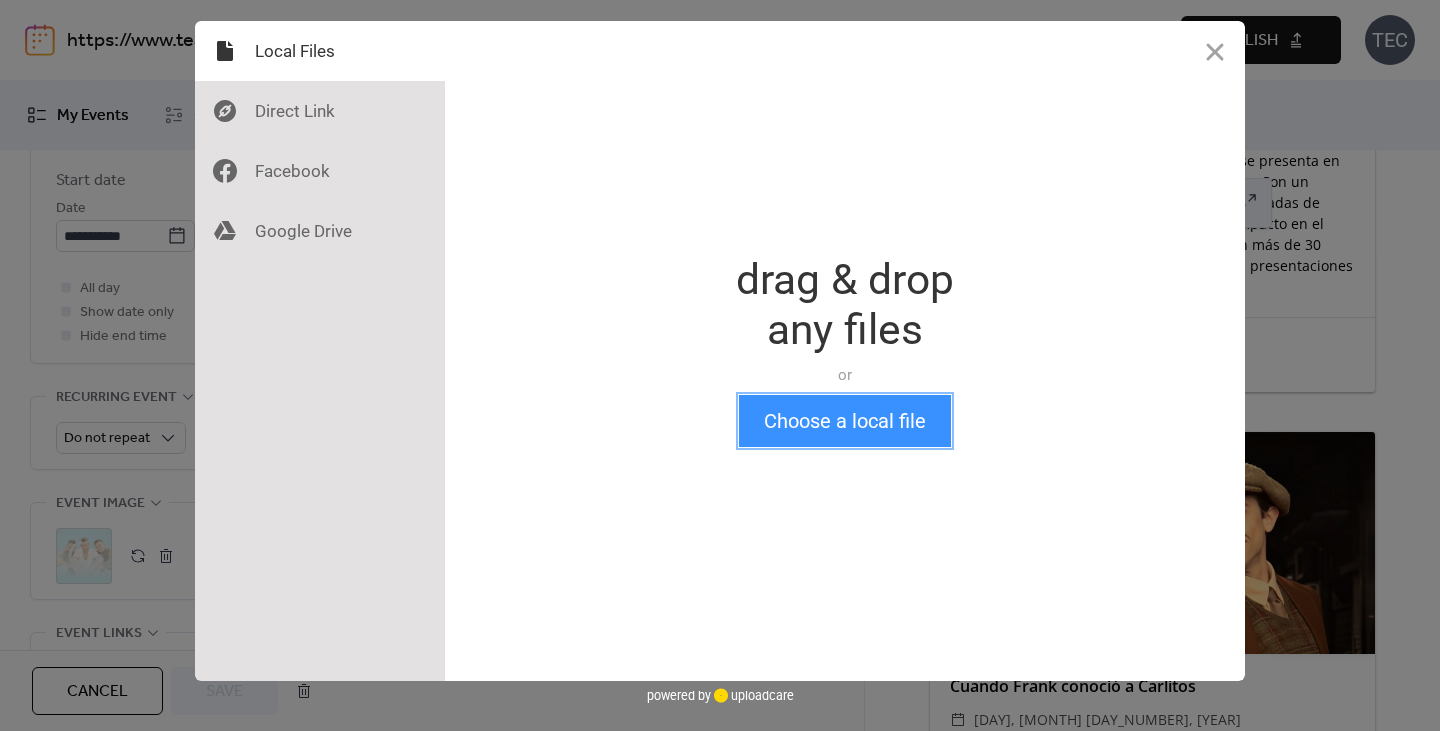 click on "Choose a local file" at bounding box center (845, 421) 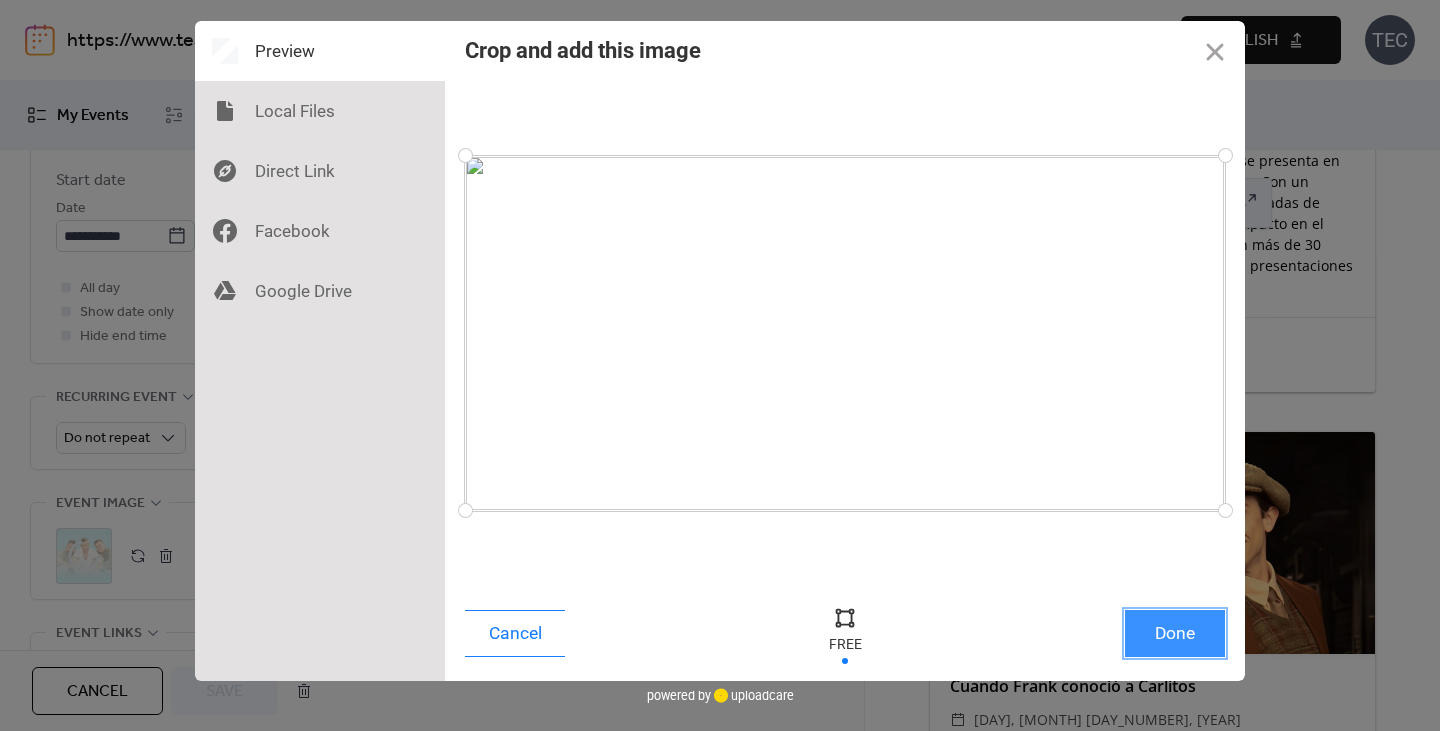 click on "Done" at bounding box center (1175, 633) 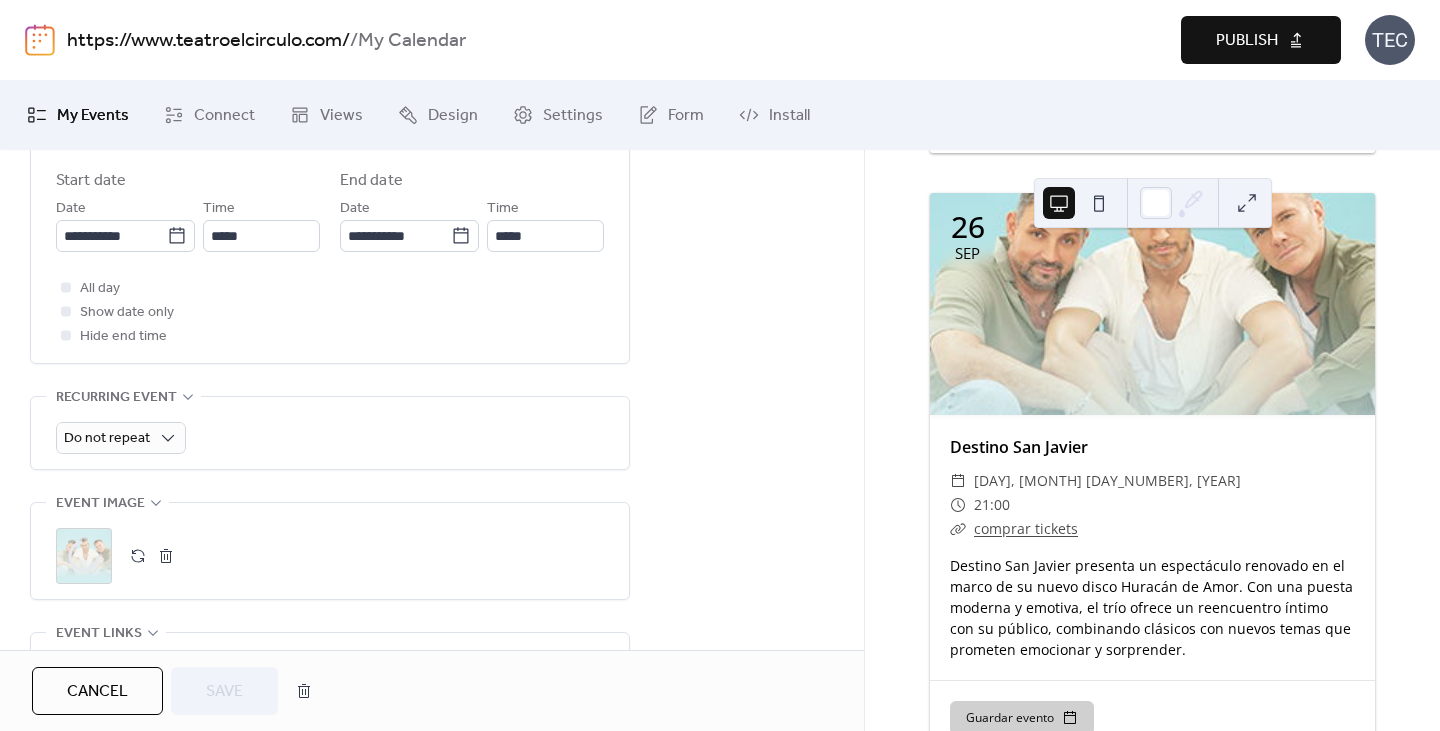 scroll, scrollTop: 9200, scrollLeft: 0, axis: vertical 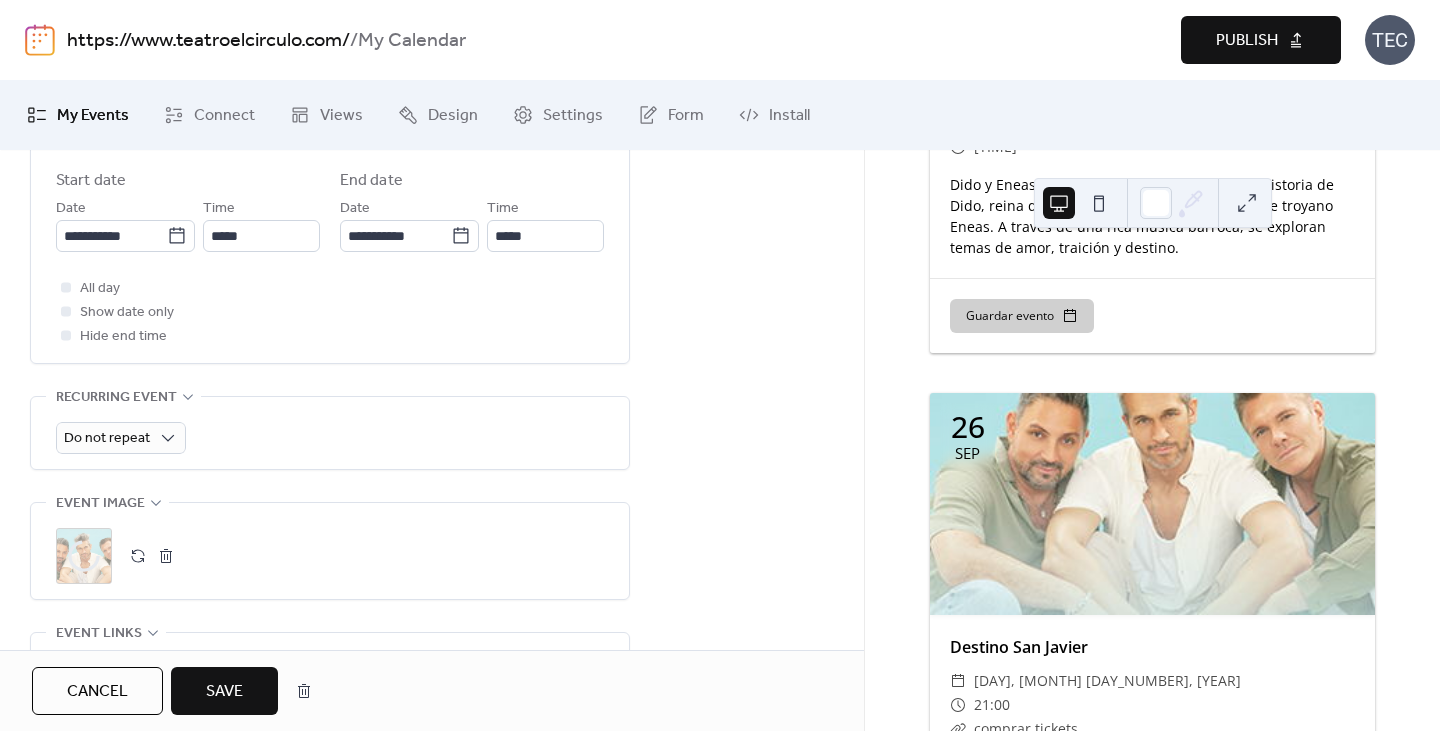 click on "Save" at bounding box center (224, 691) 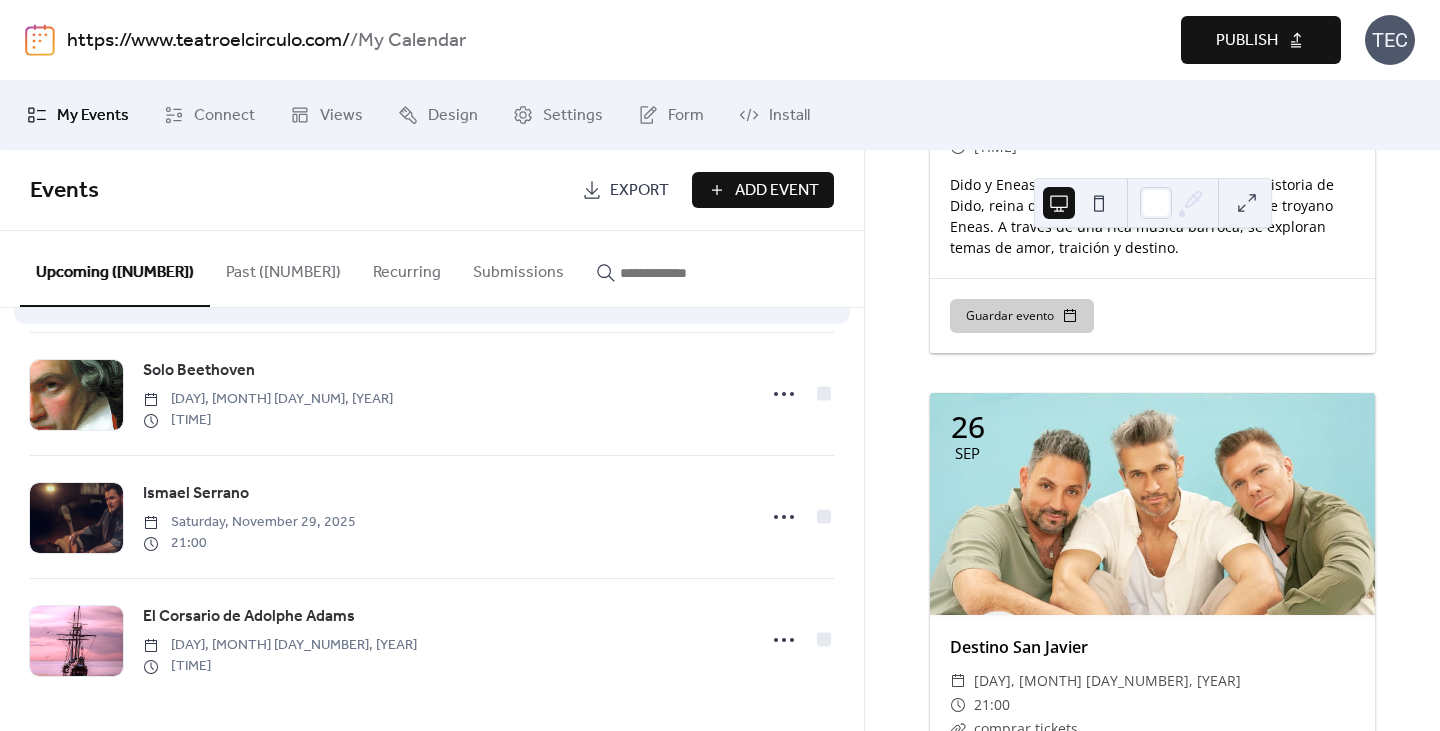 scroll, scrollTop: 2353, scrollLeft: 0, axis: vertical 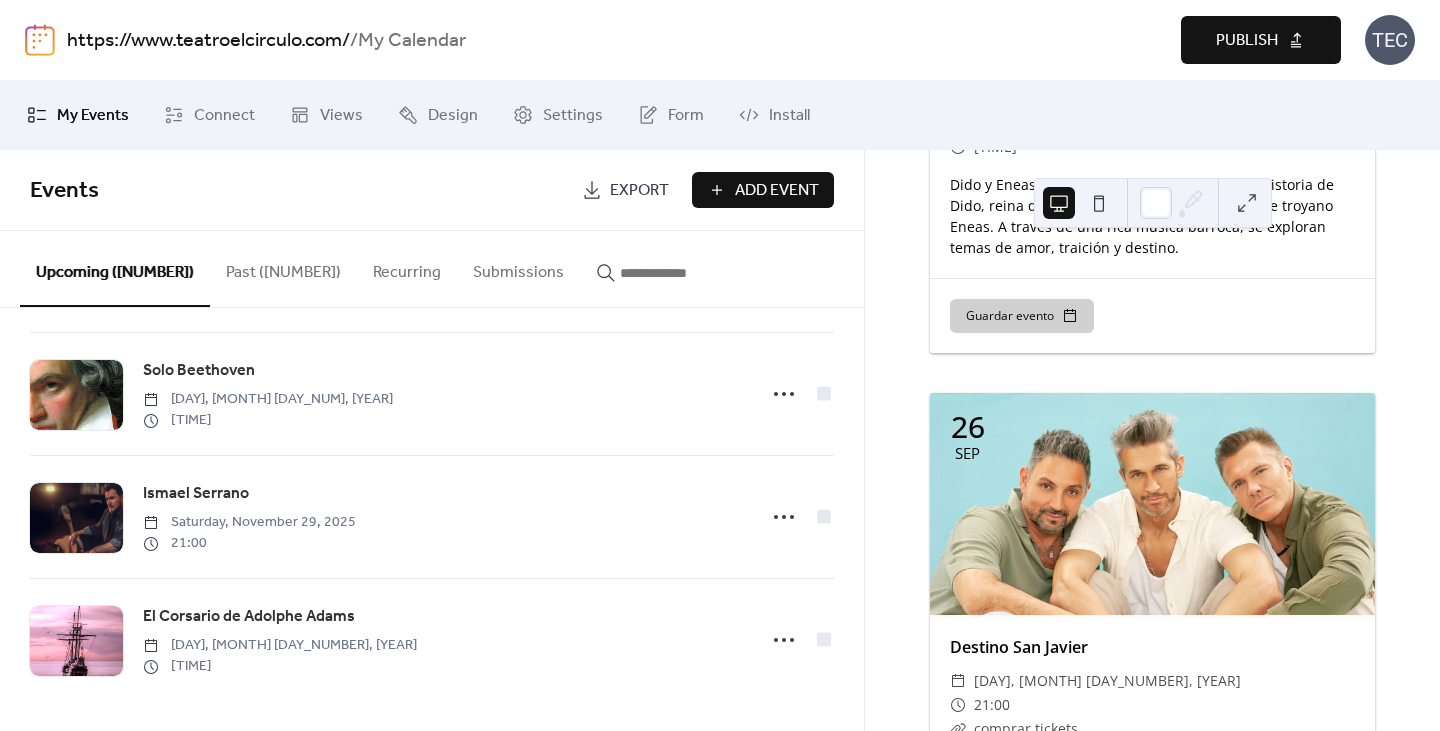 click on "Publish" at bounding box center (1247, 41) 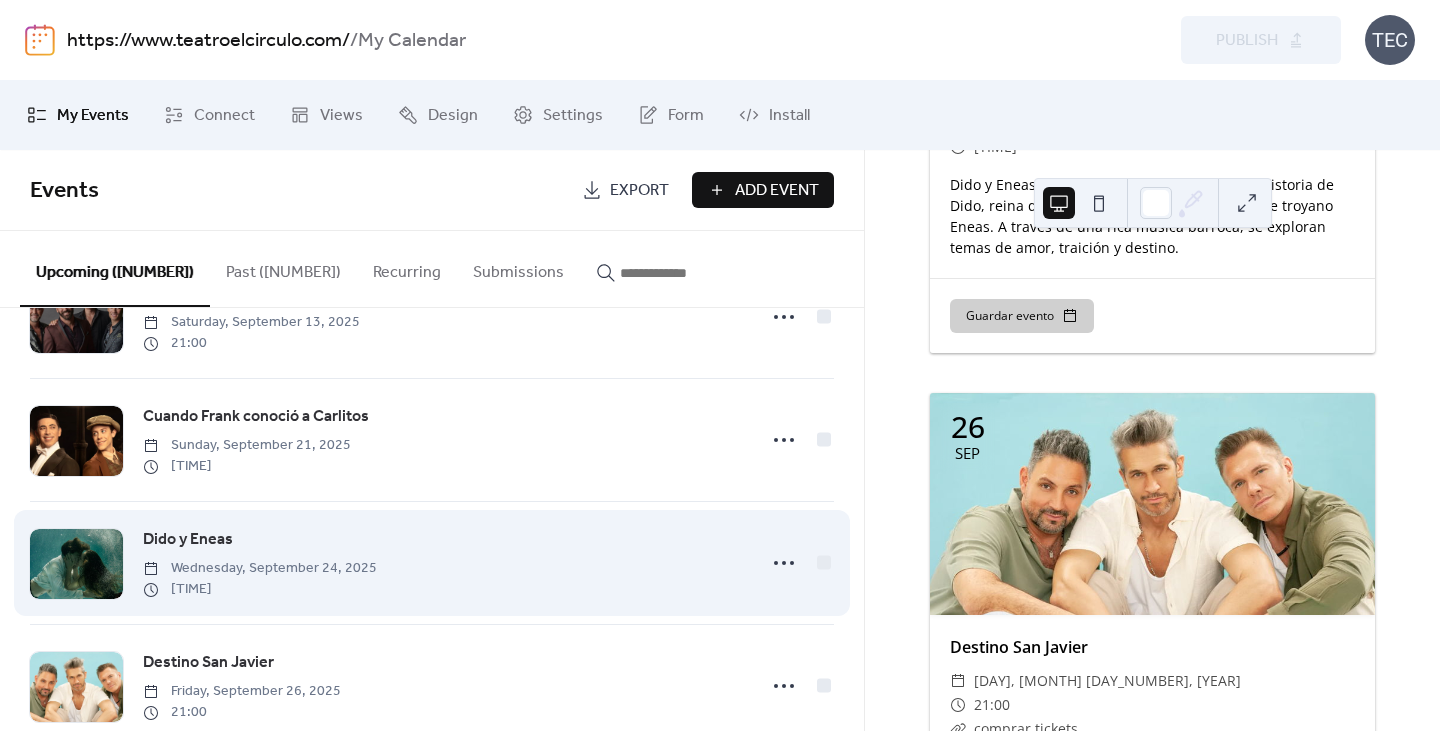 scroll, scrollTop: 1553, scrollLeft: 0, axis: vertical 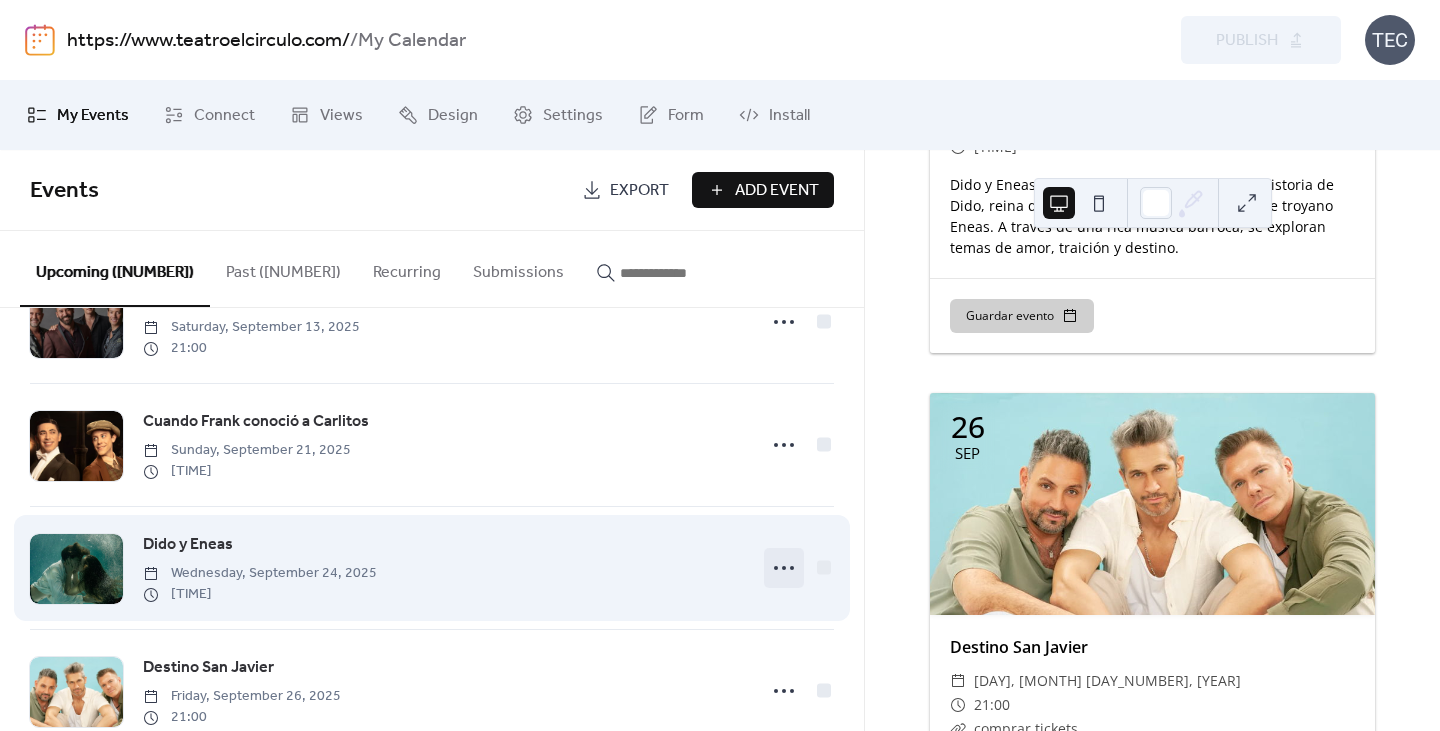click 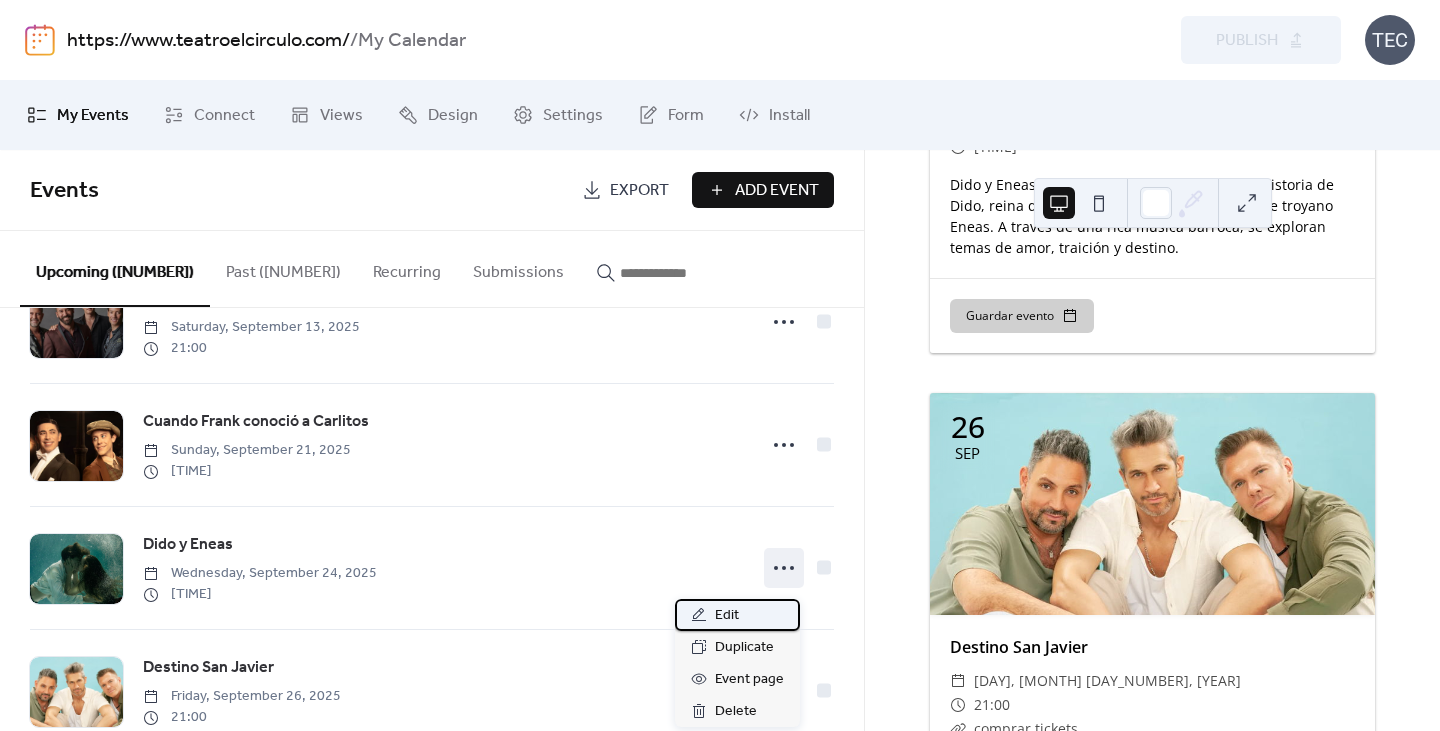 click on "Edit" at bounding box center [737, 615] 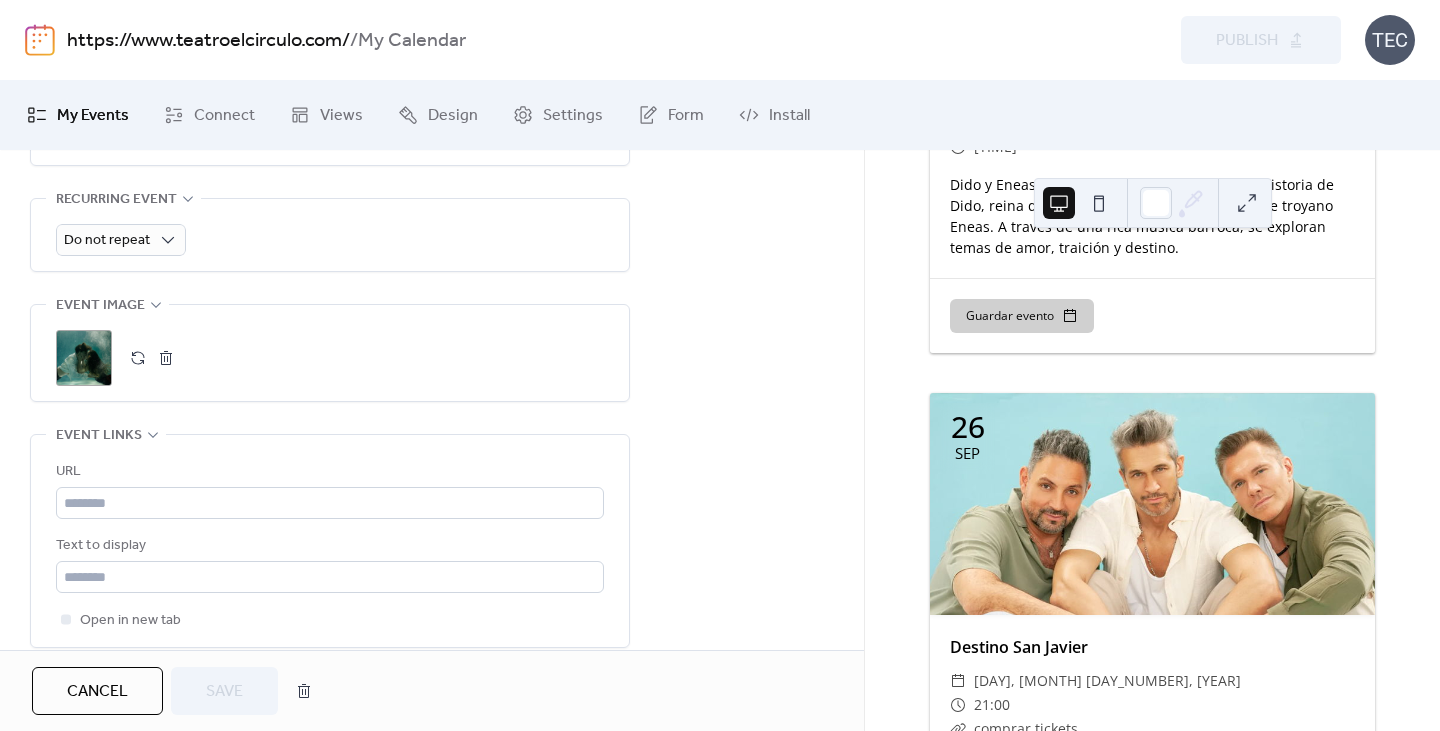 scroll, scrollTop: 900, scrollLeft: 0, axis: vertical 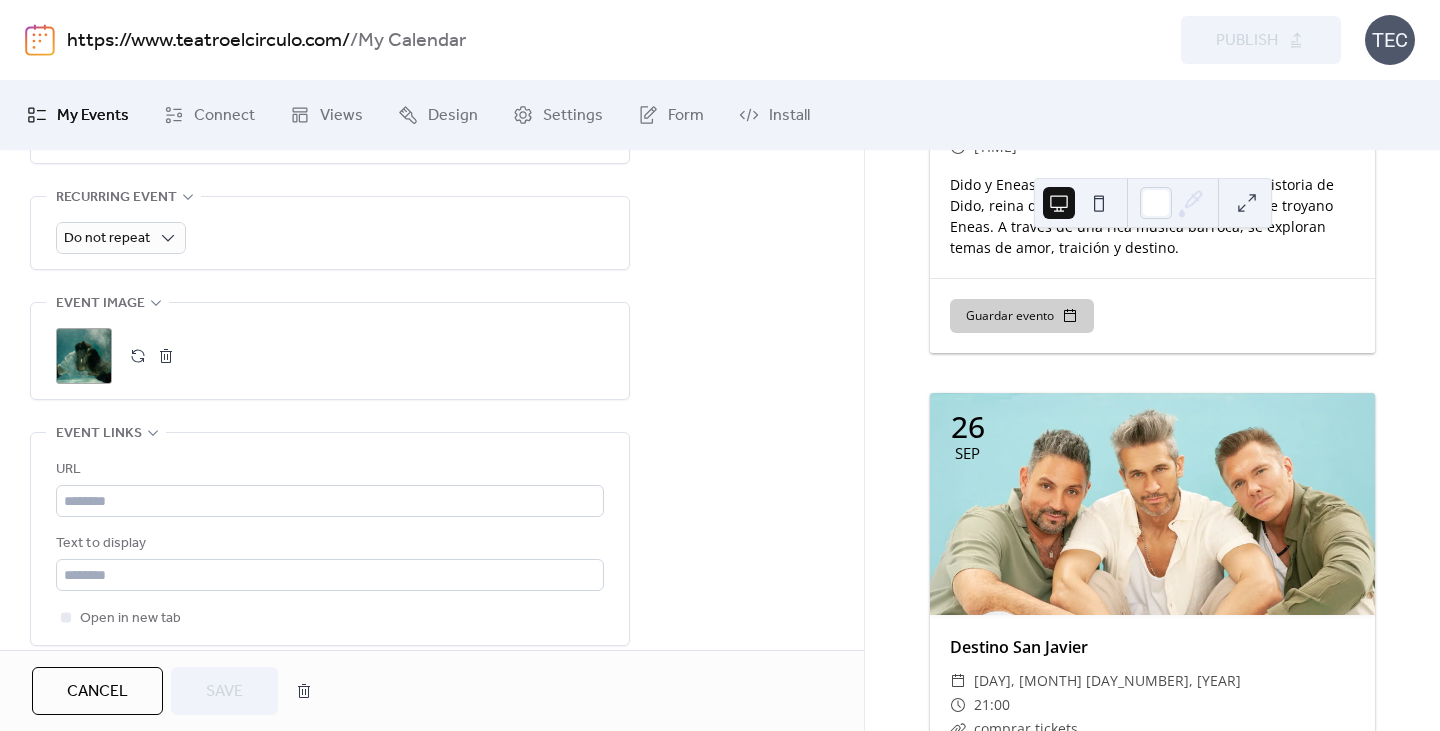 click on ";" at bounding box center [84, 356] 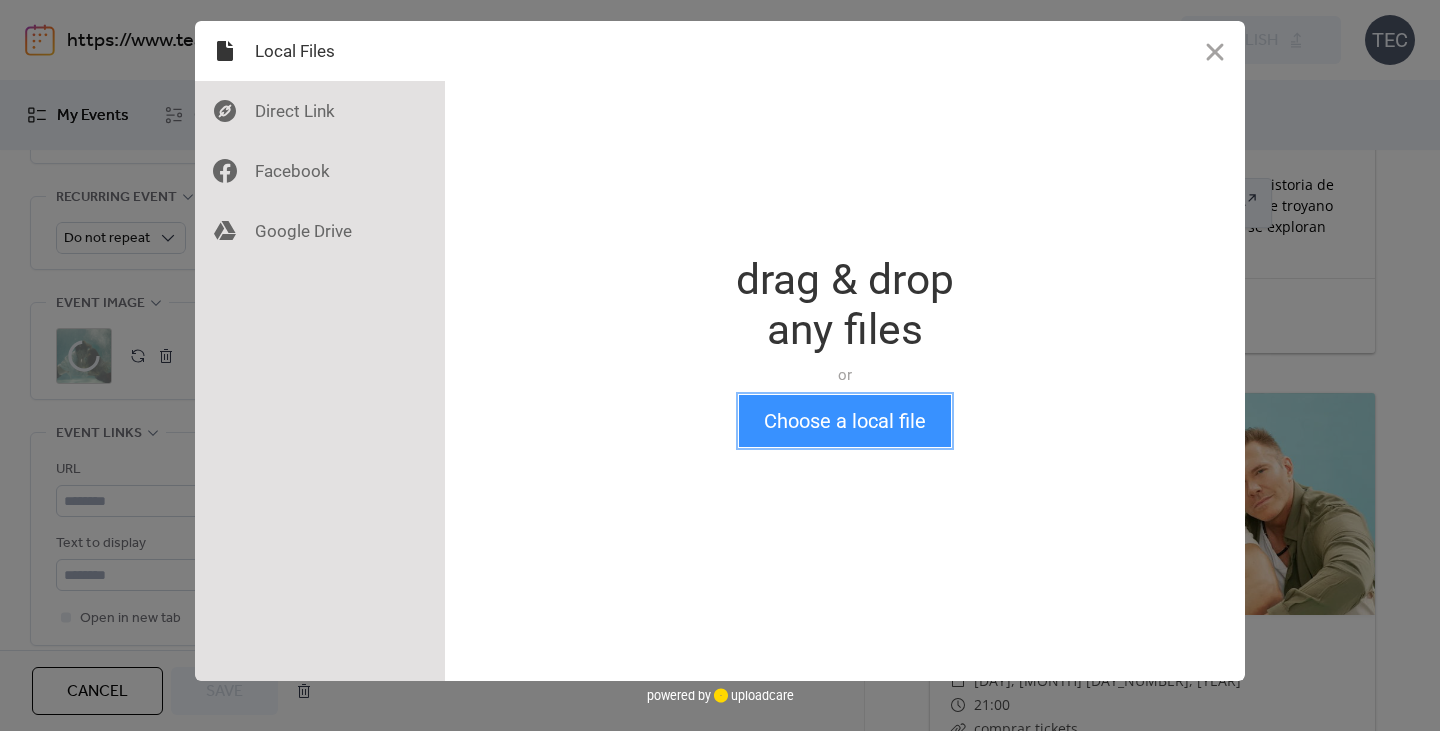 click on "Choose a local file" at bounding box center (845, 421) 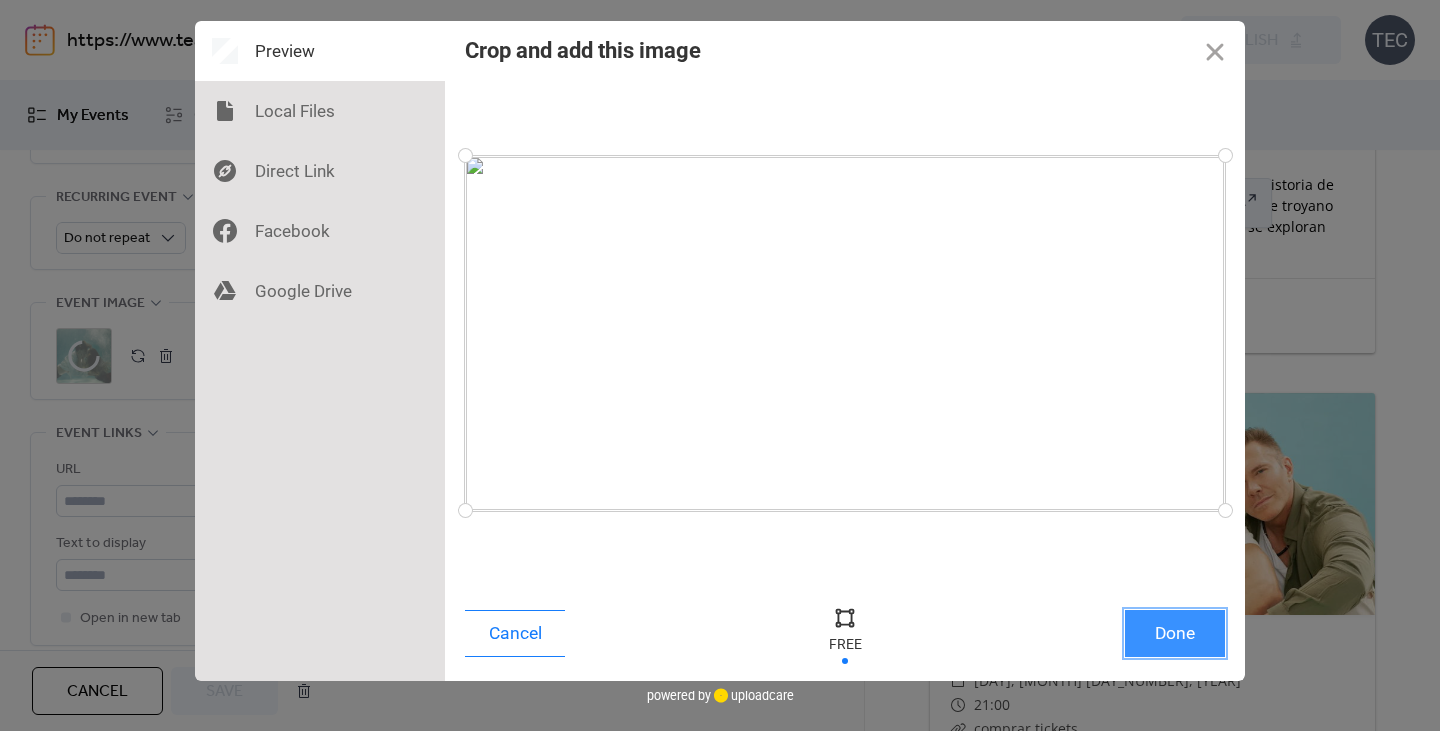 click on "Done" at bounding box center [1175, 633] 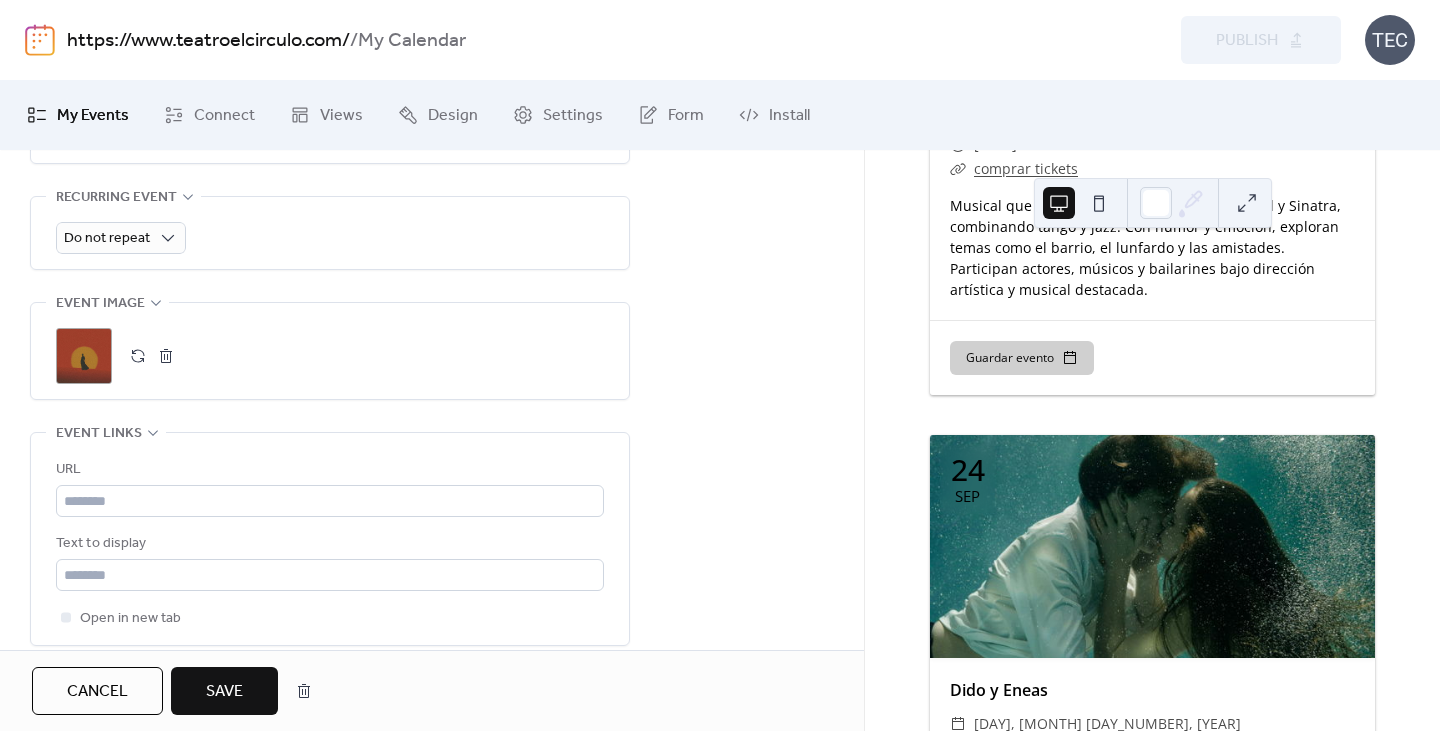 scroll, scrollTop: 8600, scrollLeft: 0, axis: vertical 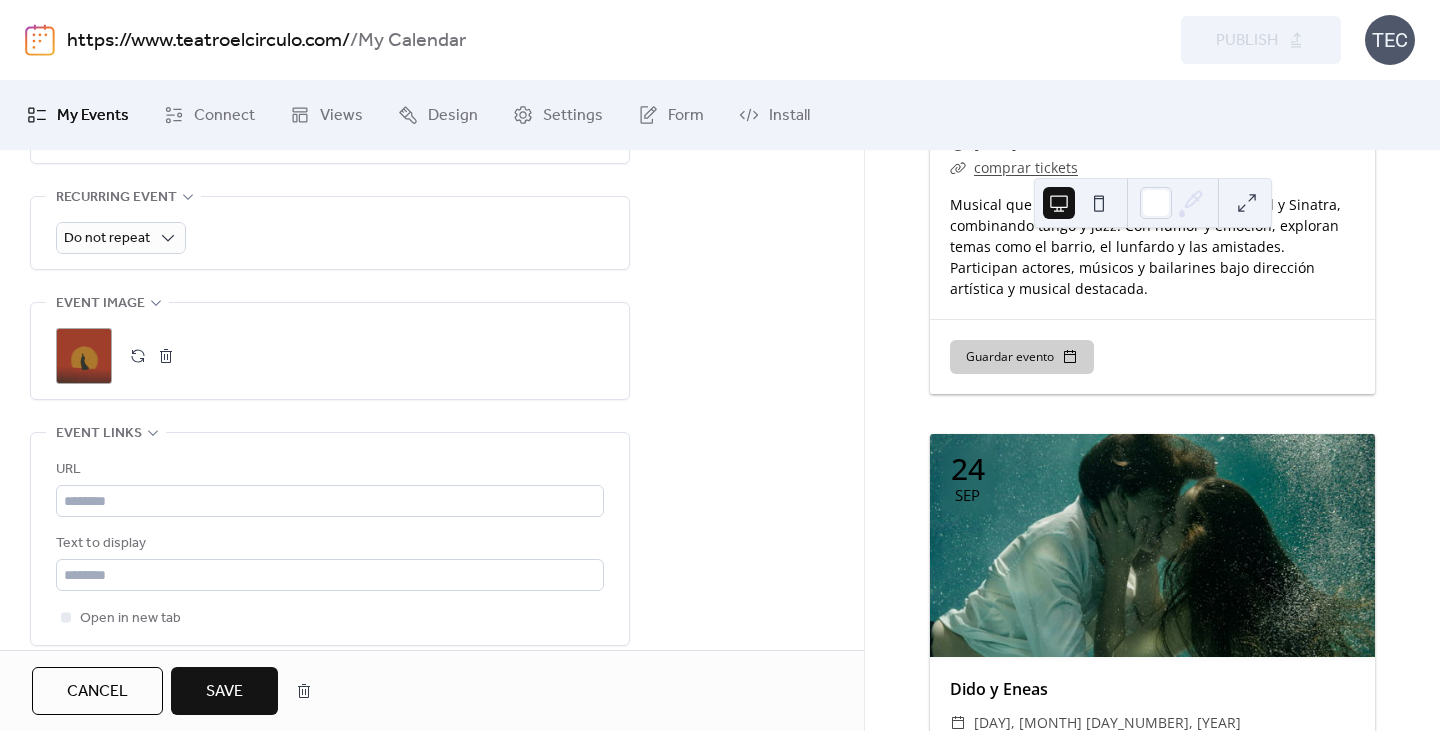 click on "Save" at bounding box center [224, 692] 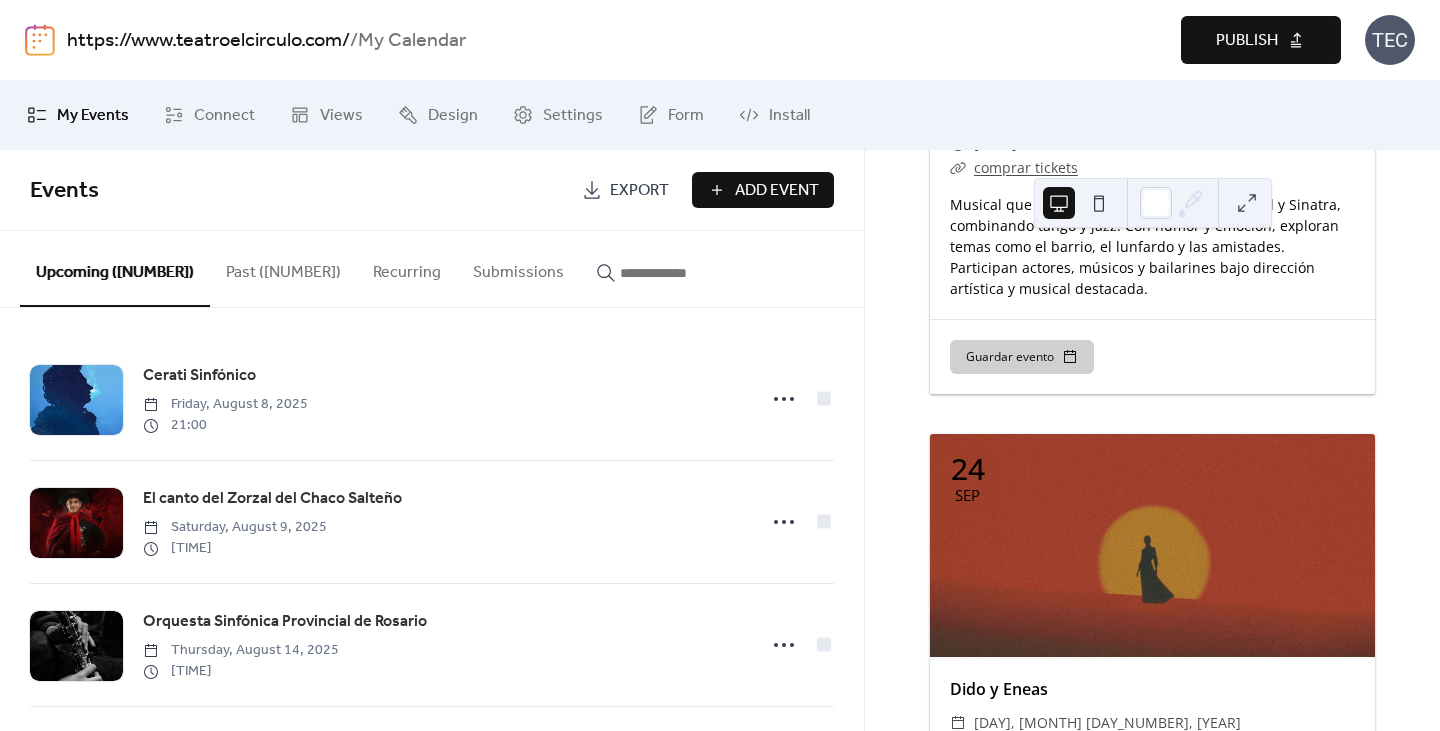 click on "Publish" at bounding box center [1247, 41] 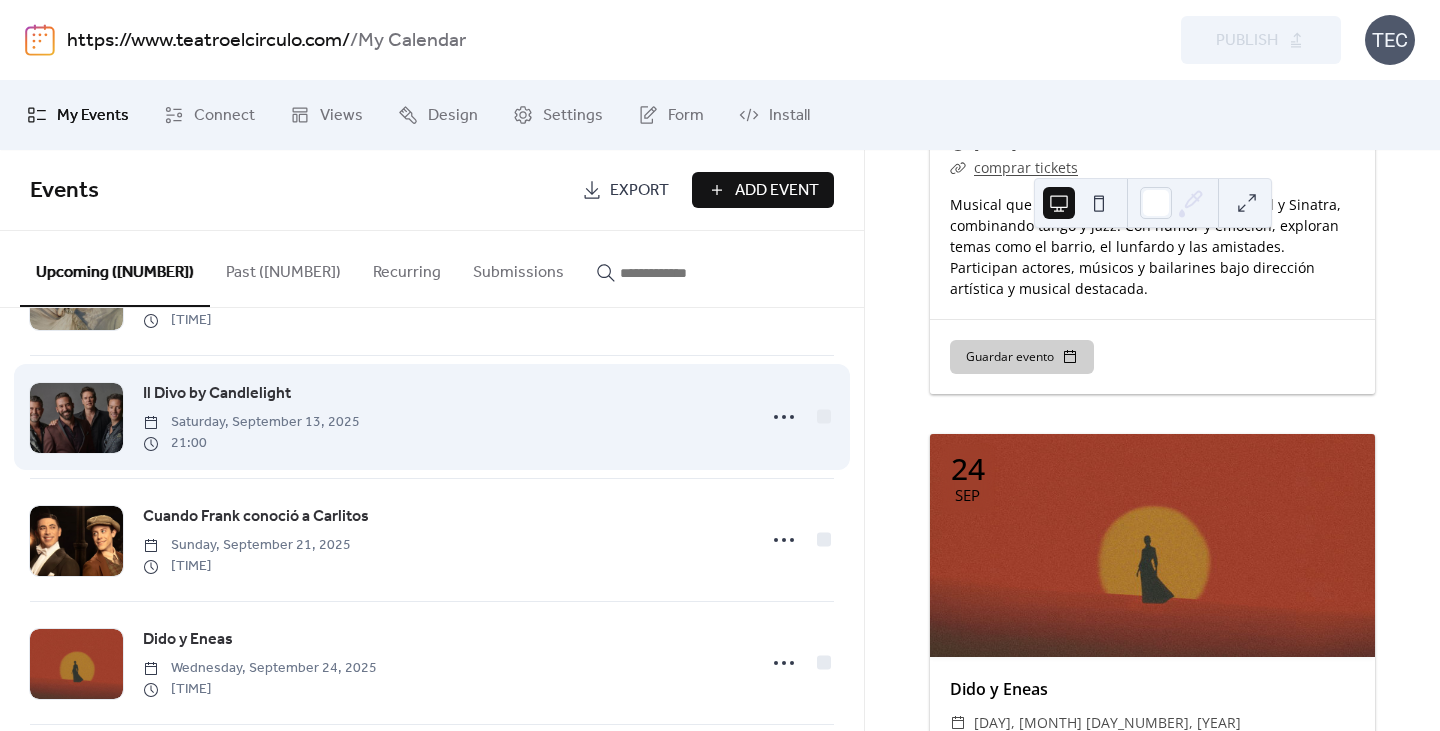 scroll, scrollTop: 1600, scrollLeft: 0, axis: vertical 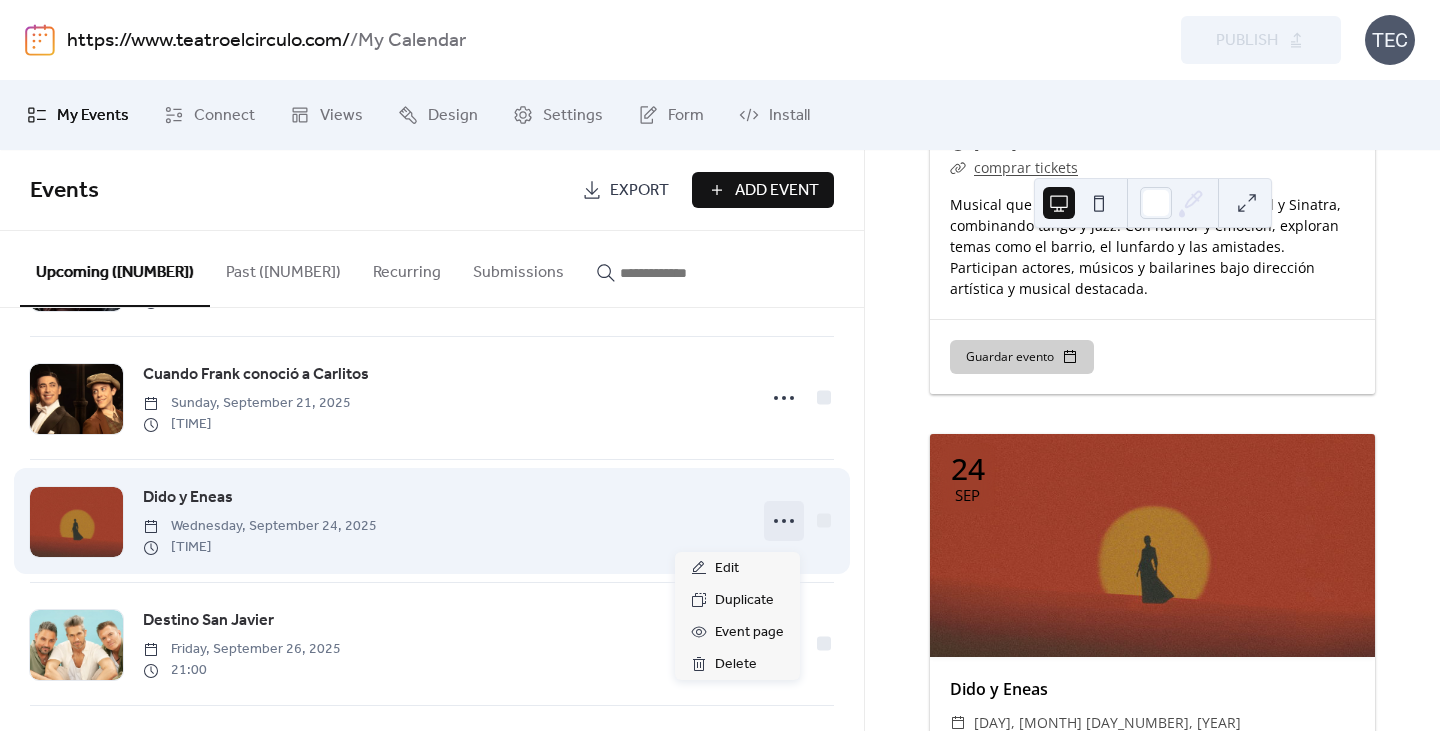 click 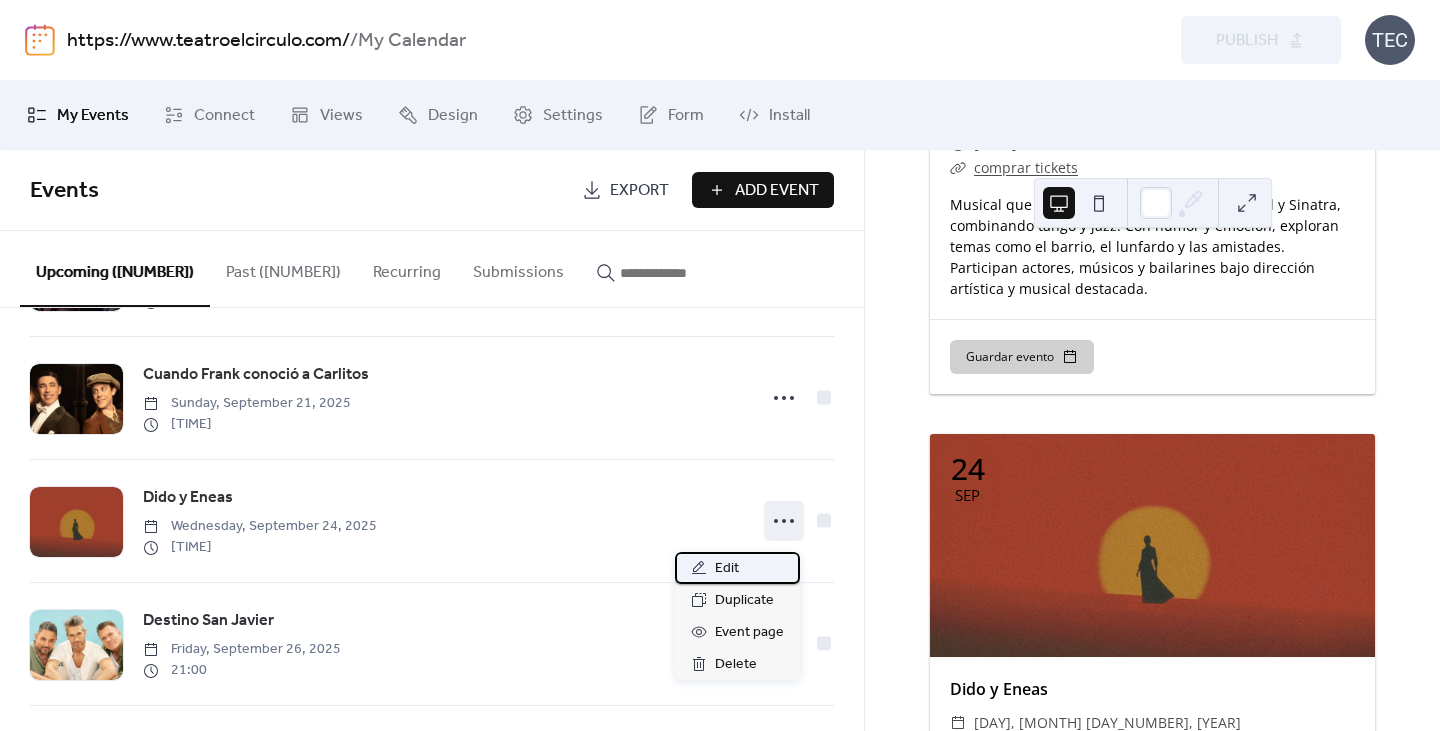 click on "Edit" at bounding box center [737, 568] 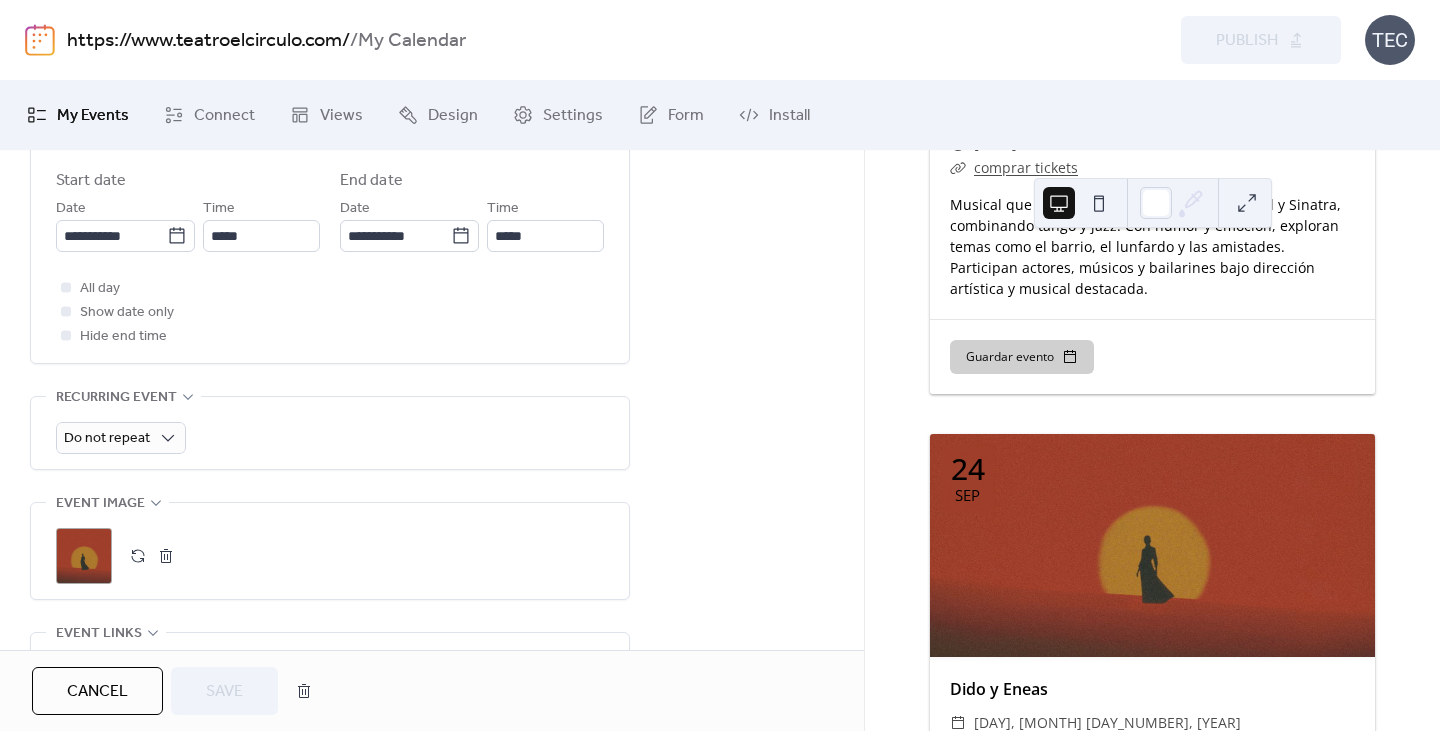scroll, scrollTop: 1000, scrollLeft: 0, axis: vertical 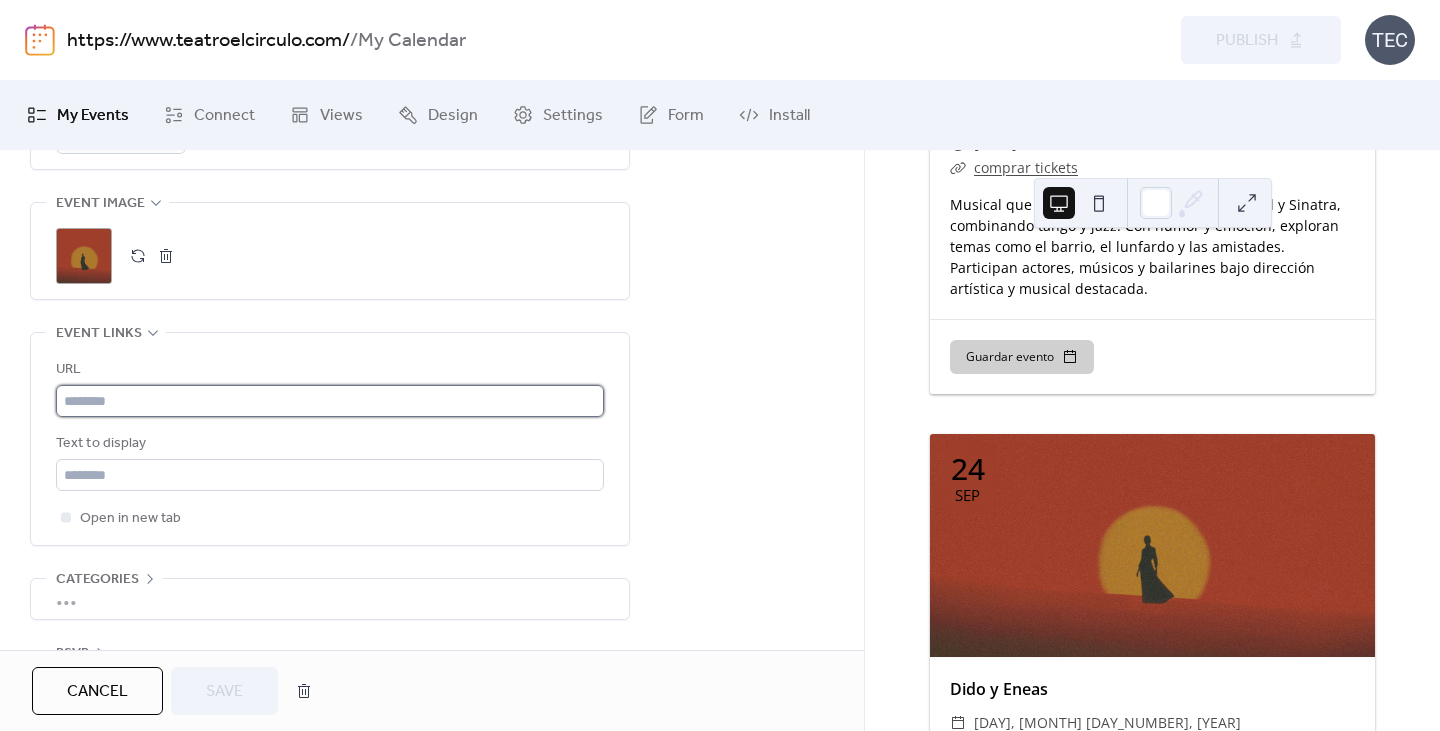 click at bounding box center [330, 401] 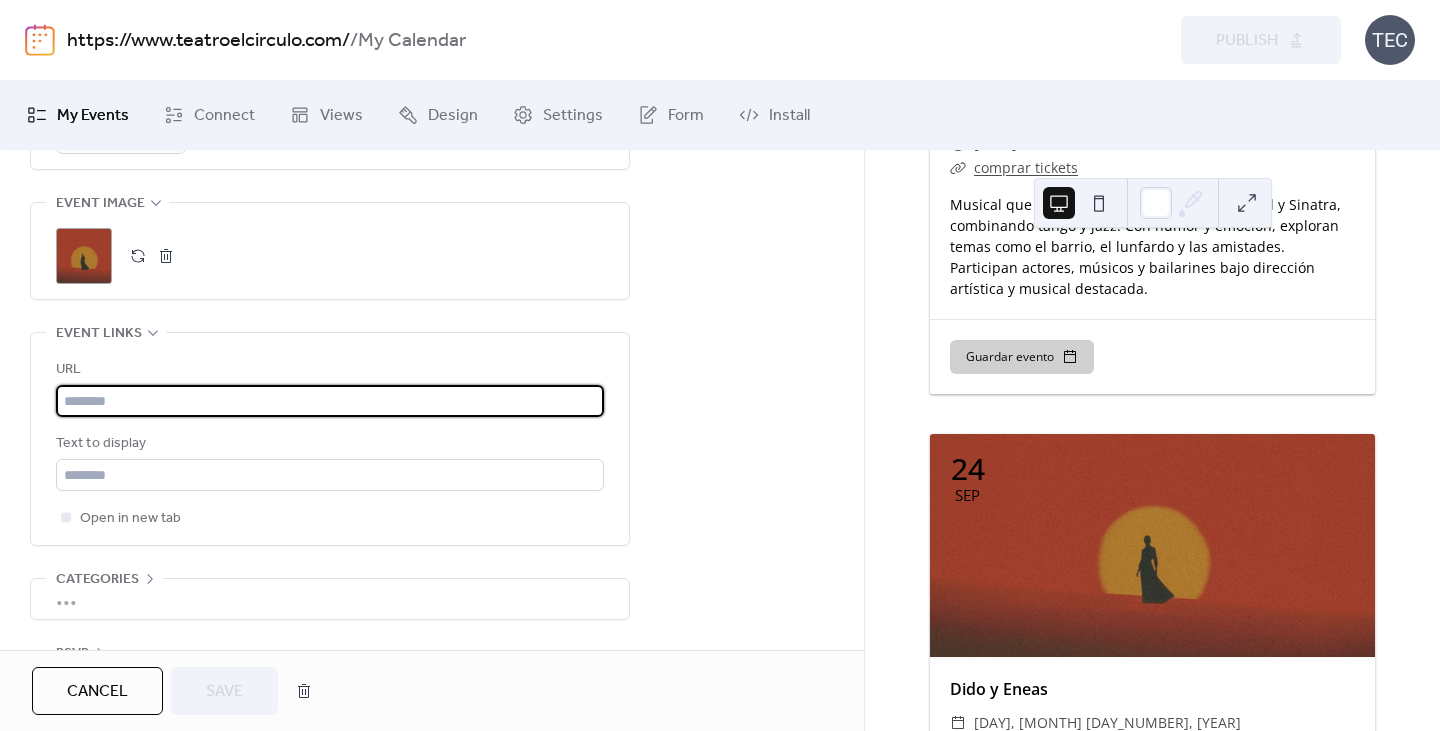 paste on "**********" 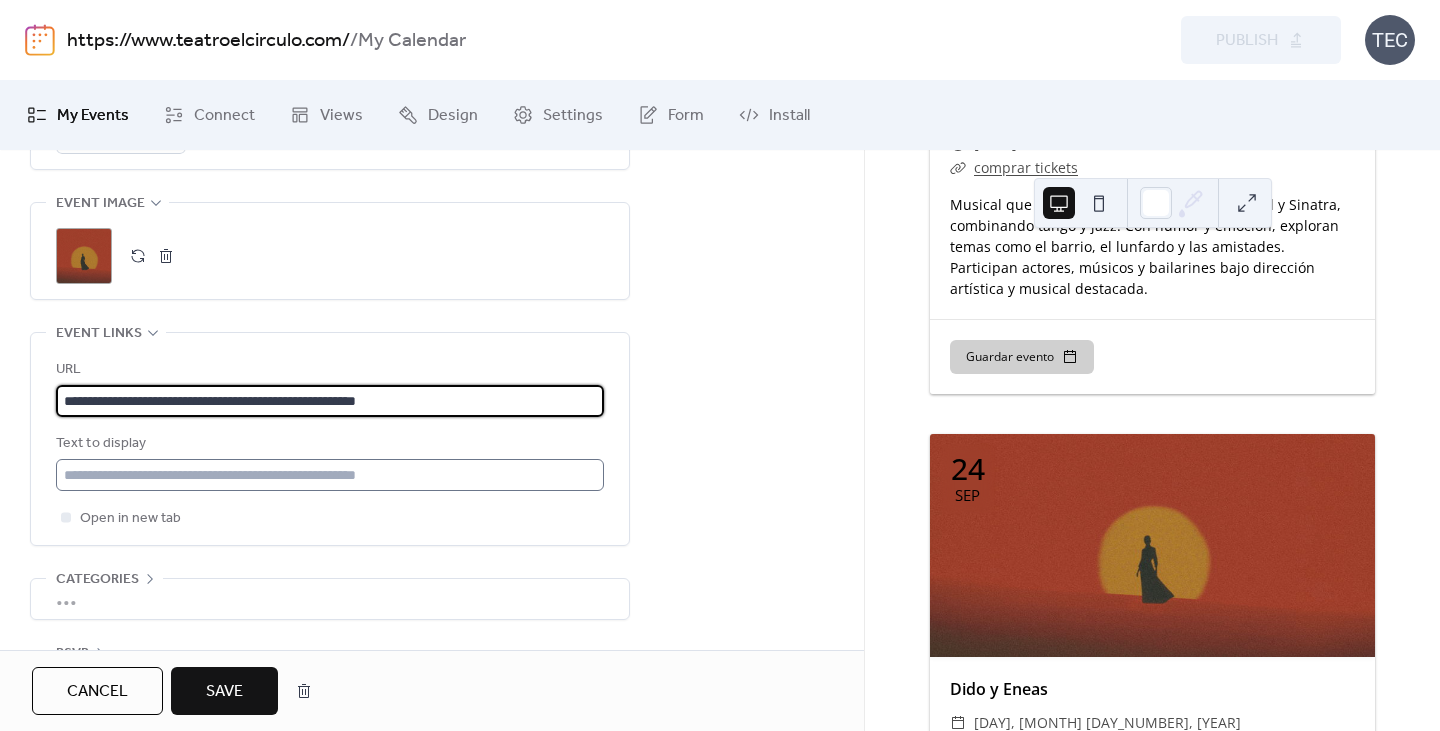 type on "**********" 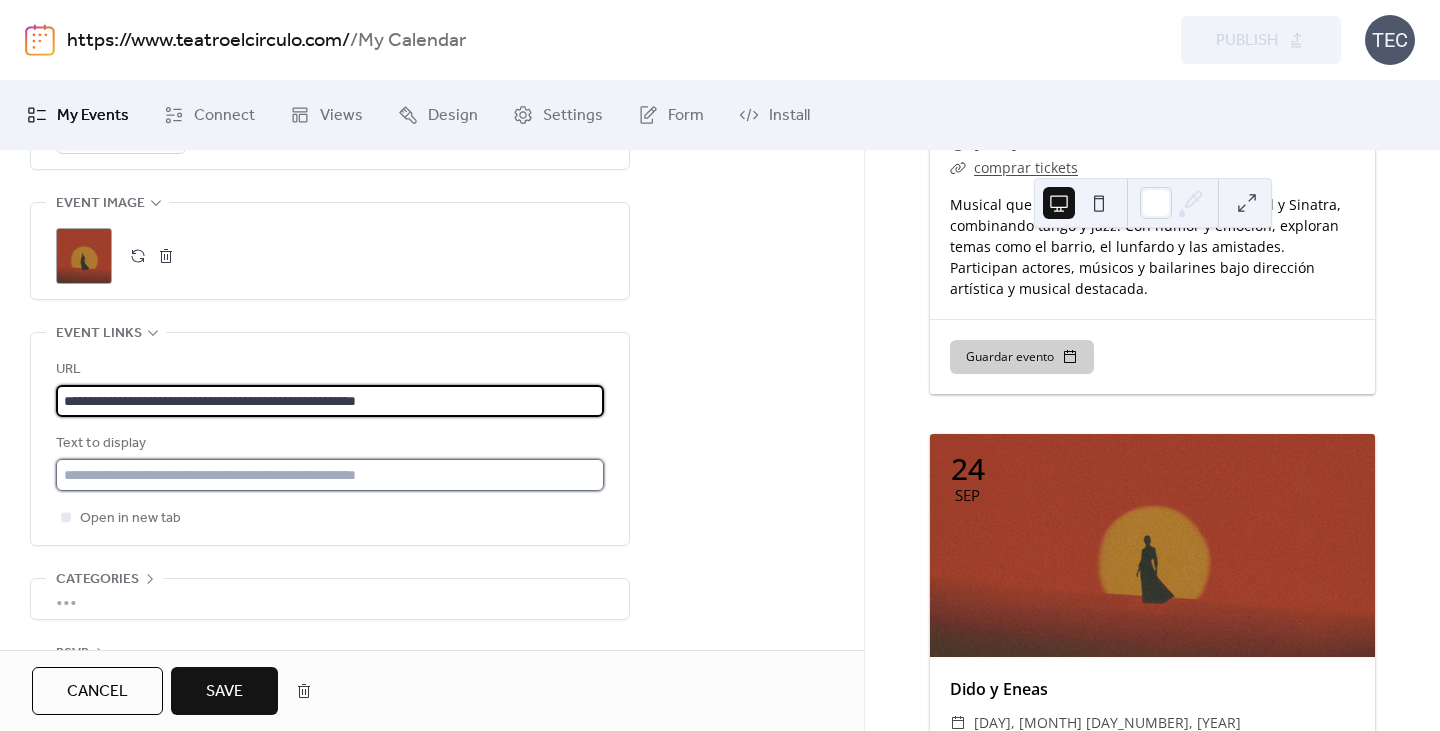 click at bounding box center (330, 475) 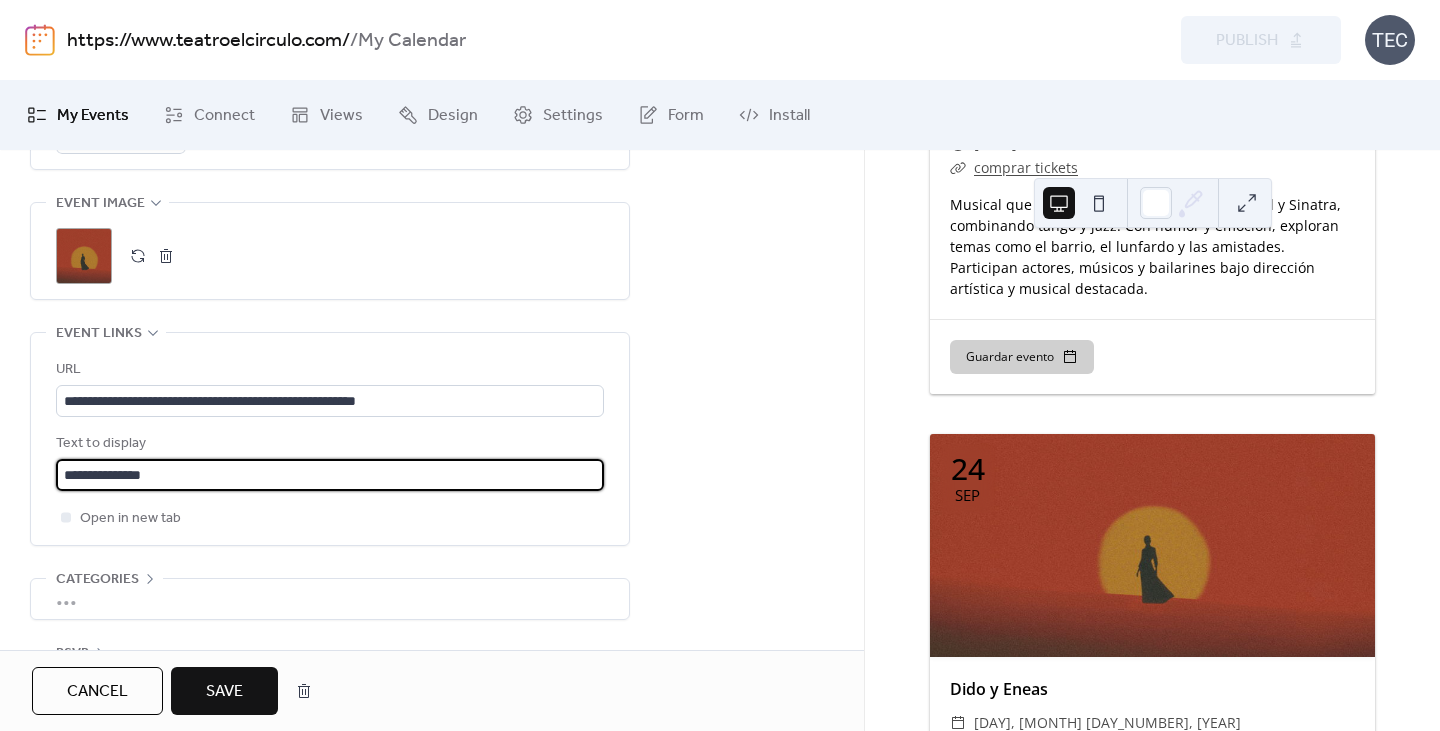 type on "**********" 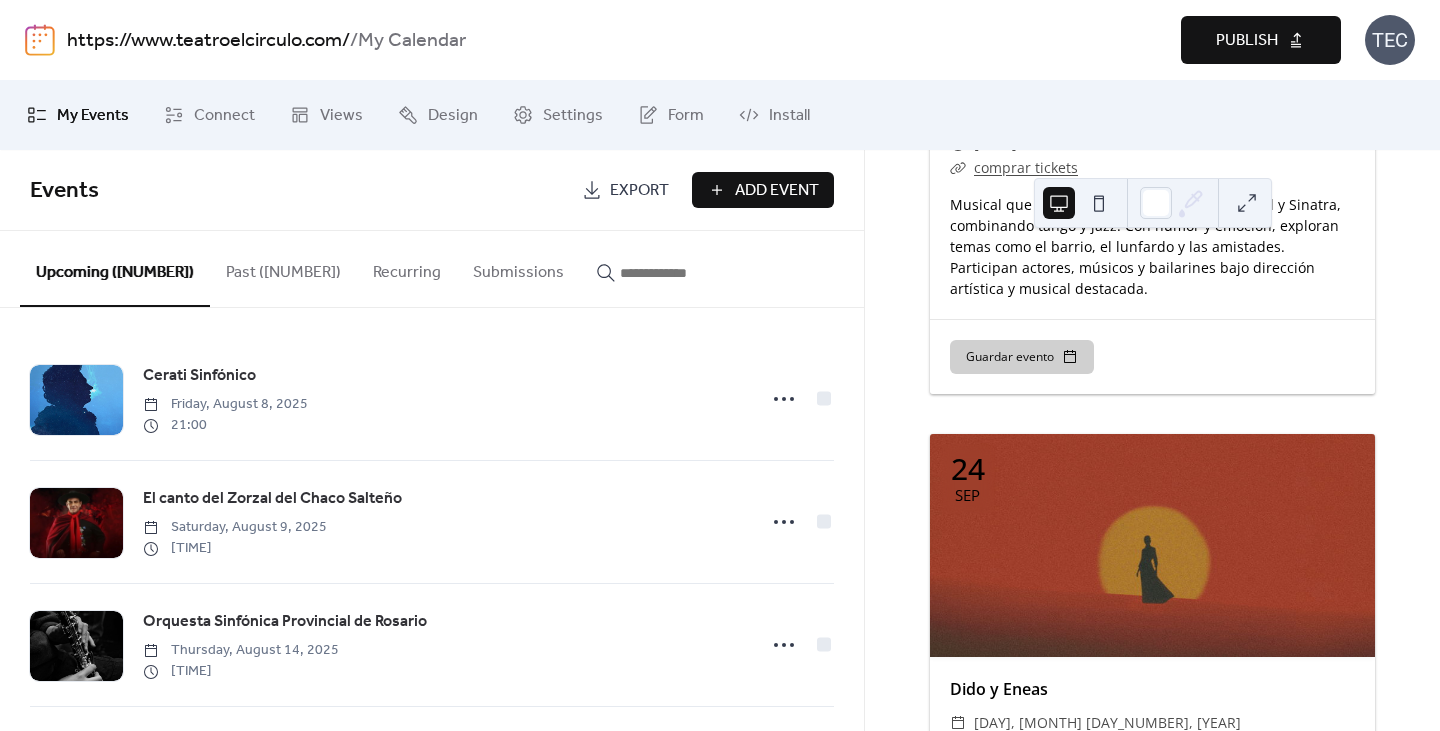 click on "Publish" at bounding box center [1247, 41] 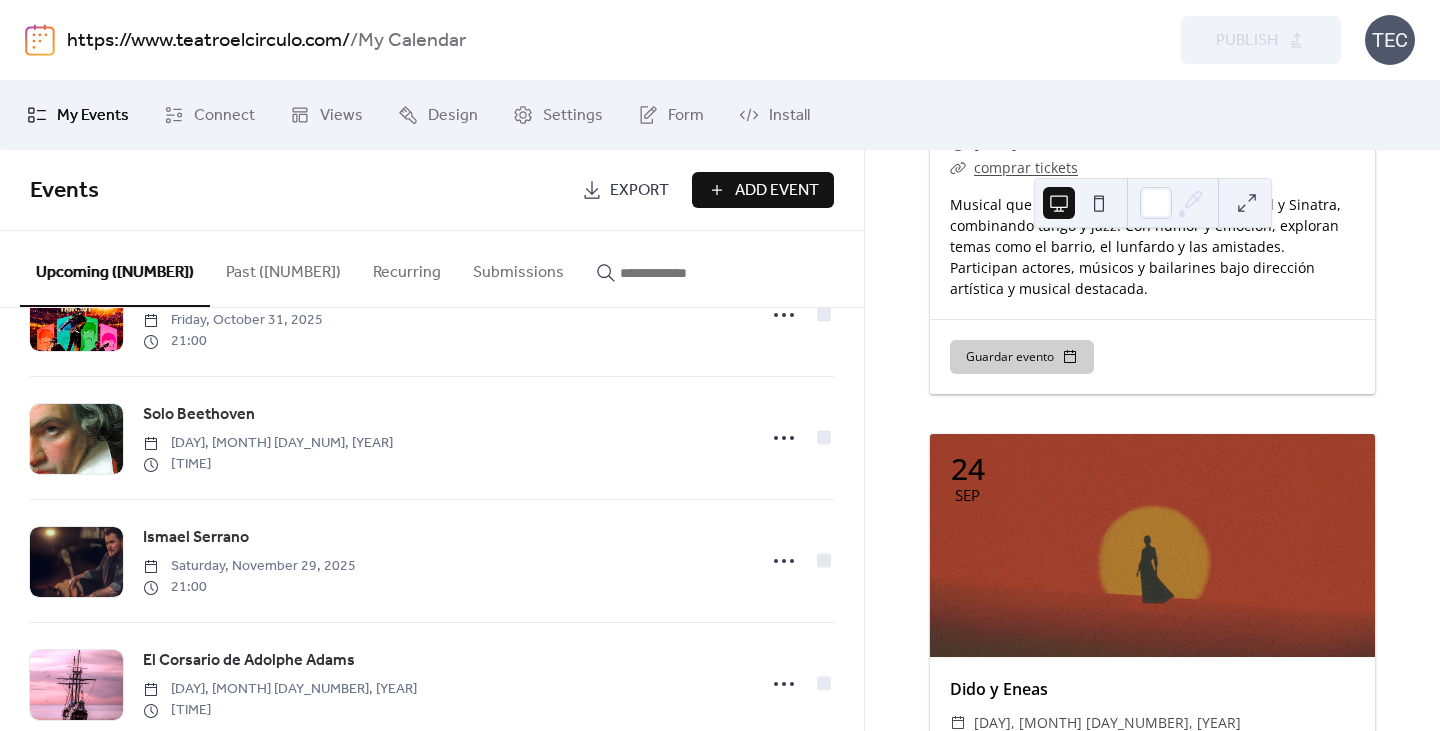 scroll, scrollTop: 2353, scrollLeft: 0, axis: vertical 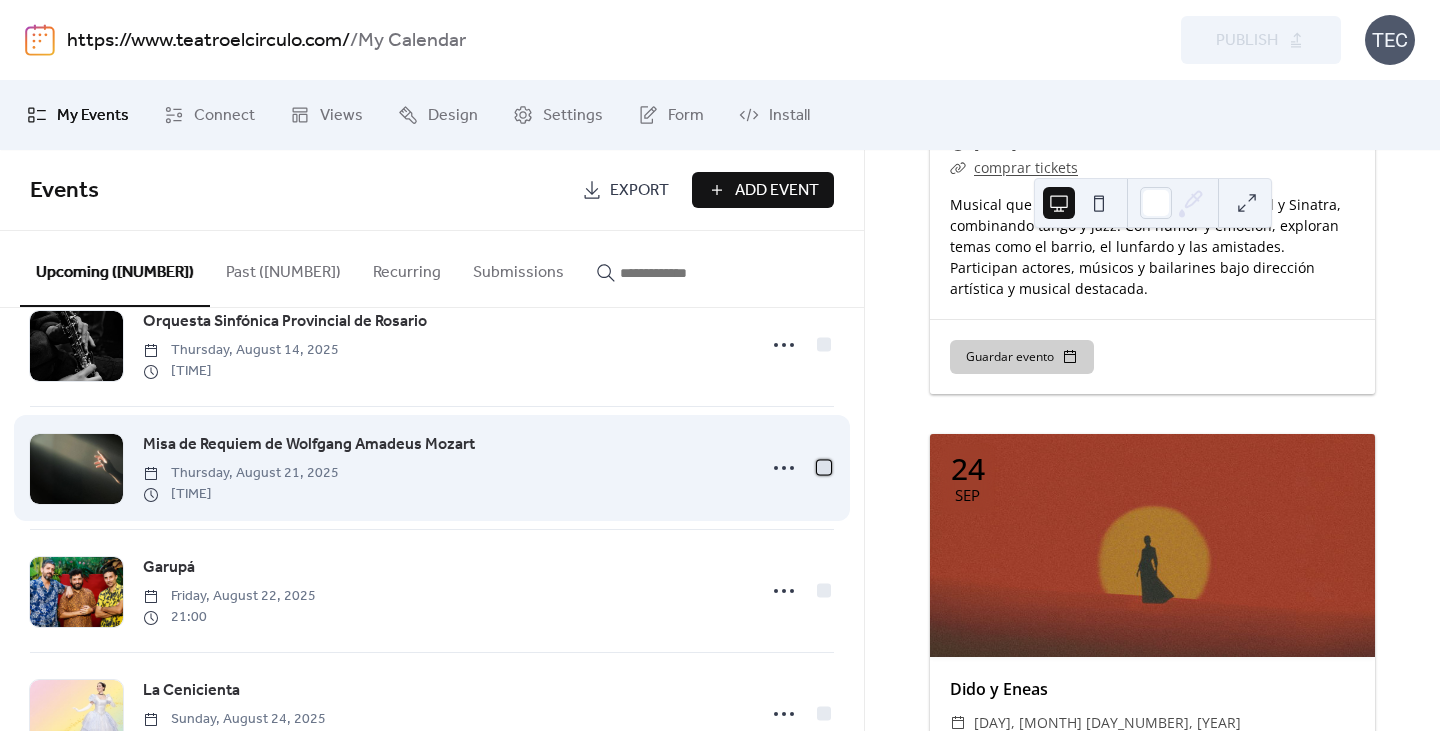 click at bounding box center [824, 467] 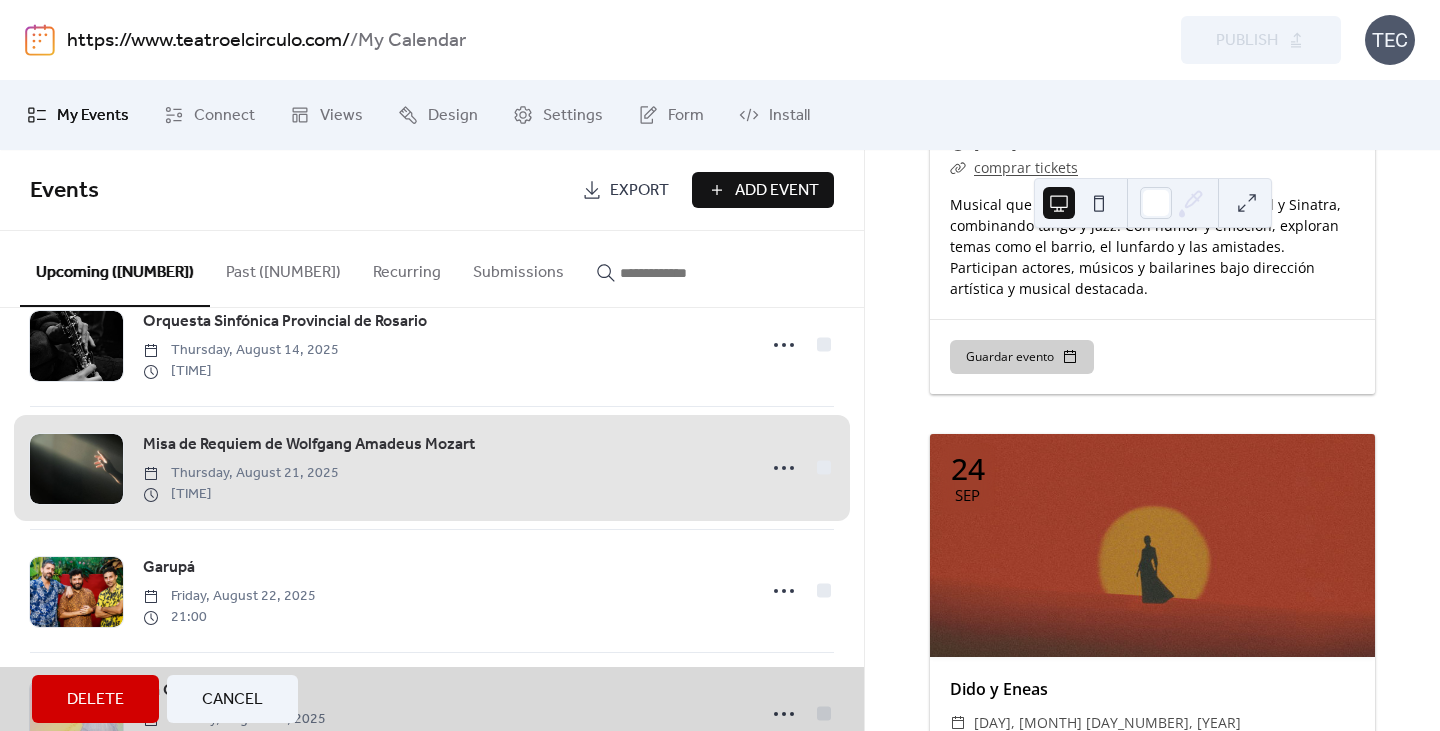 click on "Misa de Requiem de Wolfgang Amadeus Mozart [DAY], [MONTH] [DAY_NUMBER], [YEAR] [TIME]" at bounding box center [432, 467] 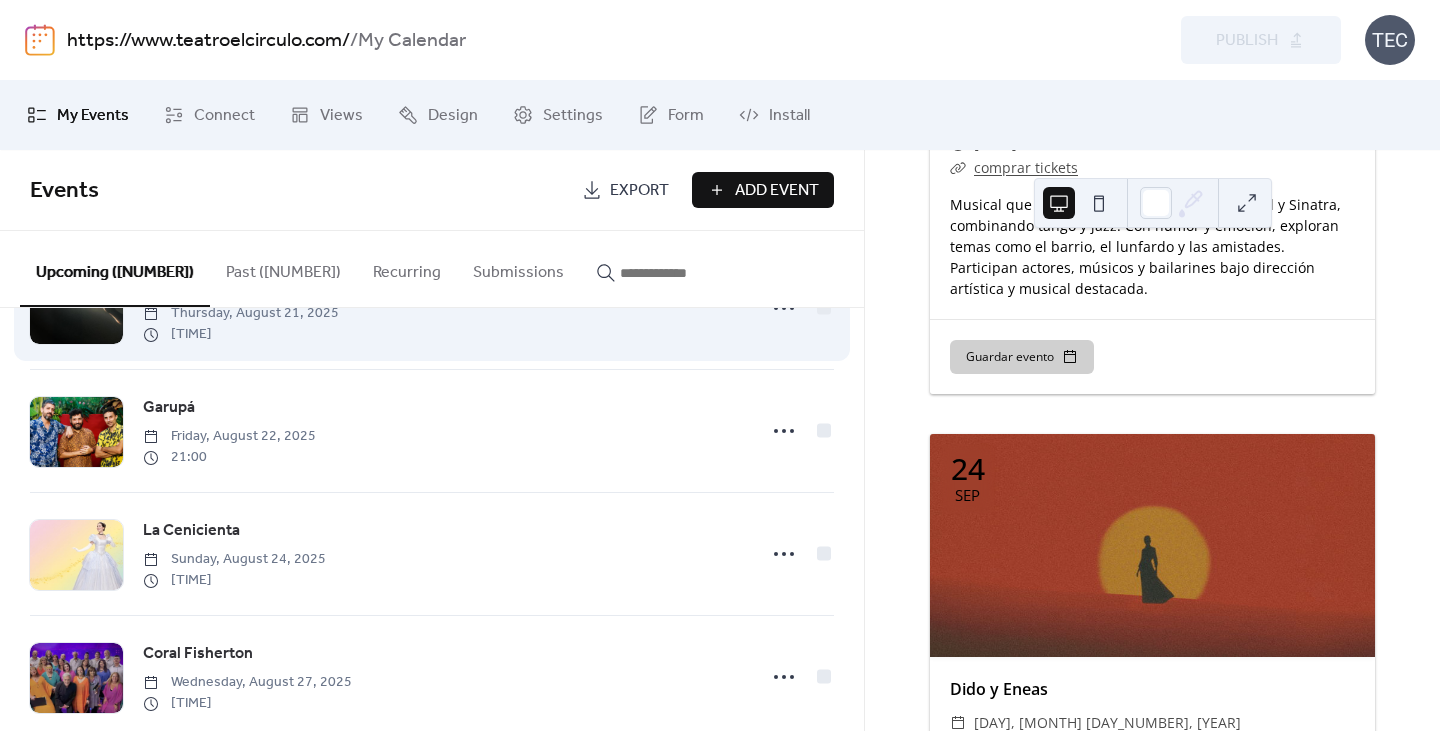 scroll, scrollTop: 500, scrollLeft: 0, axis: vertical 